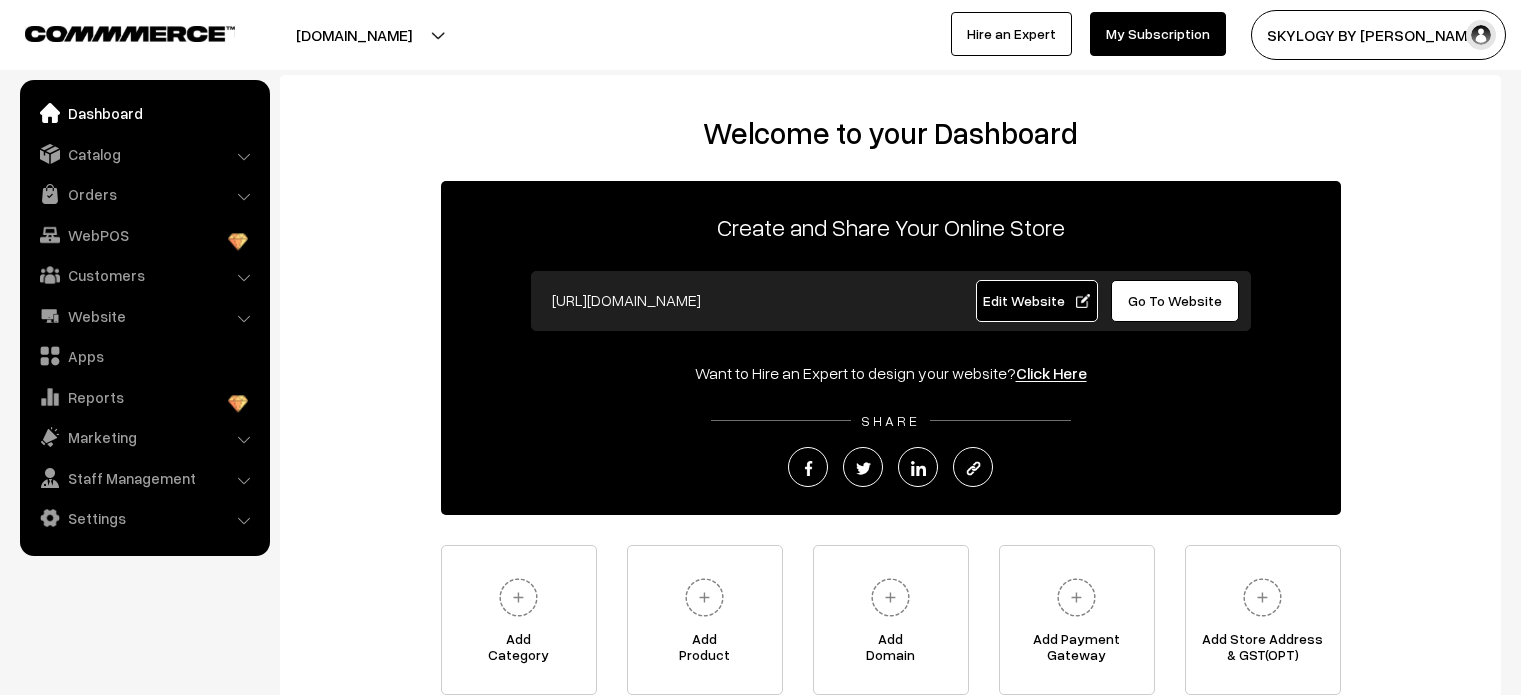 scroll, scrollTop: 0, scrollLeft: 0, axis: both 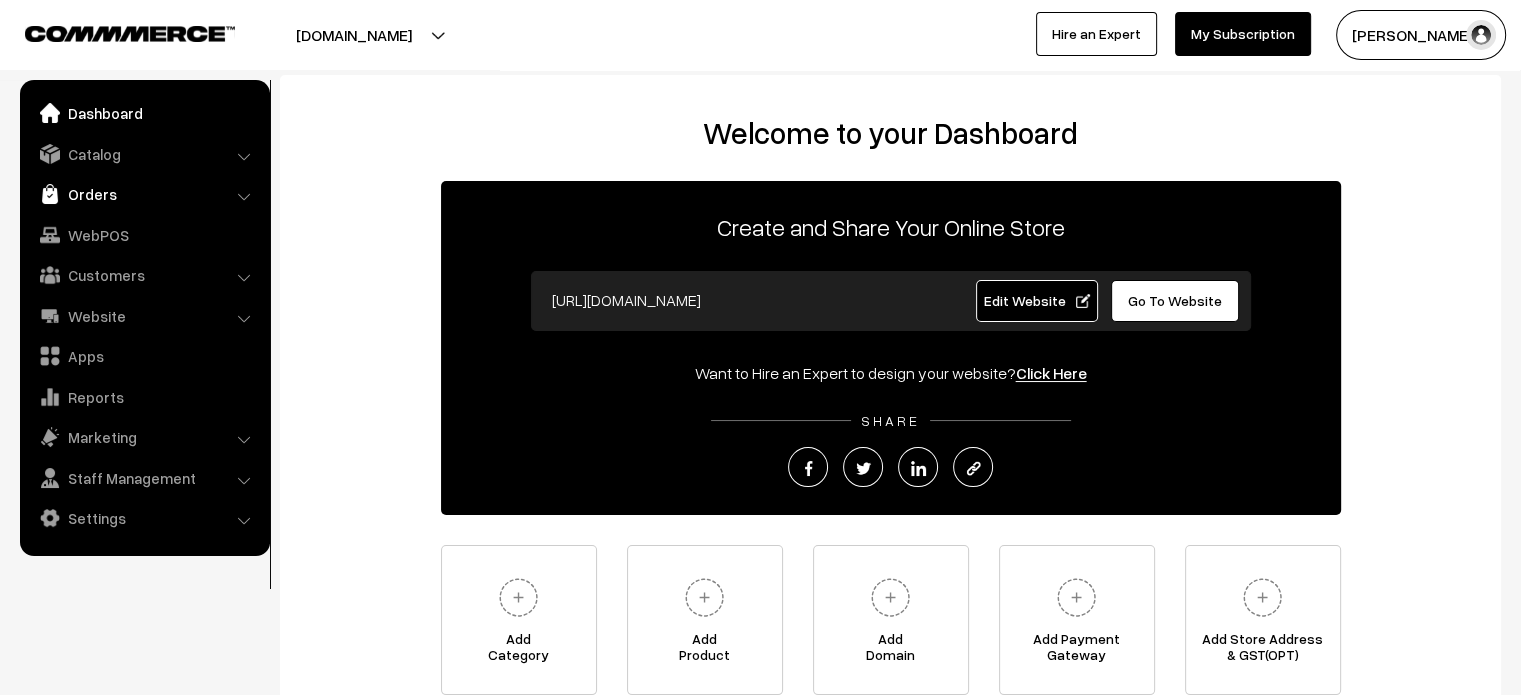 click on "Orders" at bounding box center [144, 194] 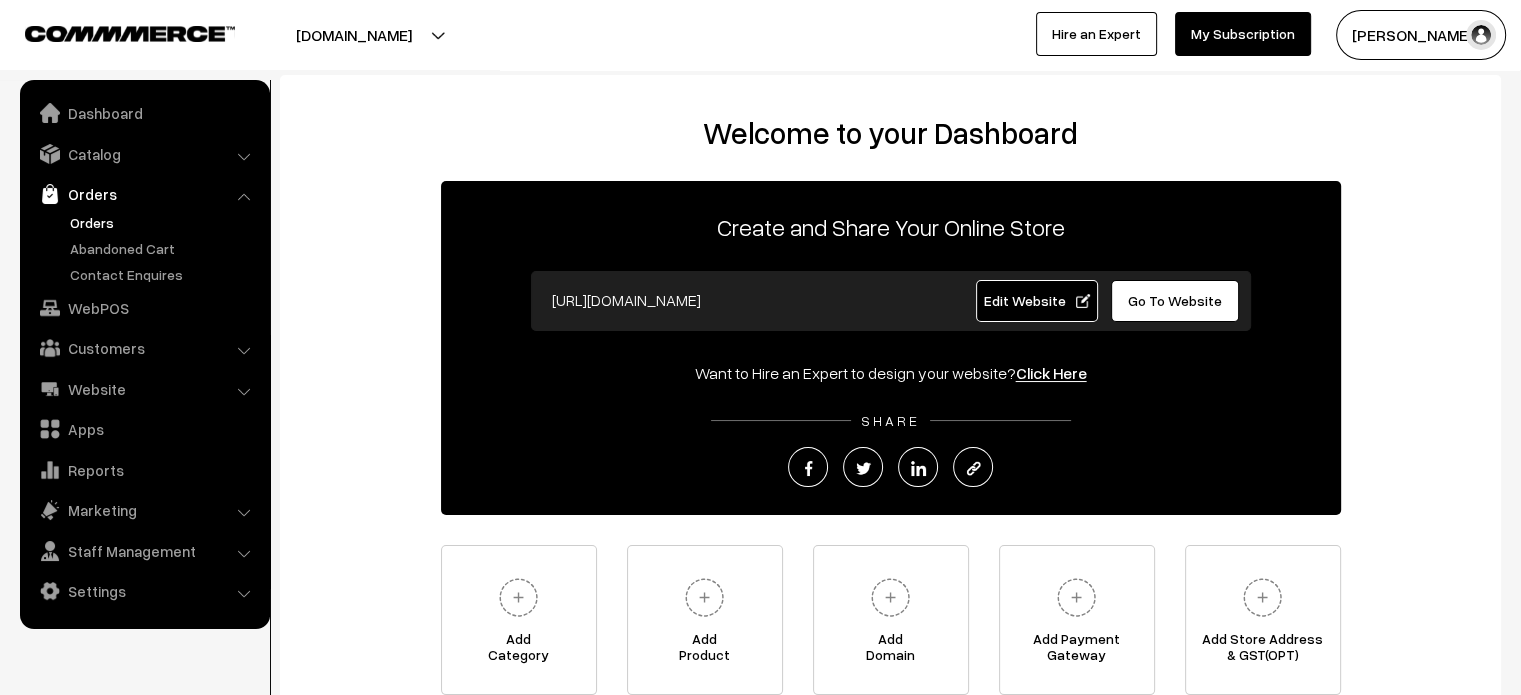 click on "Orders" at bounding box center [164, 222] 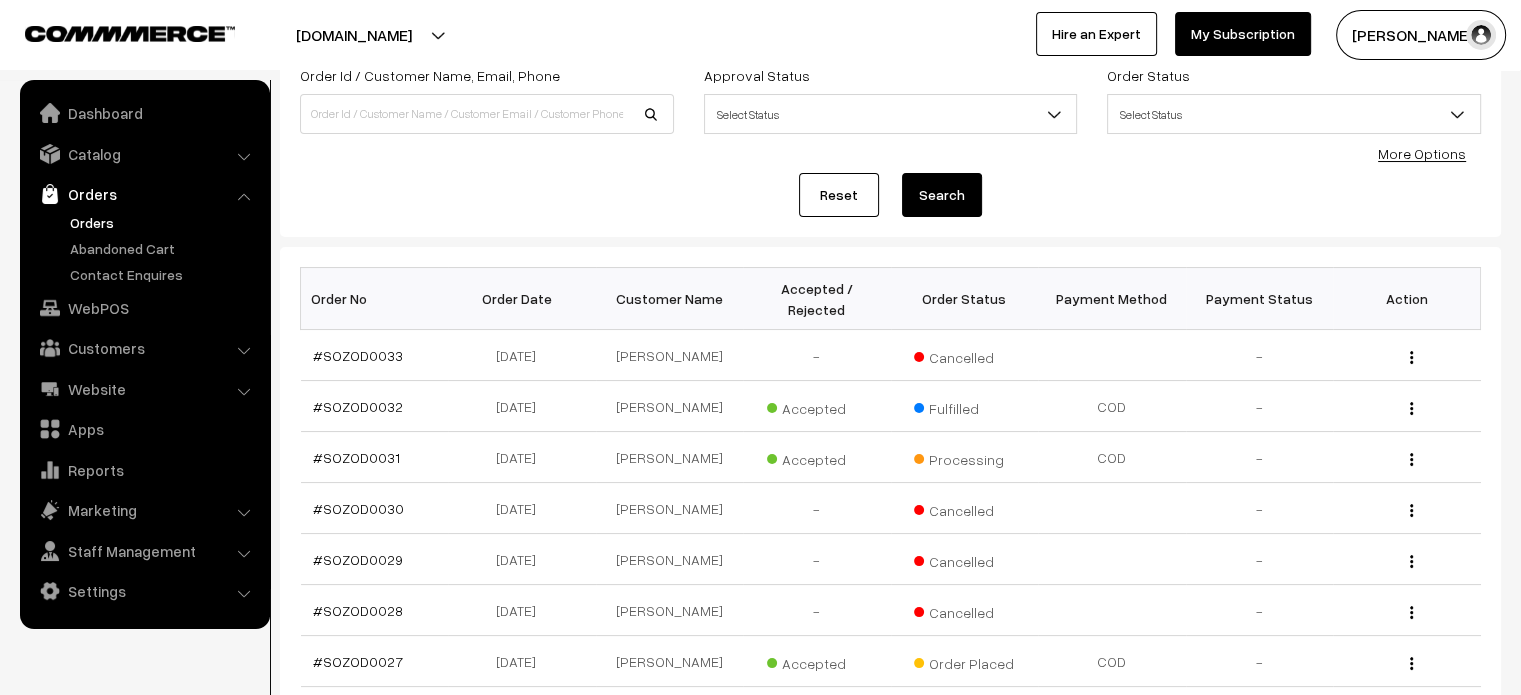 scroll, scrollTop: 142, scrollLeft: 0, axis: vertical 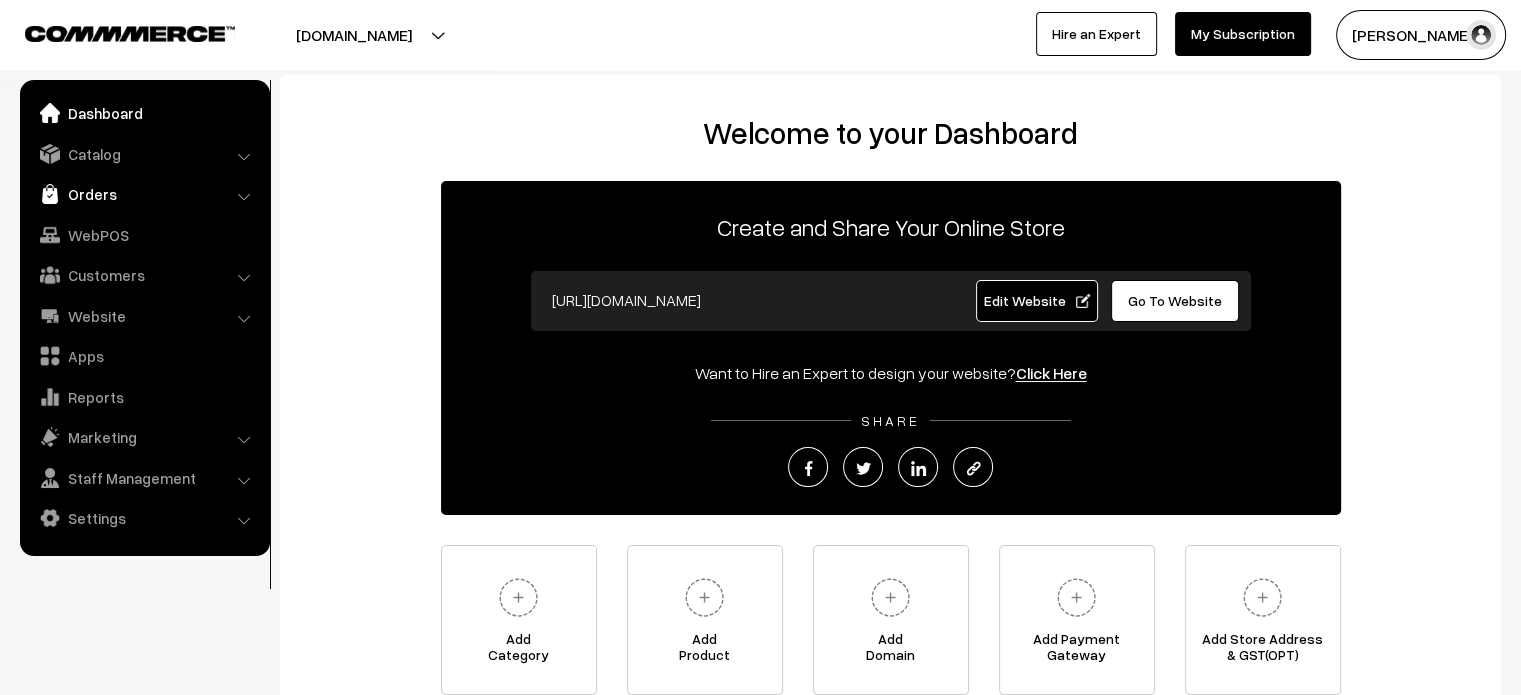 click on "Orders" at bounding box center [144, 194] 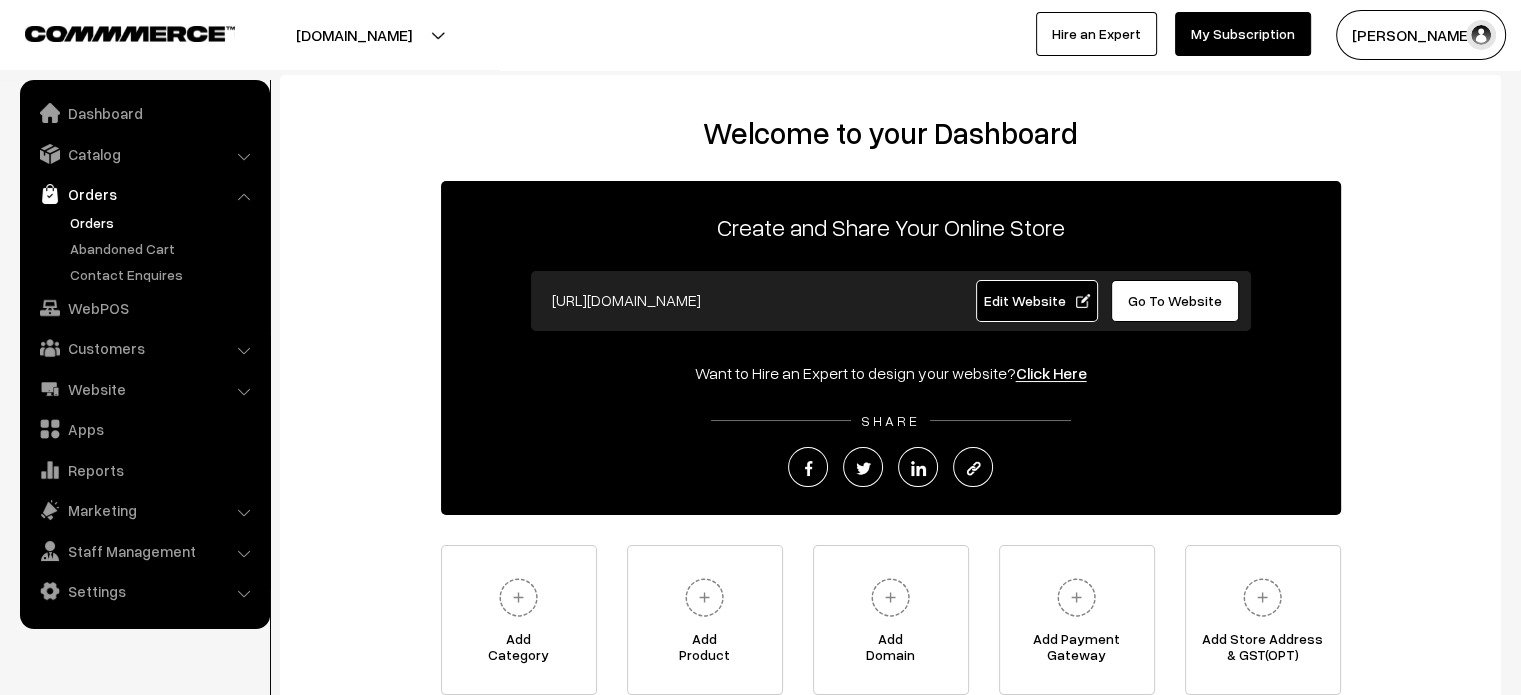 click on "Orders" at bounding box center [164, 222] 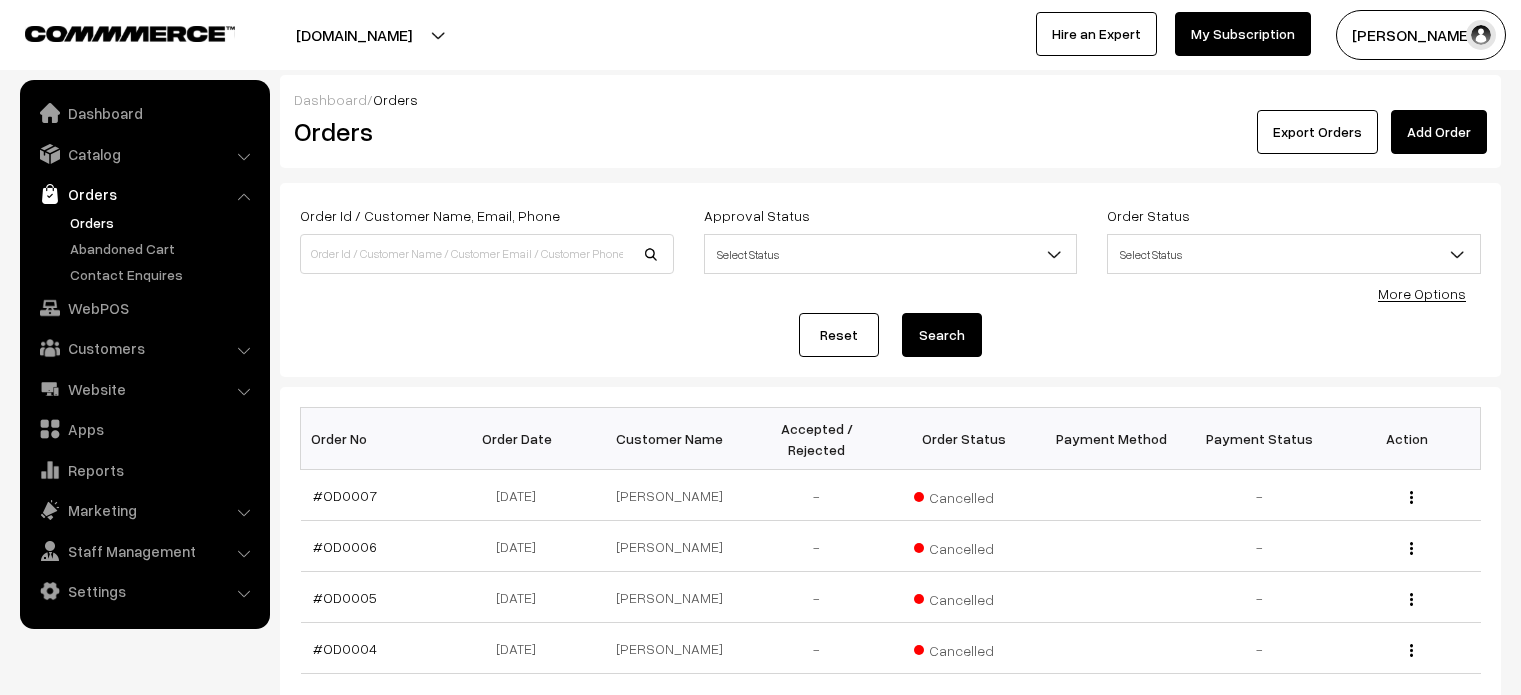 scroll, scrollTop: 0, scrollLeft: 0, axis: both 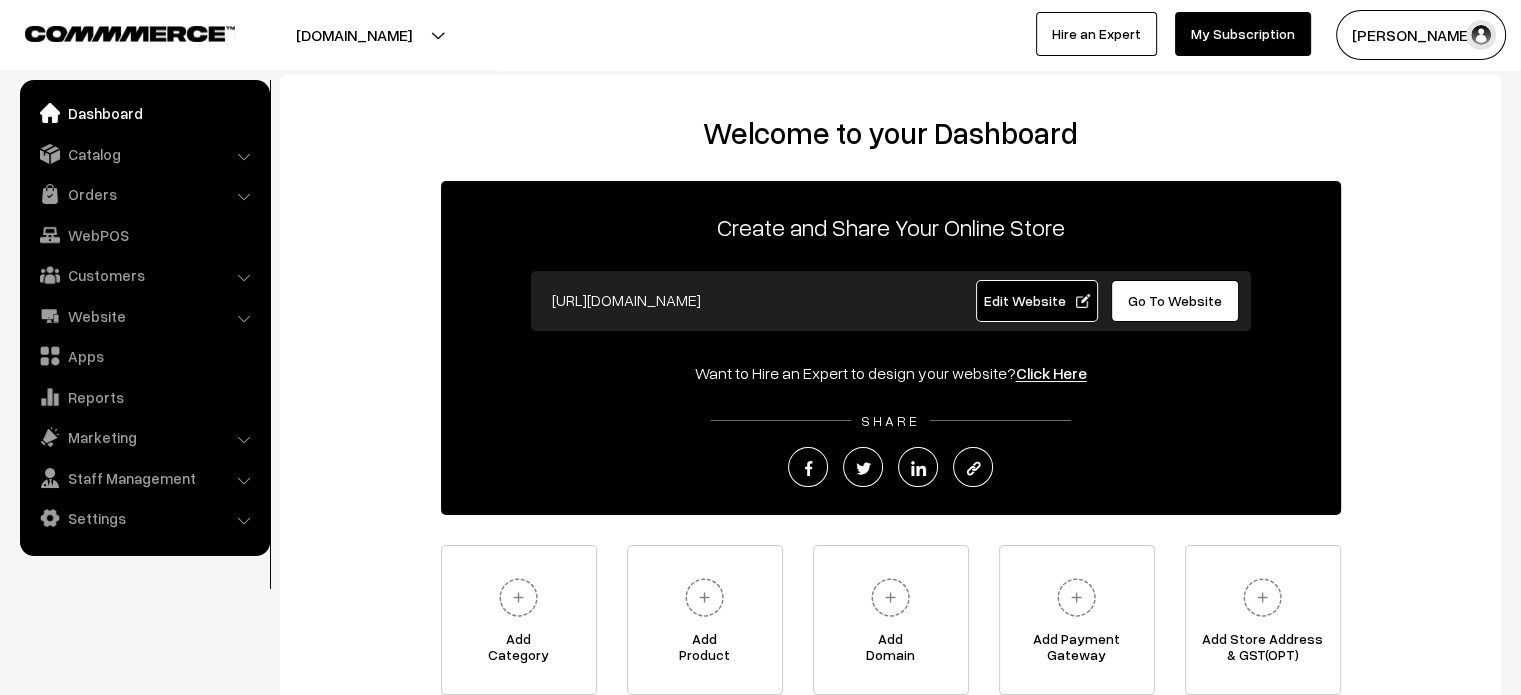 drag, startPoint x: 724, startPoint y: 295, endPoint x: 598, endPoint y: 307, distance: 126.57014 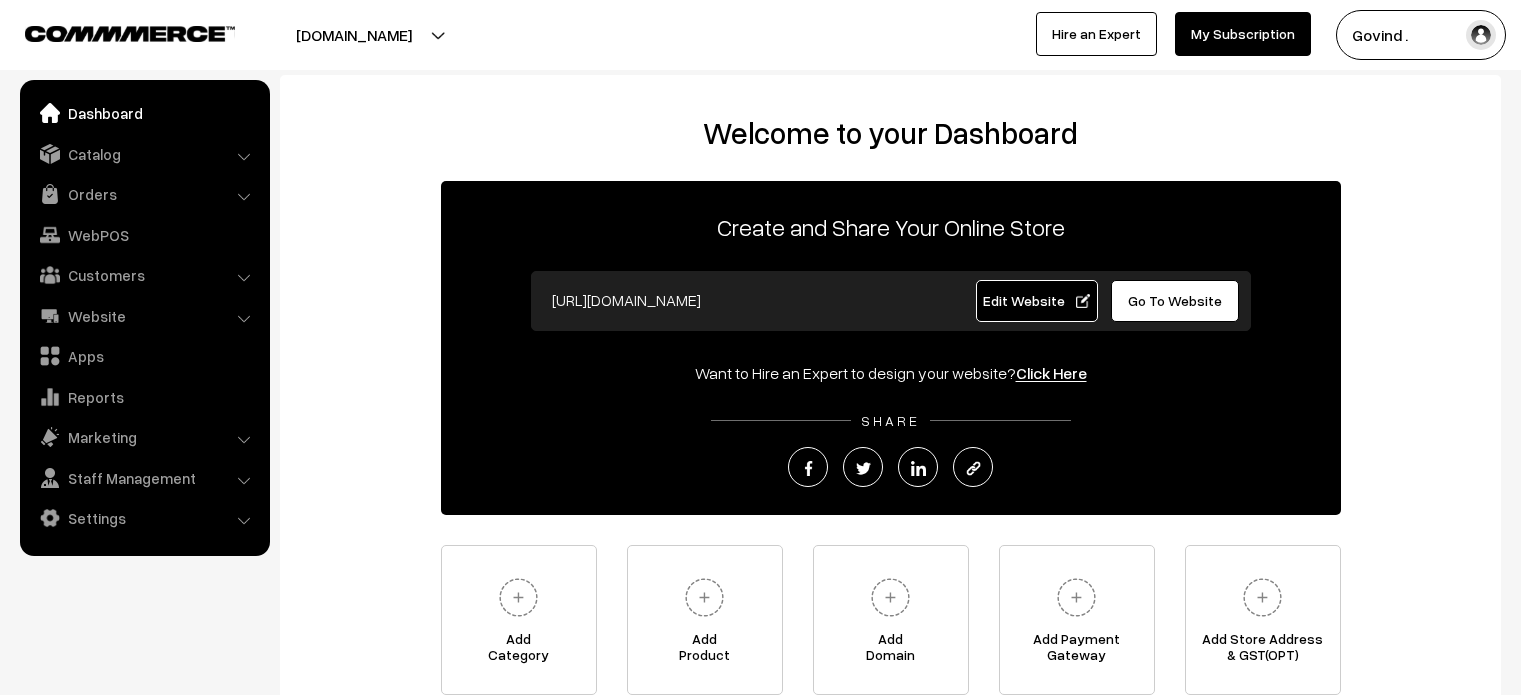 scroll, scrollTop: 0, scrollLeft: 0, axis: both 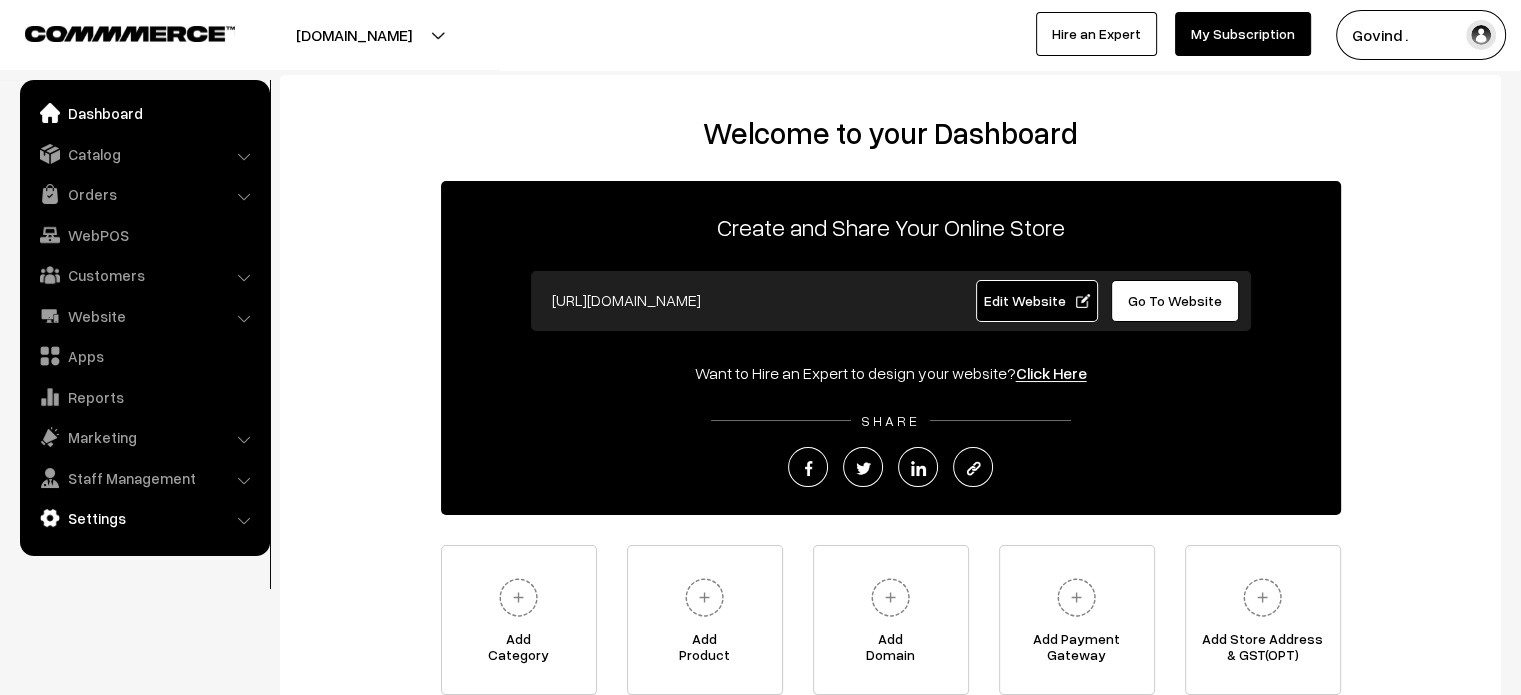 click on "Settings" at bounding box center (144, 518) 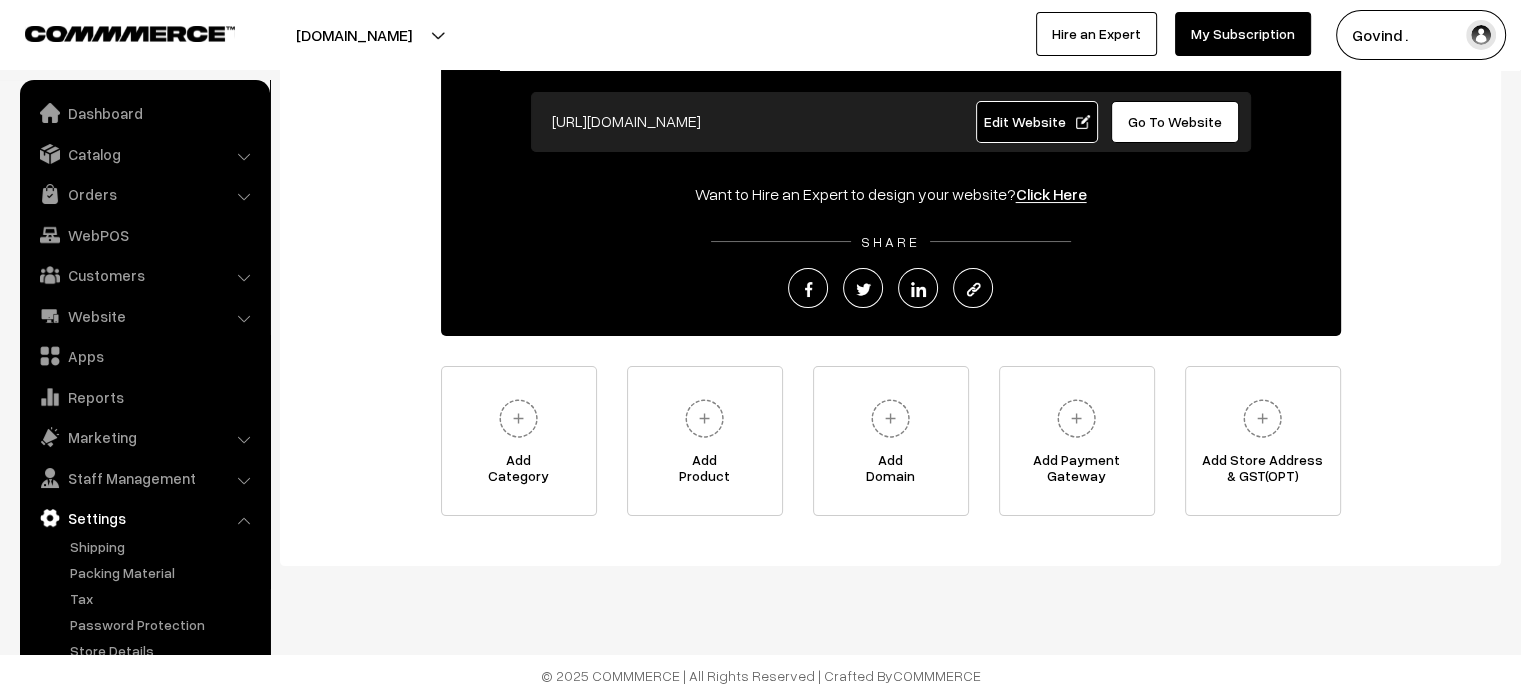 scroll, scrollTop: 0, scrollLeft: 0, axis: both 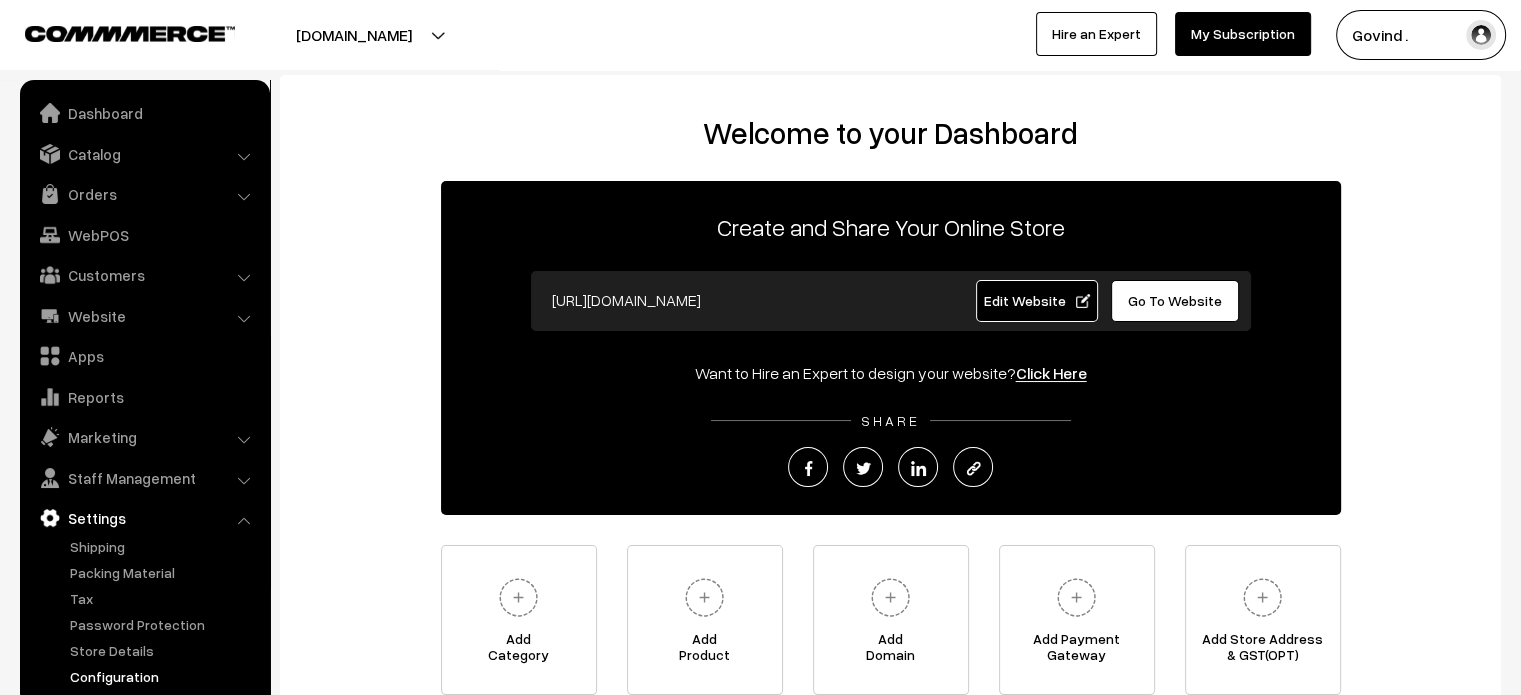 click on "Configuration" at bounding box center (164, 676) 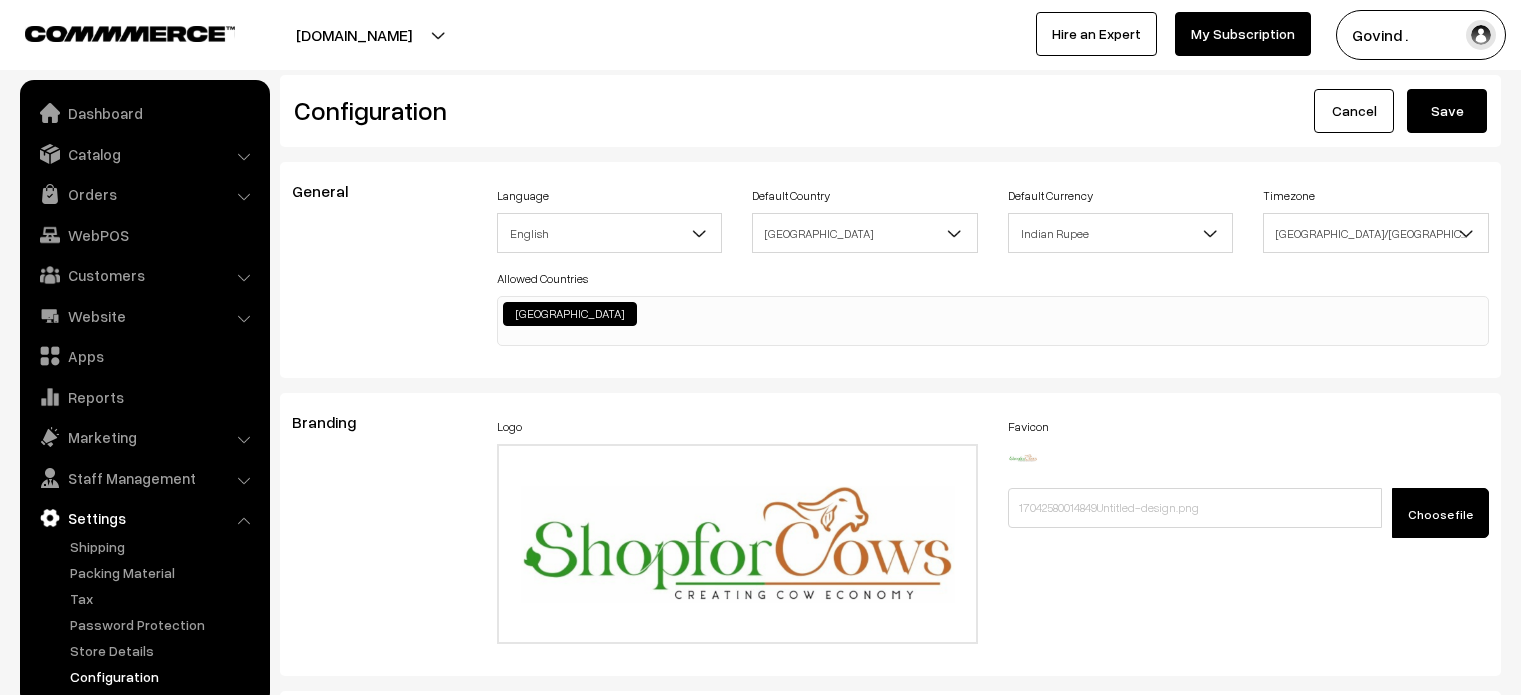 scroll, scrollTop: 2046, scrollLeft: 0, axis: vertical 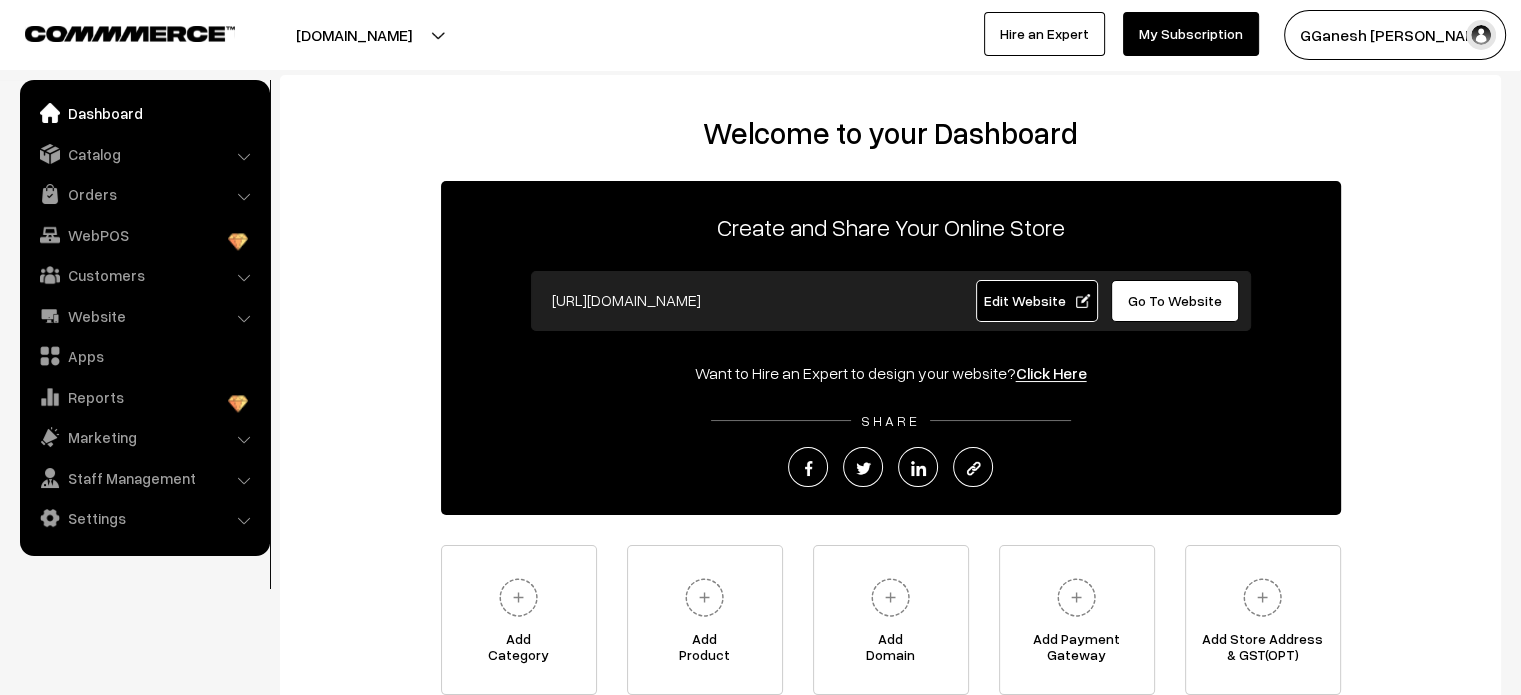 click on "Orders" at bounding box center (144, 194) 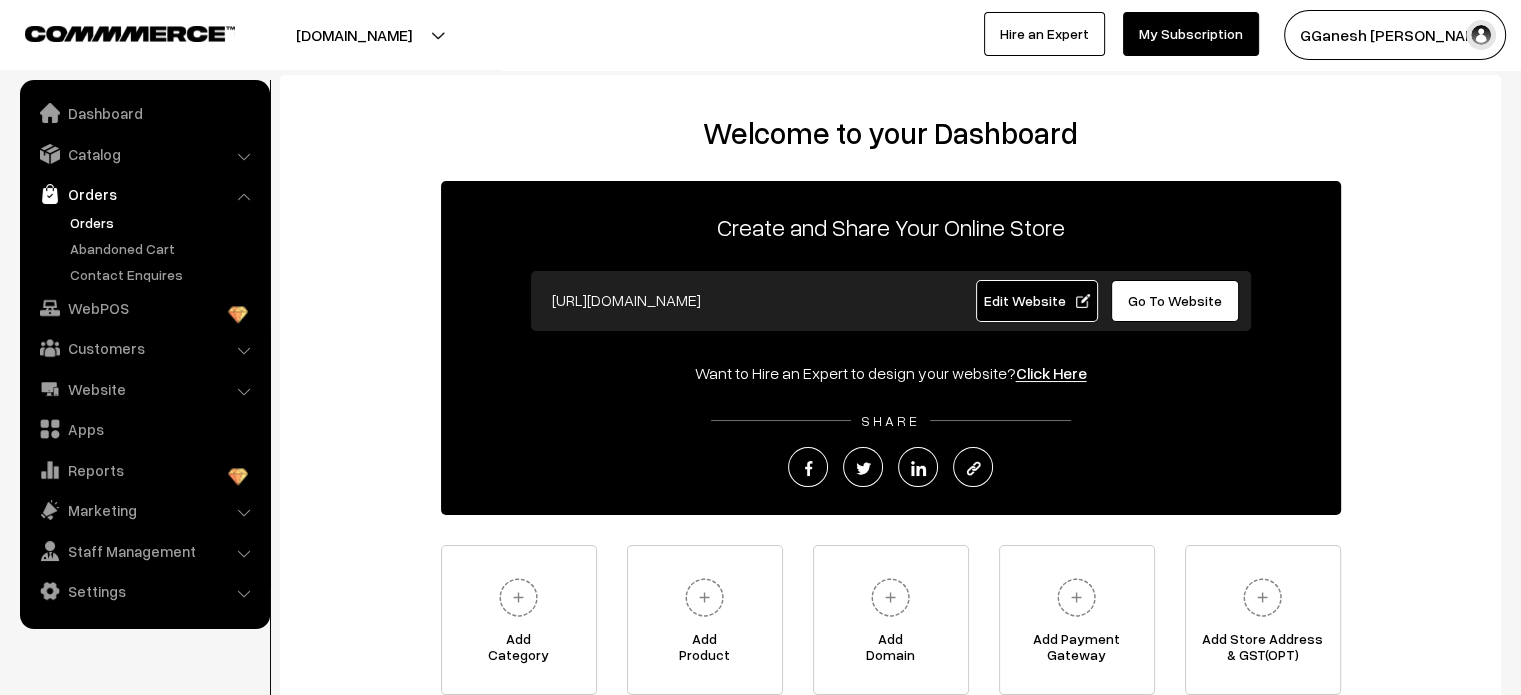 click on "Orders" at bounding box center [164, 222] 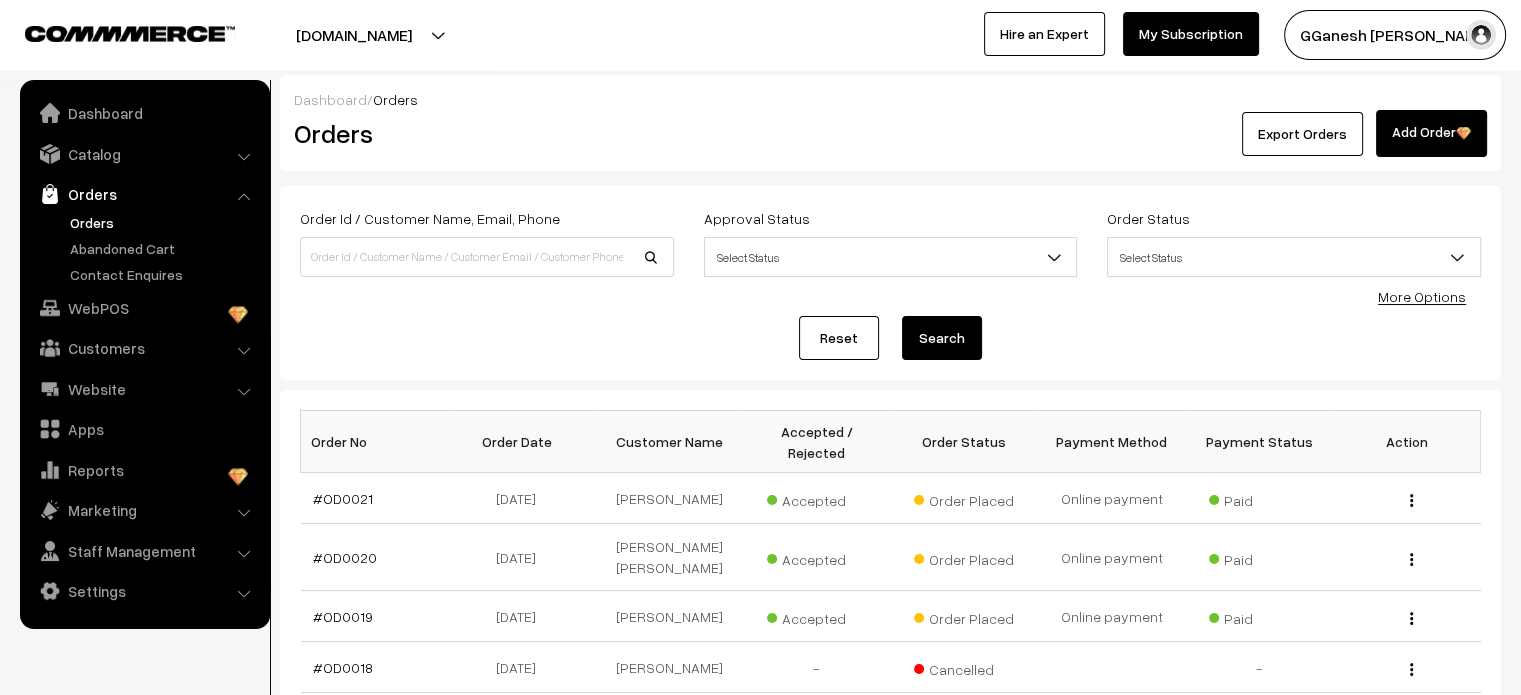 scroll, scrollTop: 35, scrollLeft: 0, axis: vertical 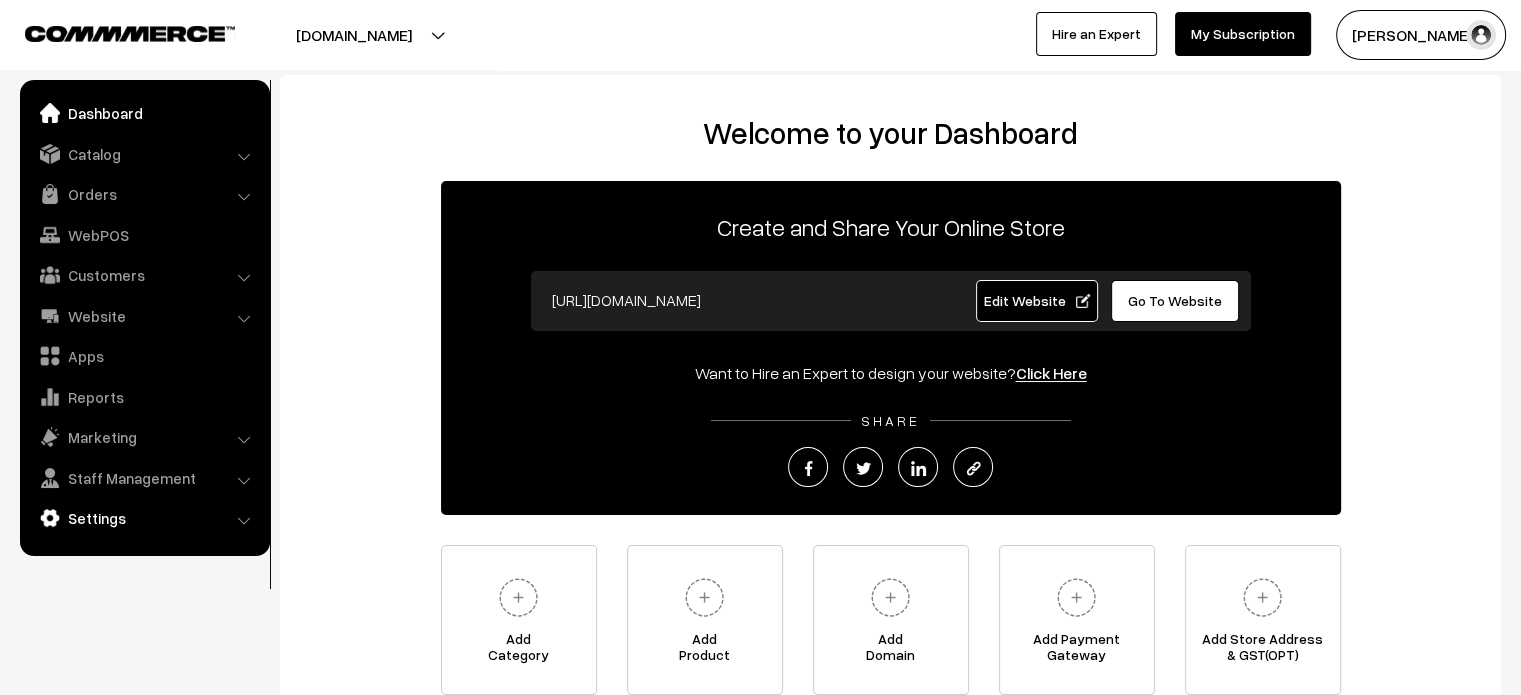 click on "Settings" at bounding box center [144, 518] 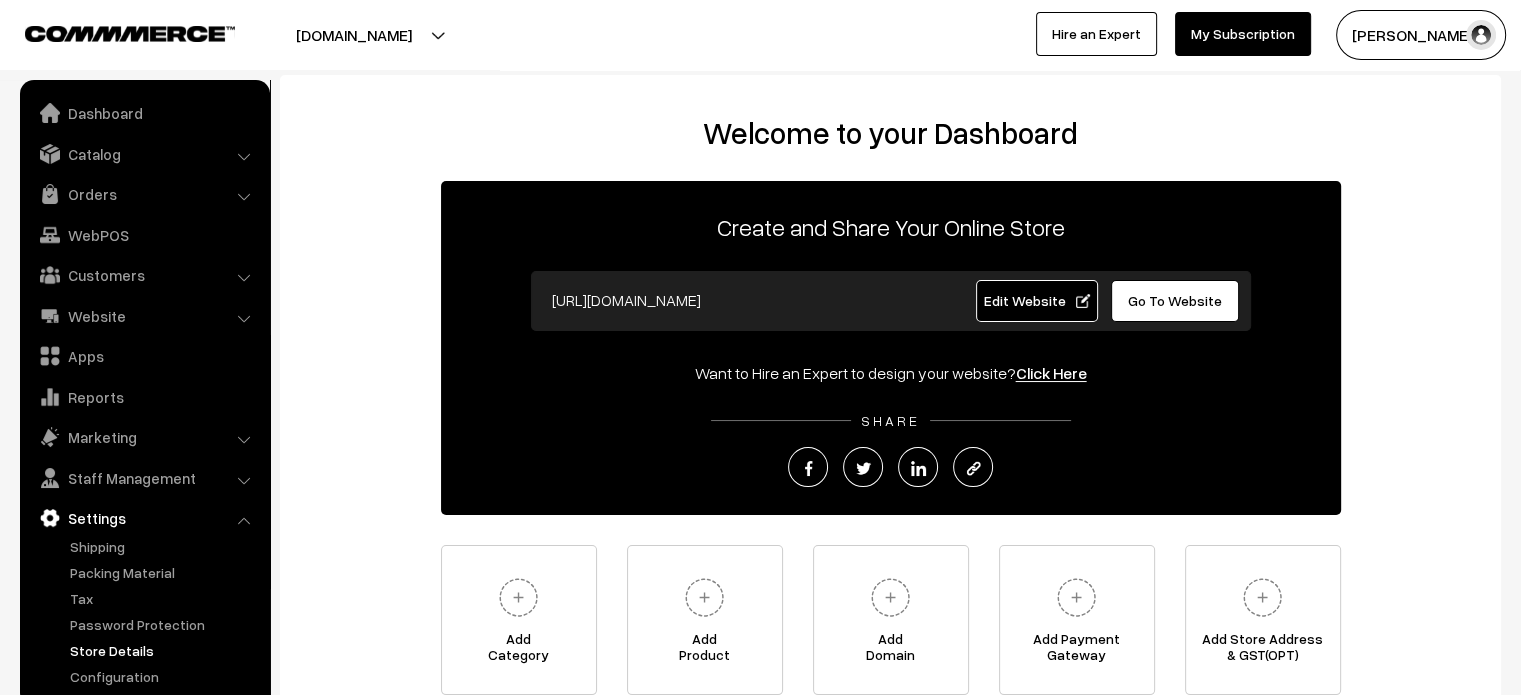 click on "Store Details" at bounding box center [164, 650] 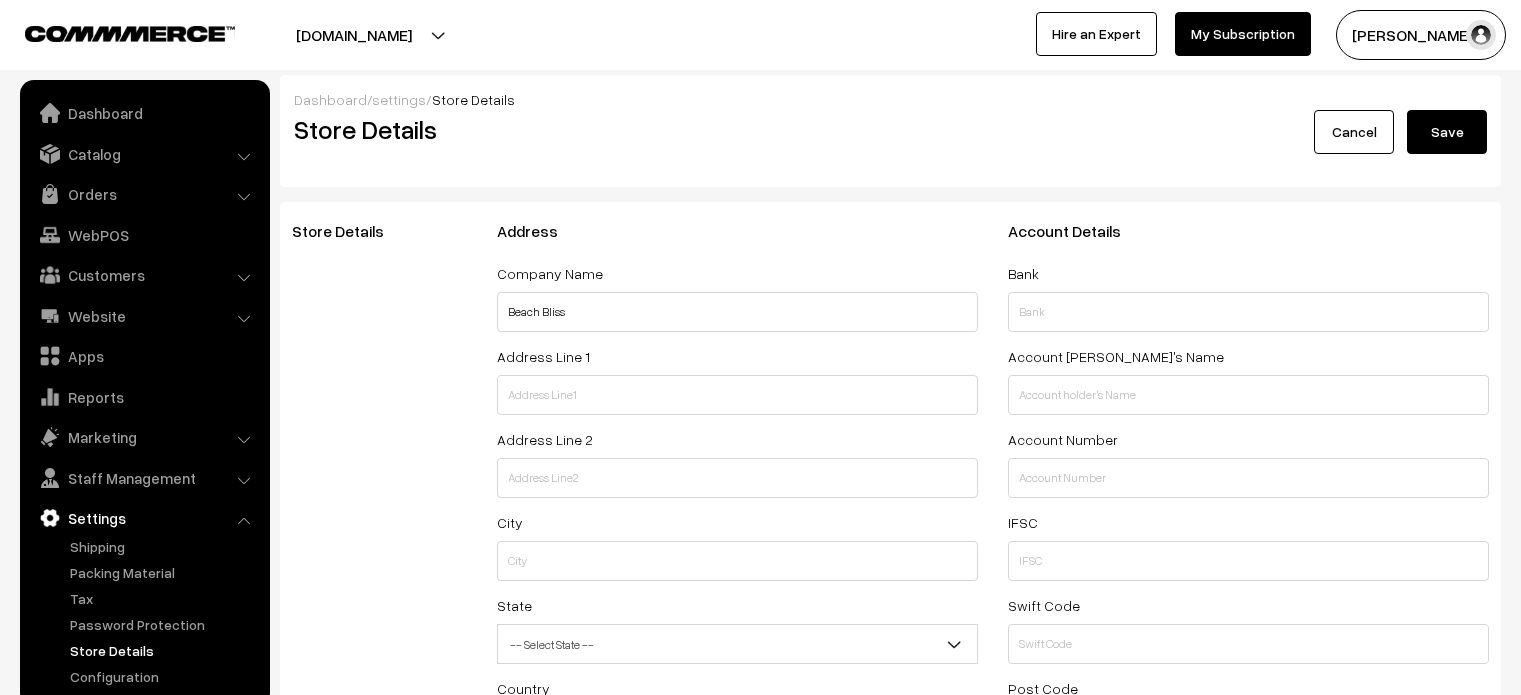 select on "99" 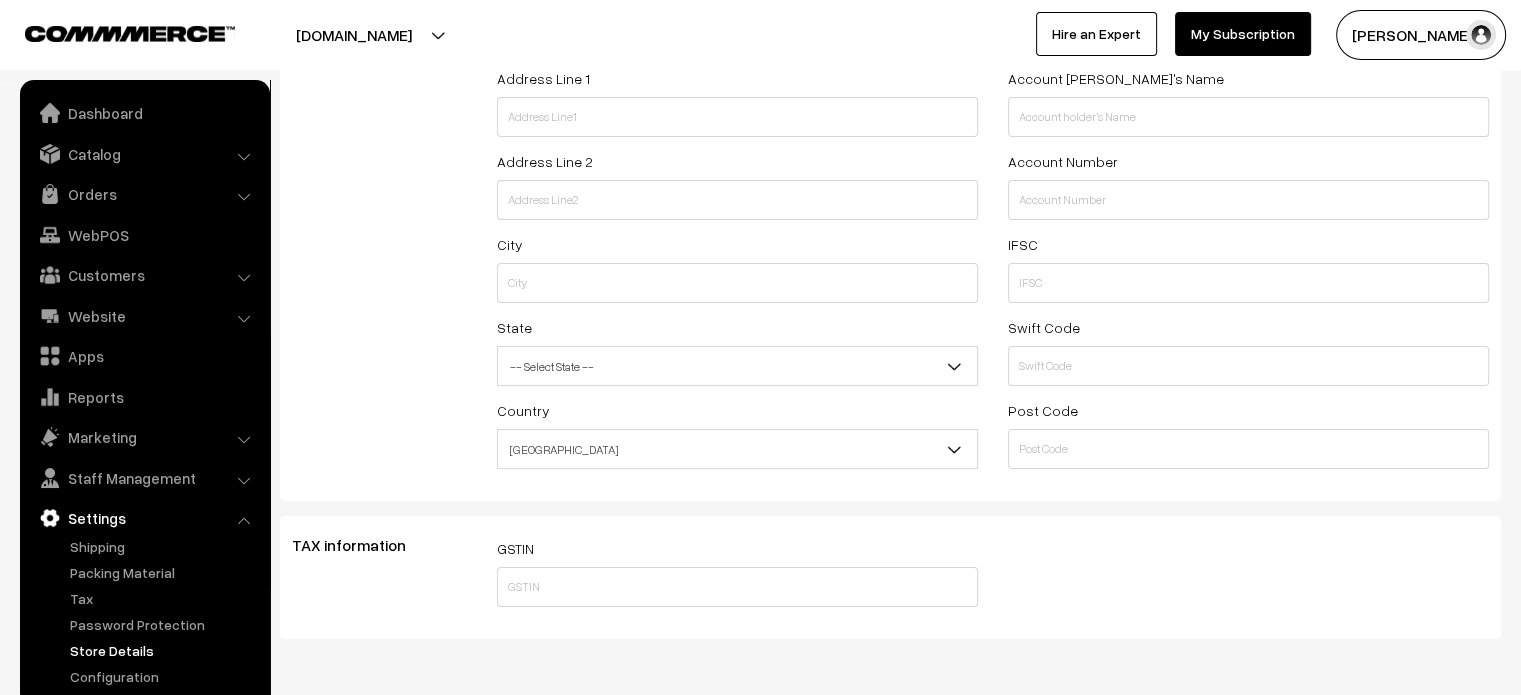 scroll, scrollTop: 280, scrollLeft: 0, axis: vertical 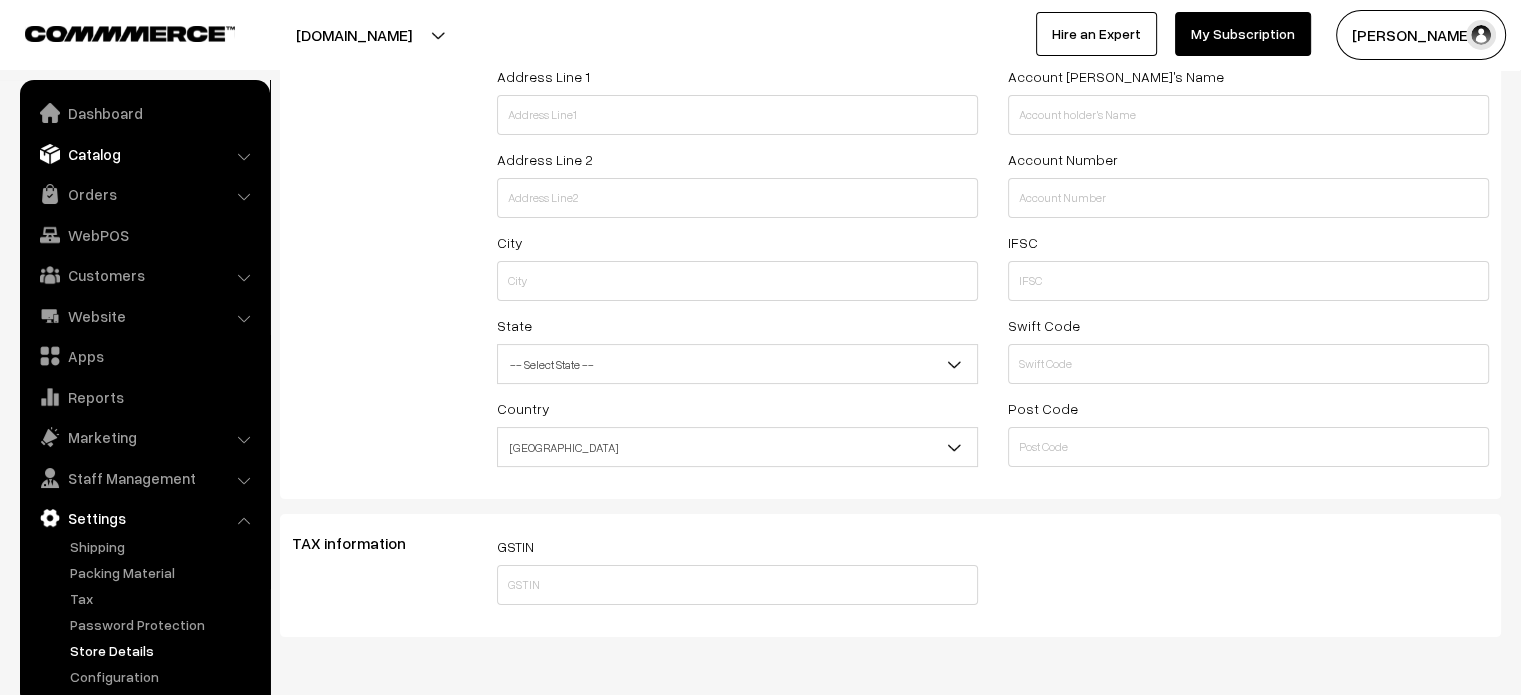 click on "Catalog" at bounding box center (144, 154) 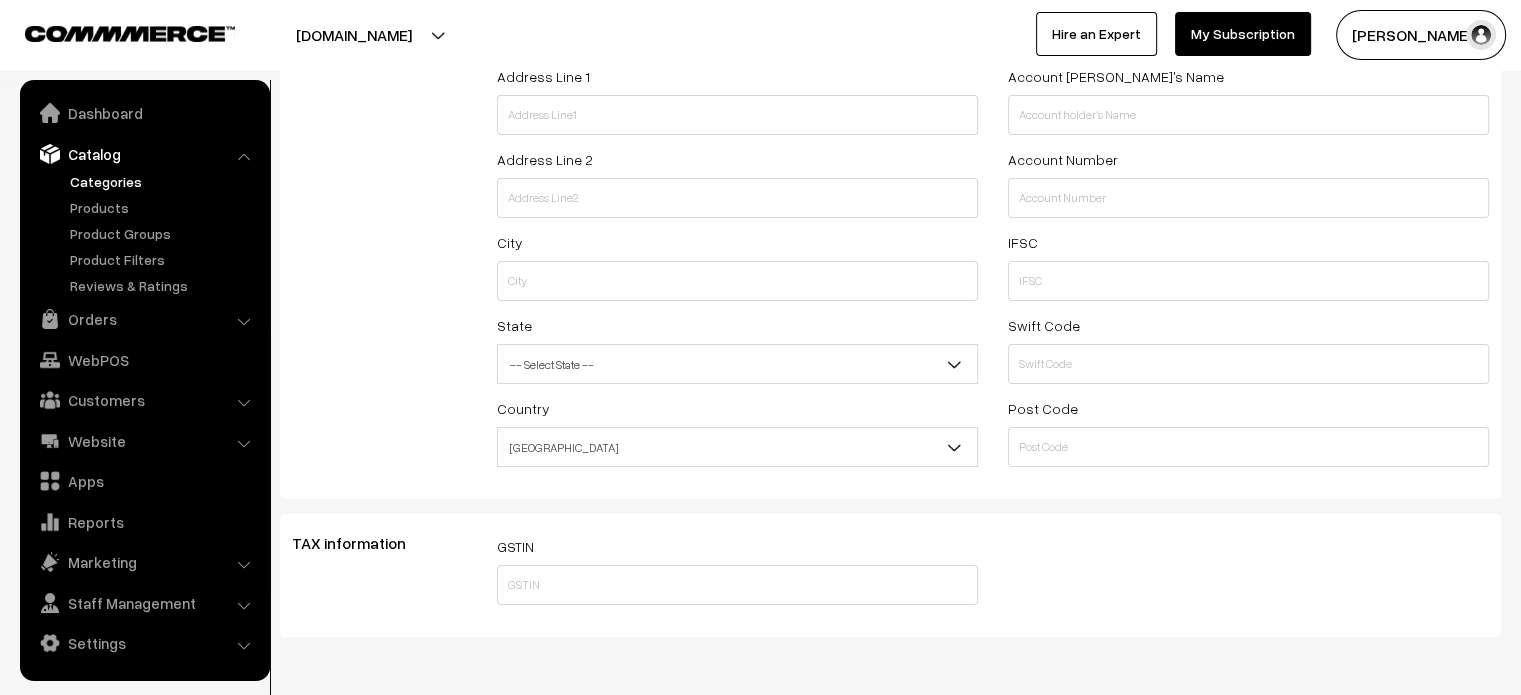 click on "Categories" at bounding box center (164, 181) 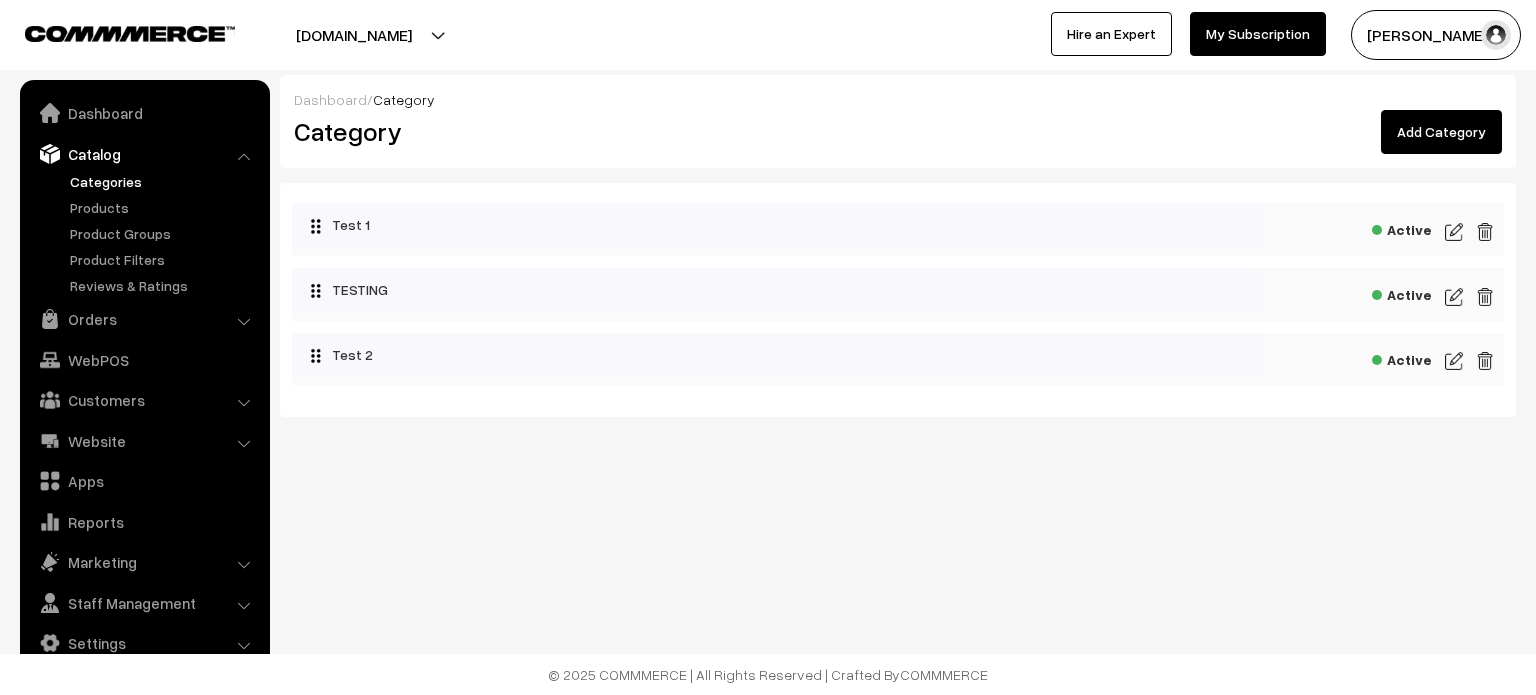 scroll, scrollTop: 0, scrollLeft: 0, axis: both 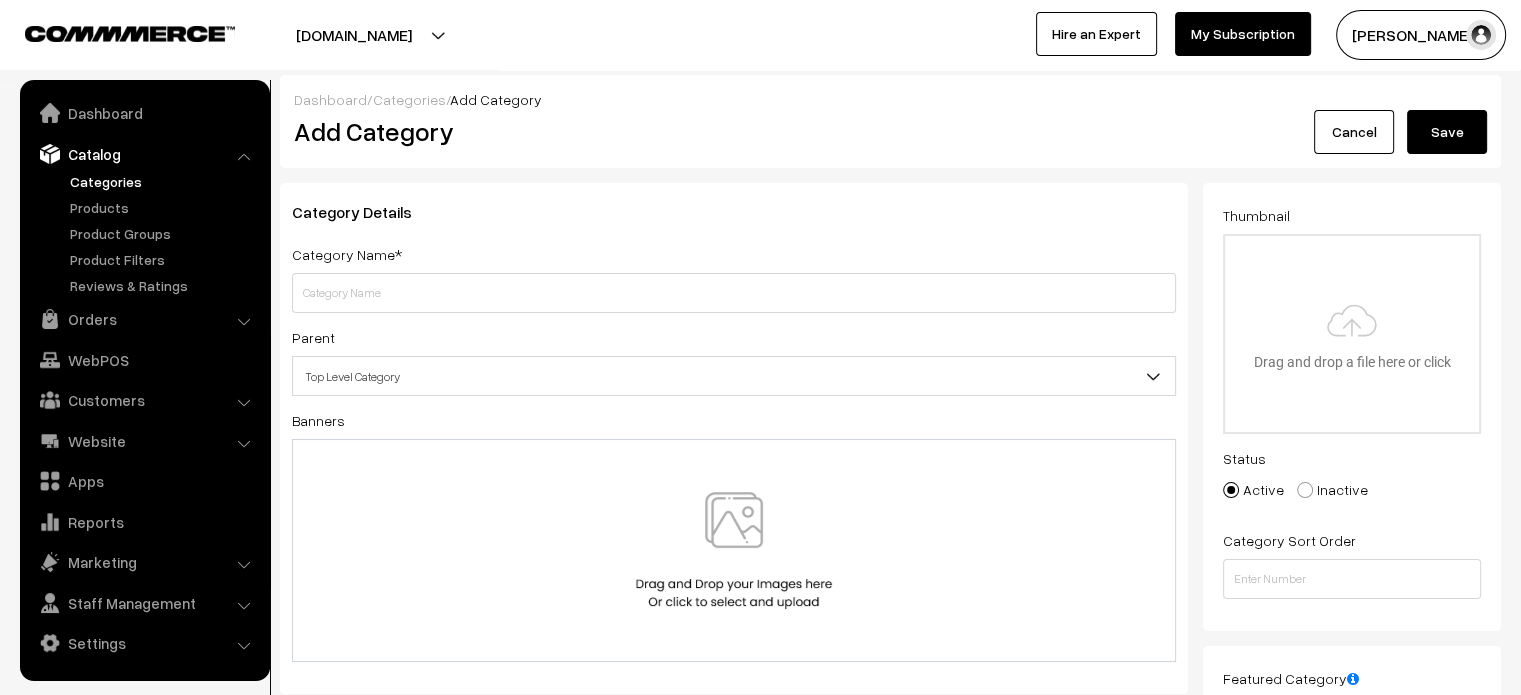 click on "Categories" at bounding box center [409, 99] 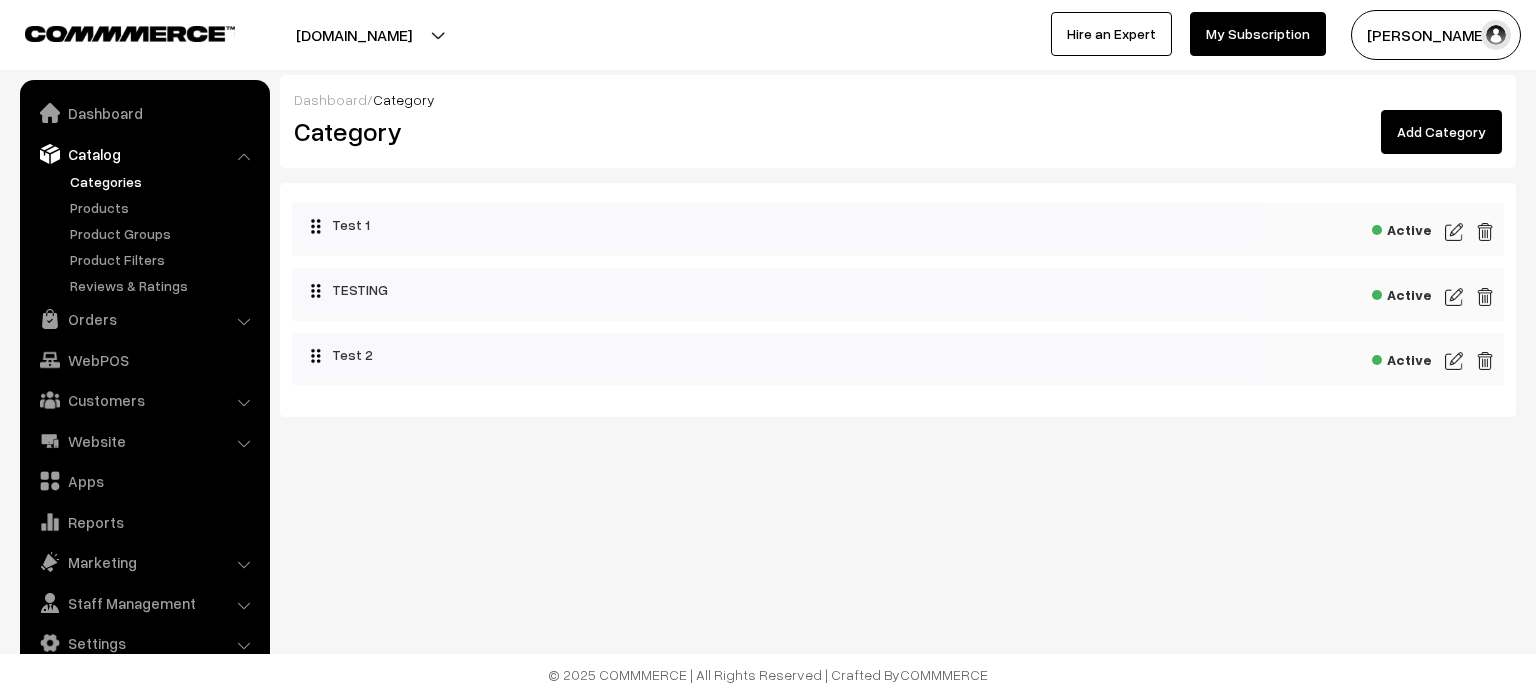 scroll, scrollTop: 0, scrollLeft: 0, axis: both 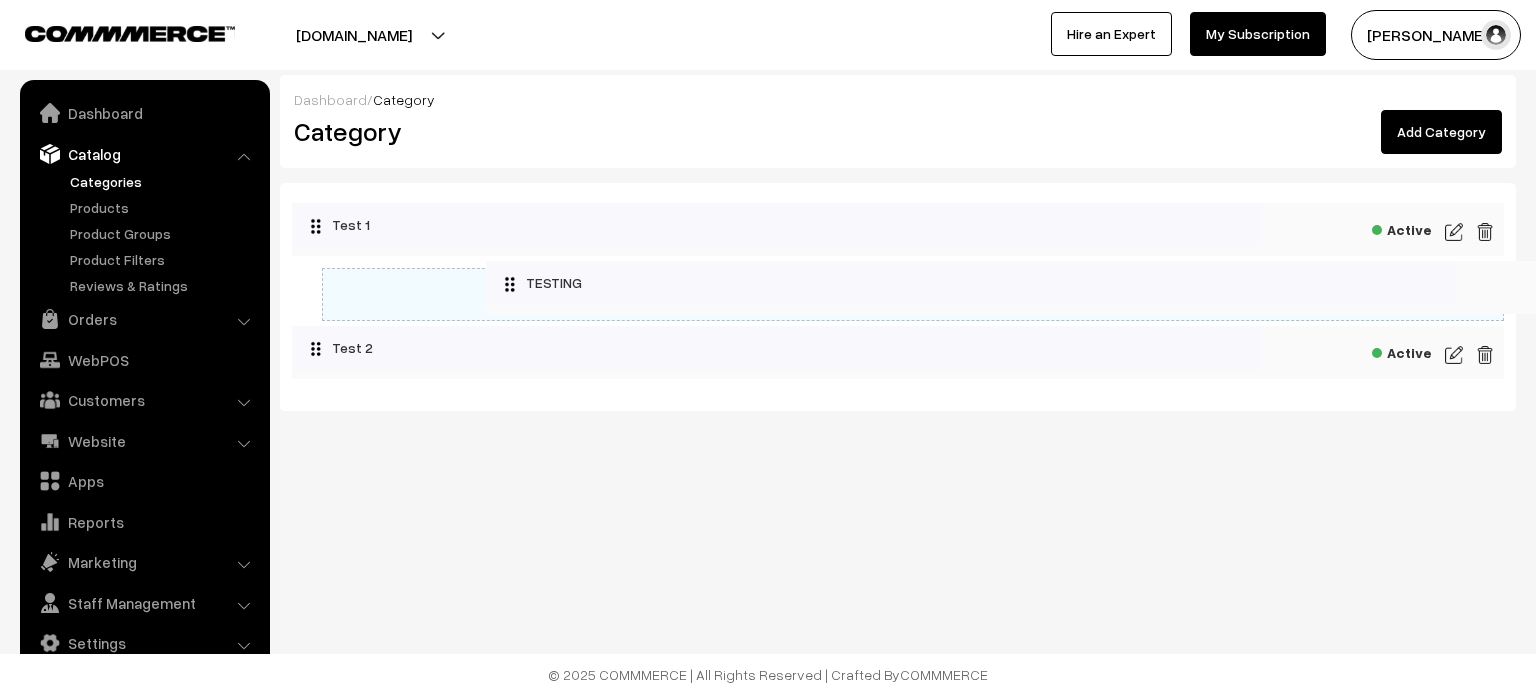 drag, startPoint x: 333, startPoint y: 289, endPoint x: 532, endPoint y: 283, distance: 199.09044 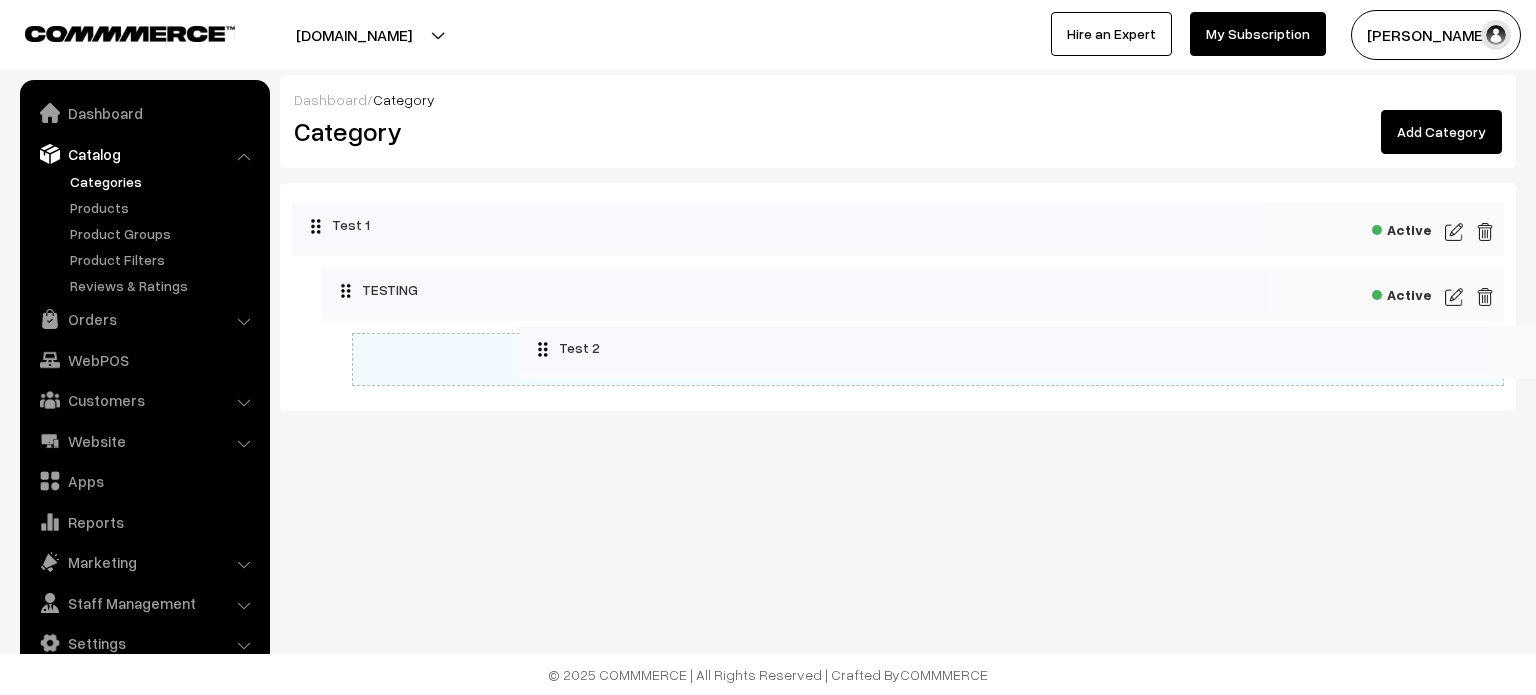 drag, startPoint x: 366, startPoint y: 359, endPoint x: 602, endPoint y: 354, distance: 236.05296 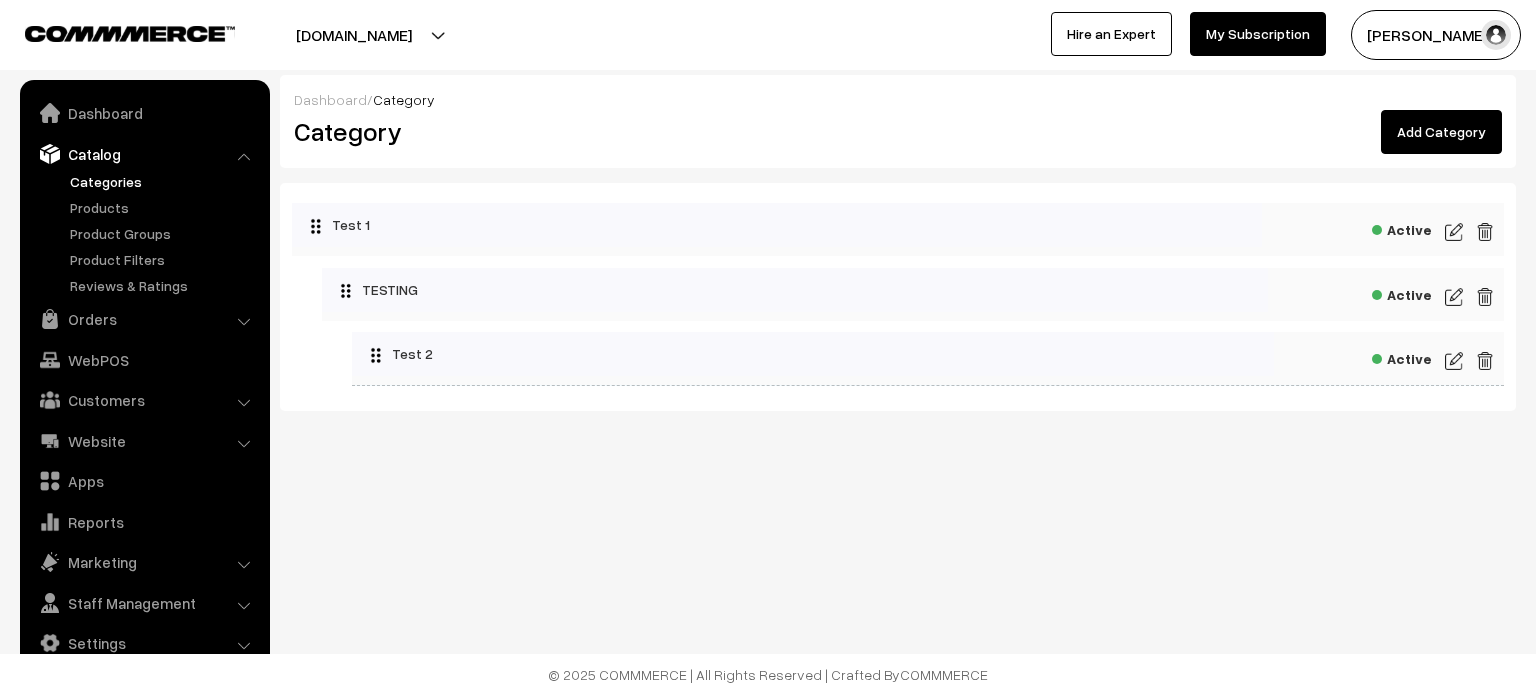 drag, startPoint x: 602, startPoint y: 354, endPoint x: 388, endPoint y: 385, distance: 216.23367 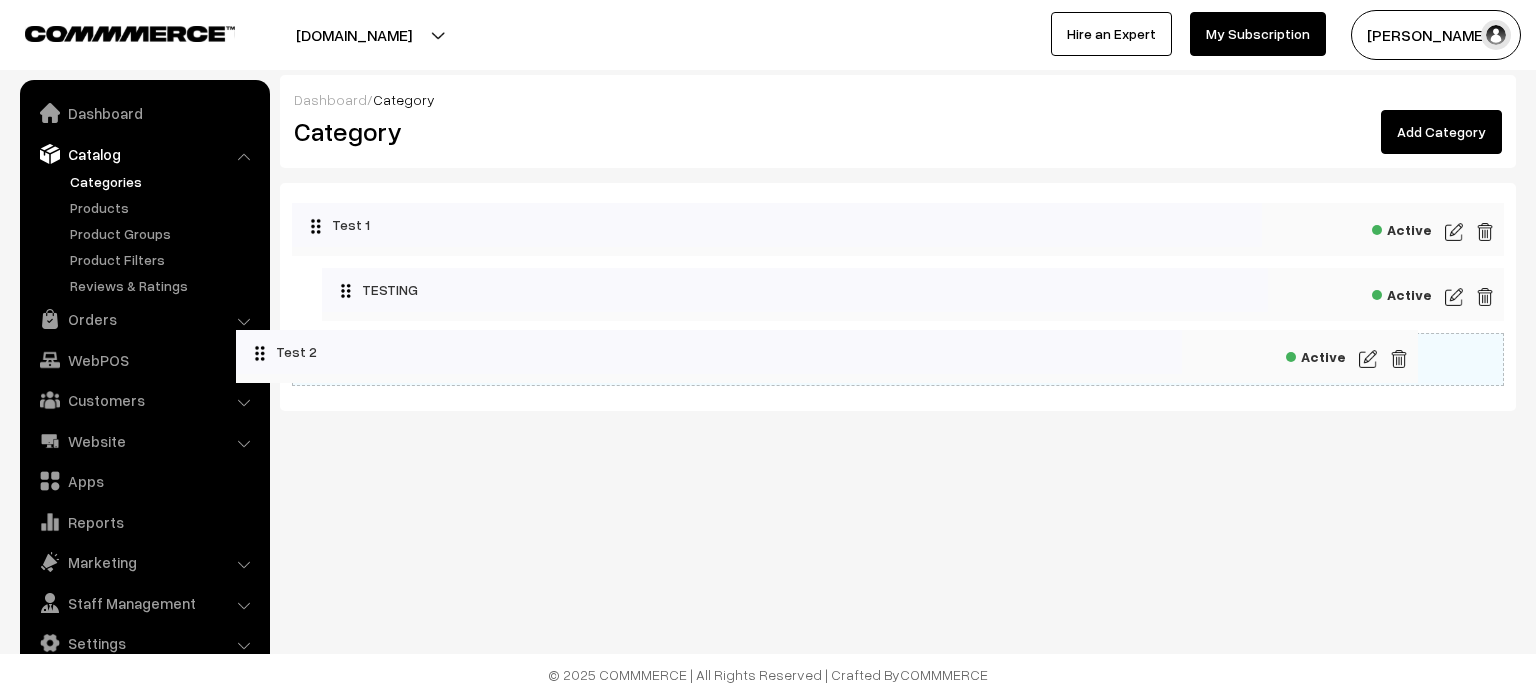 drag, startPoint x: 450, startPoint y: 363, endPoint x: 356, endPoint y: 357, distance: 94.19129 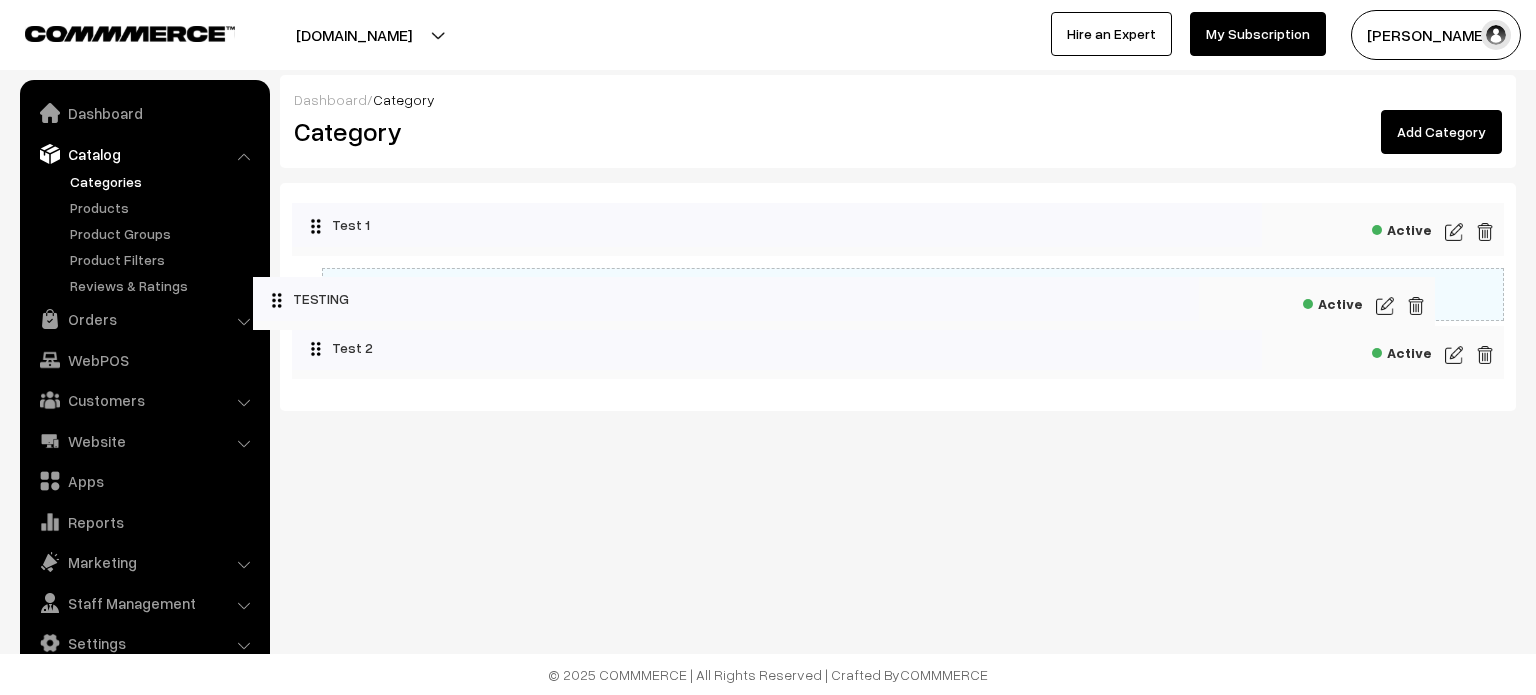 drag, startPoint x: 544, startPoint y: 277, endPoint x: 461, endPoint y: 291, distance: 84.17244 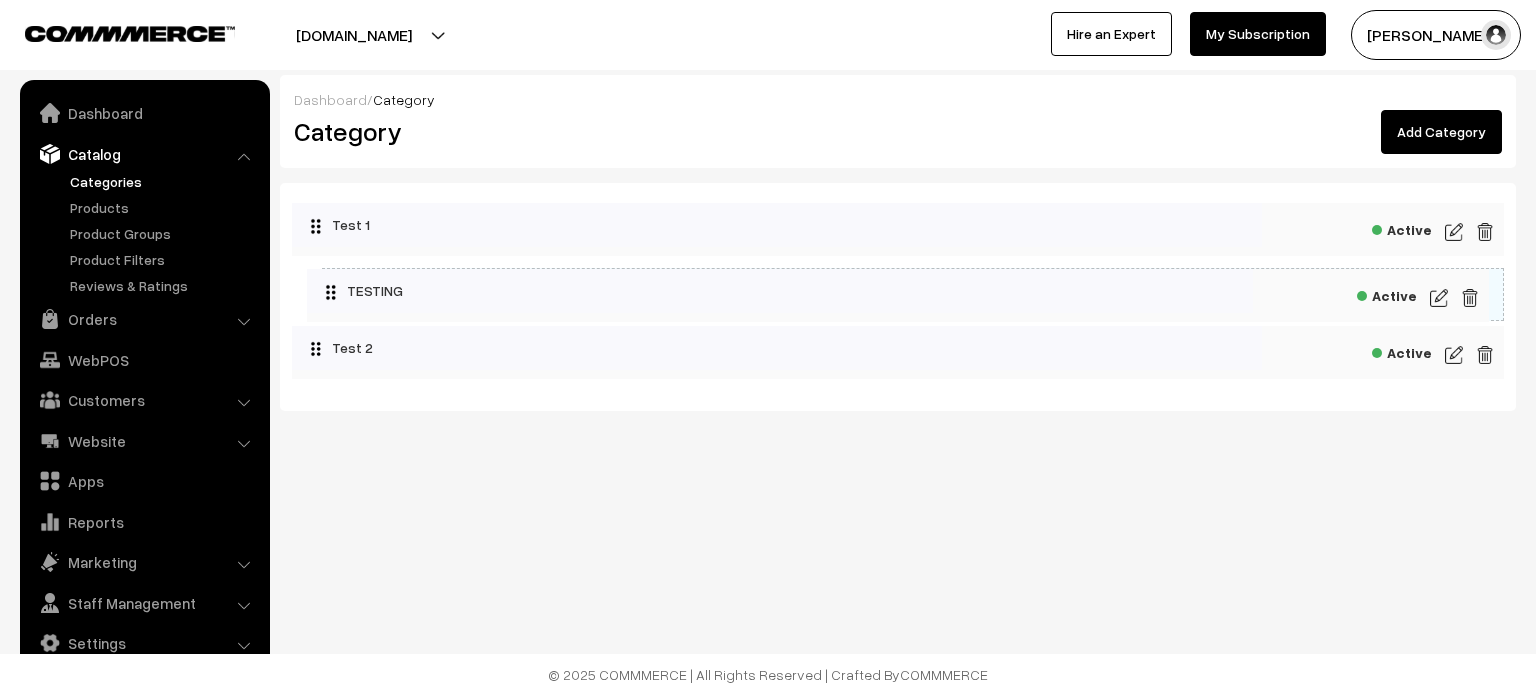 drag, startPoint x: 461, startPoint y: 291, endPoint x: 339, endPoint y: 296, distance: 122.10242 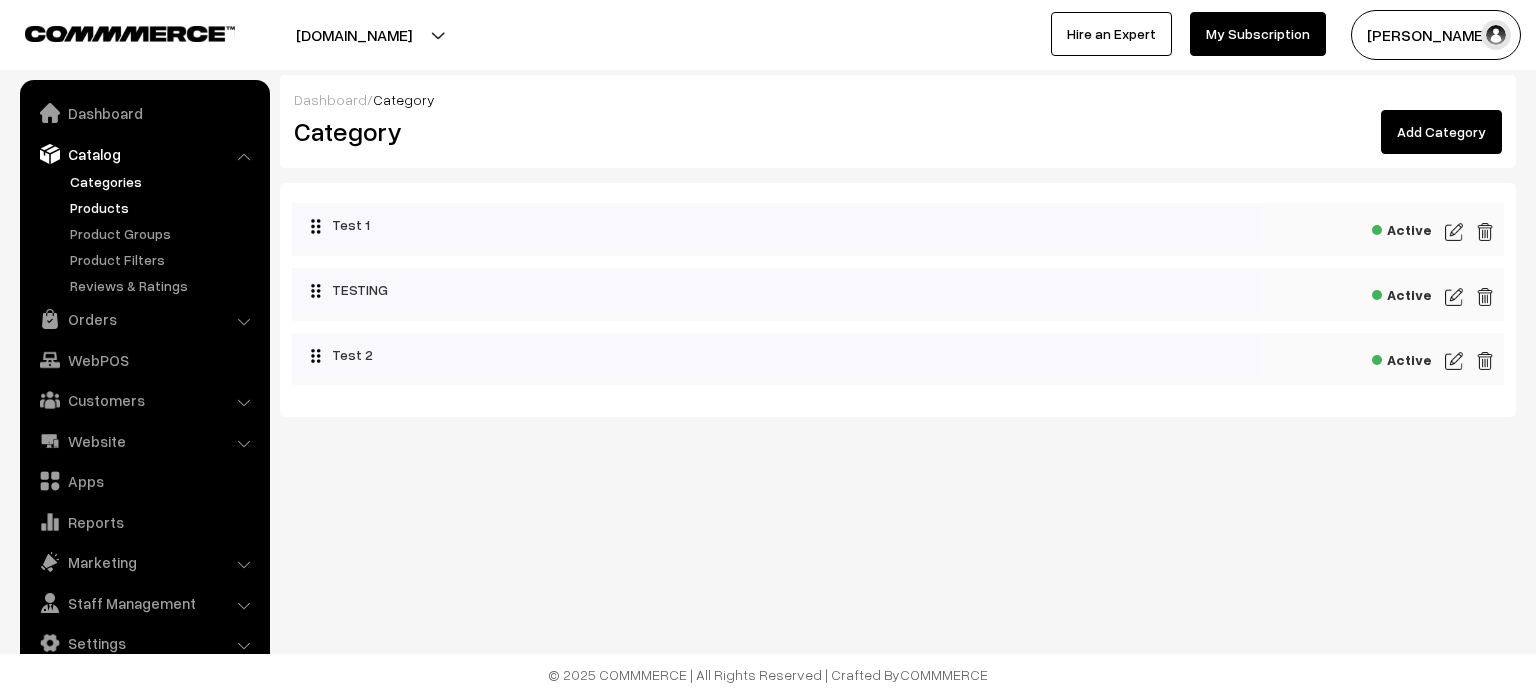 click on "Products" at bounding box center (164, 207) 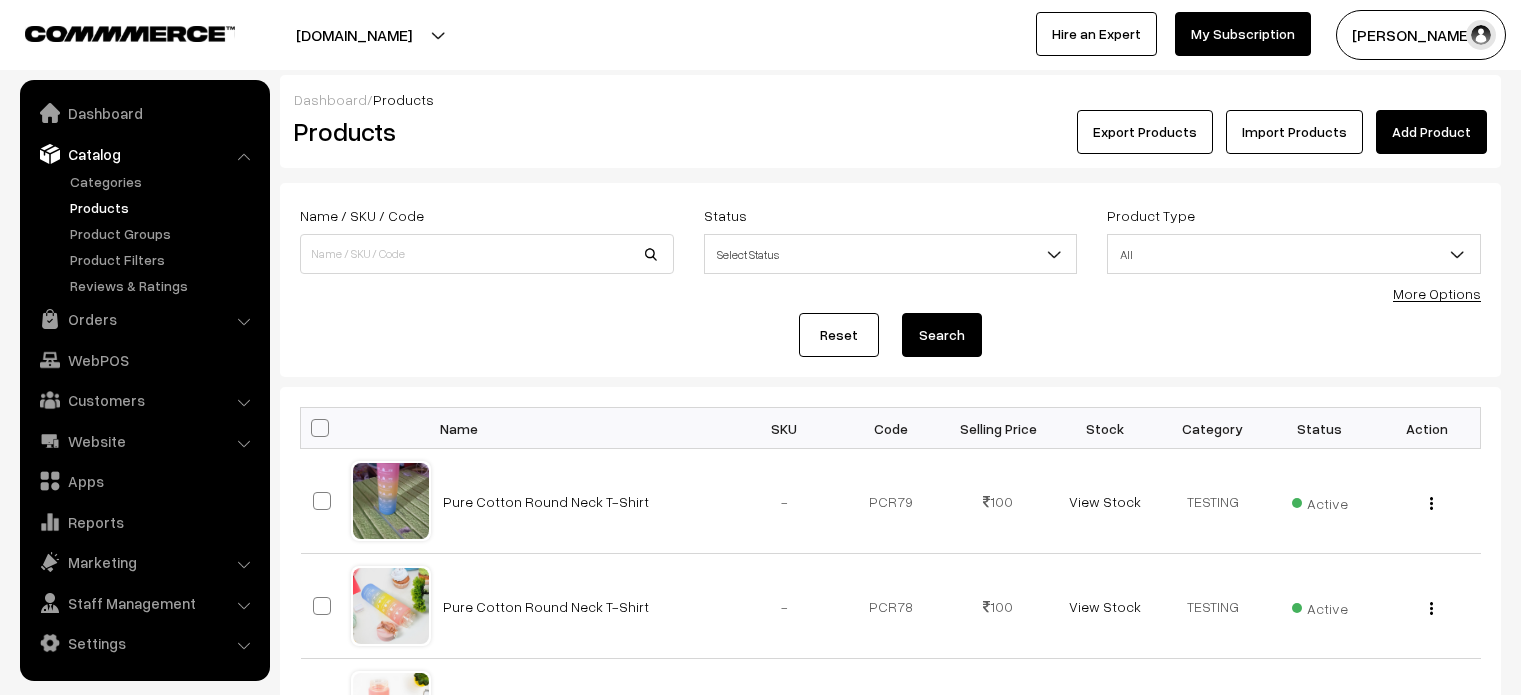 scroll, scrollTop: 0, scrollLeft: 0, axis: both 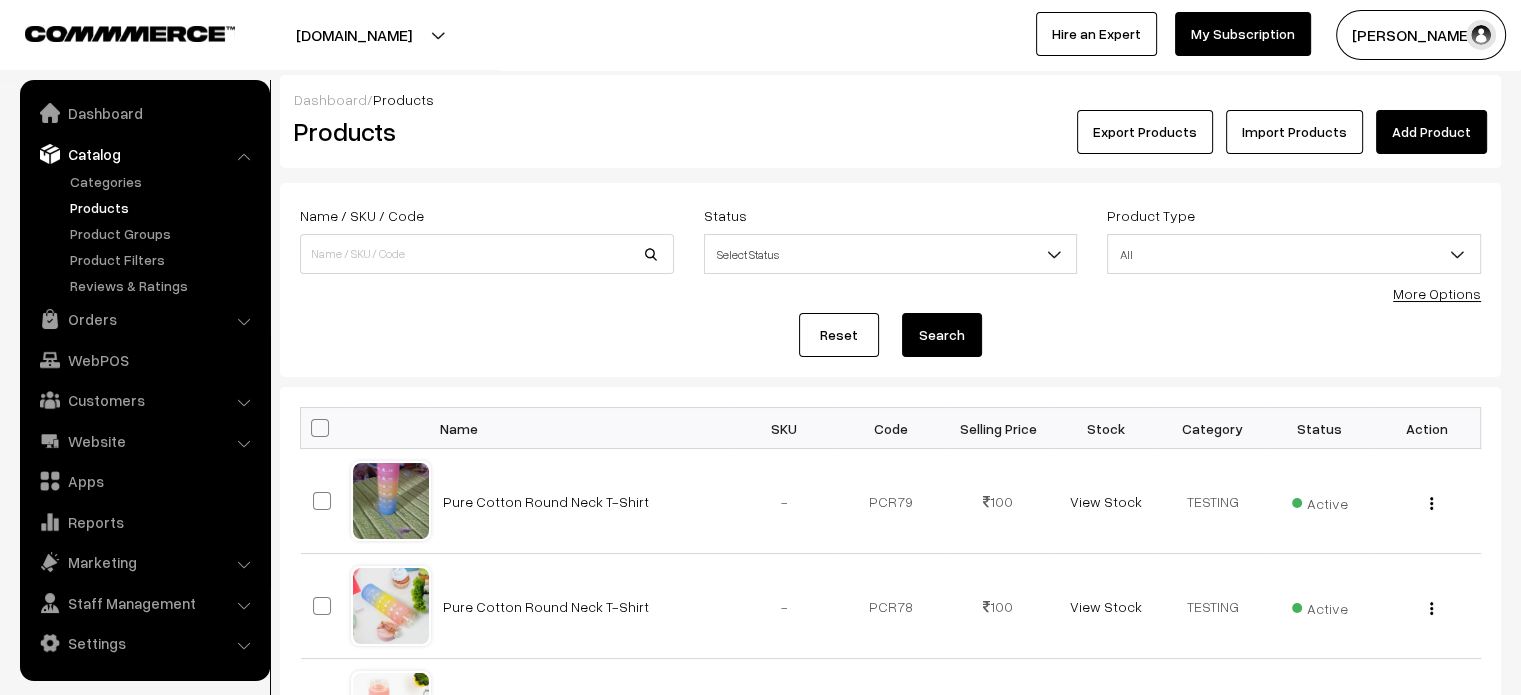 click on "Add Product" at bounding box center (1431, 132) 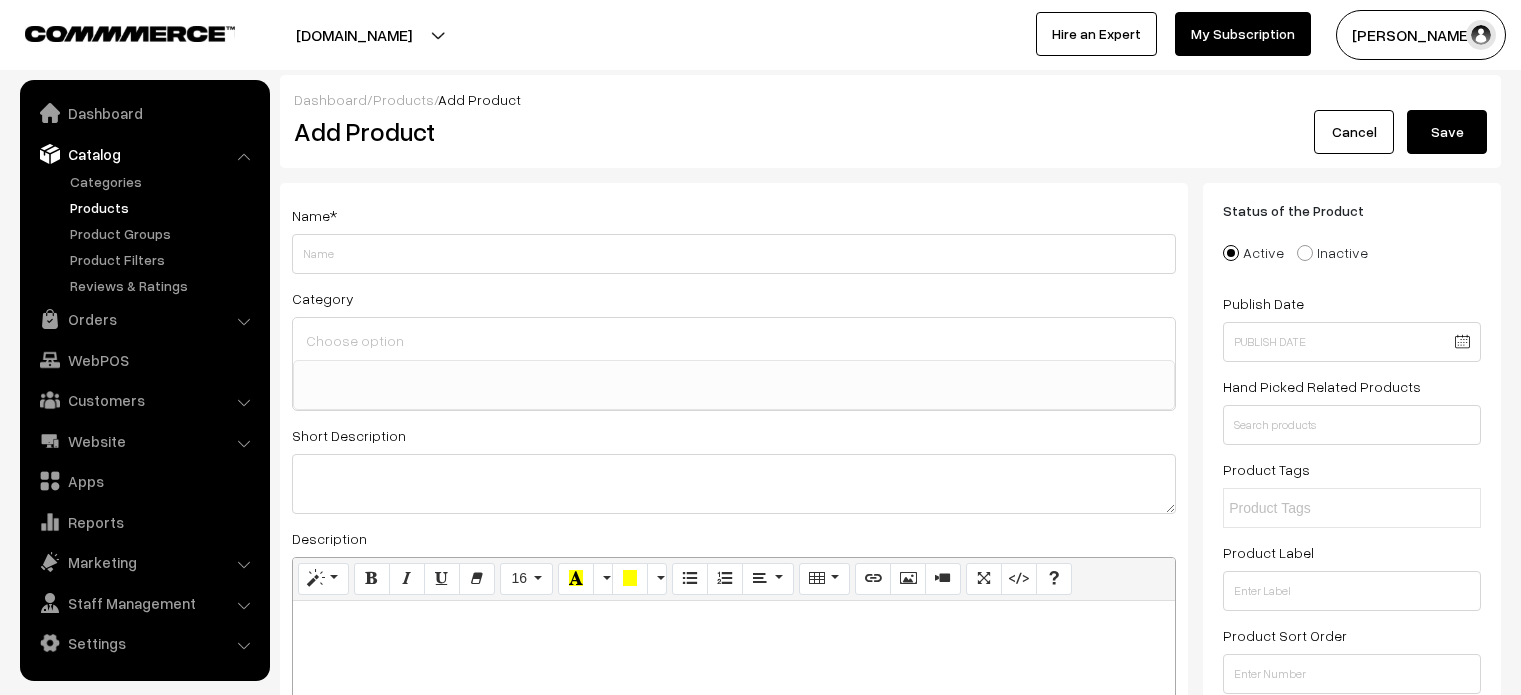 select 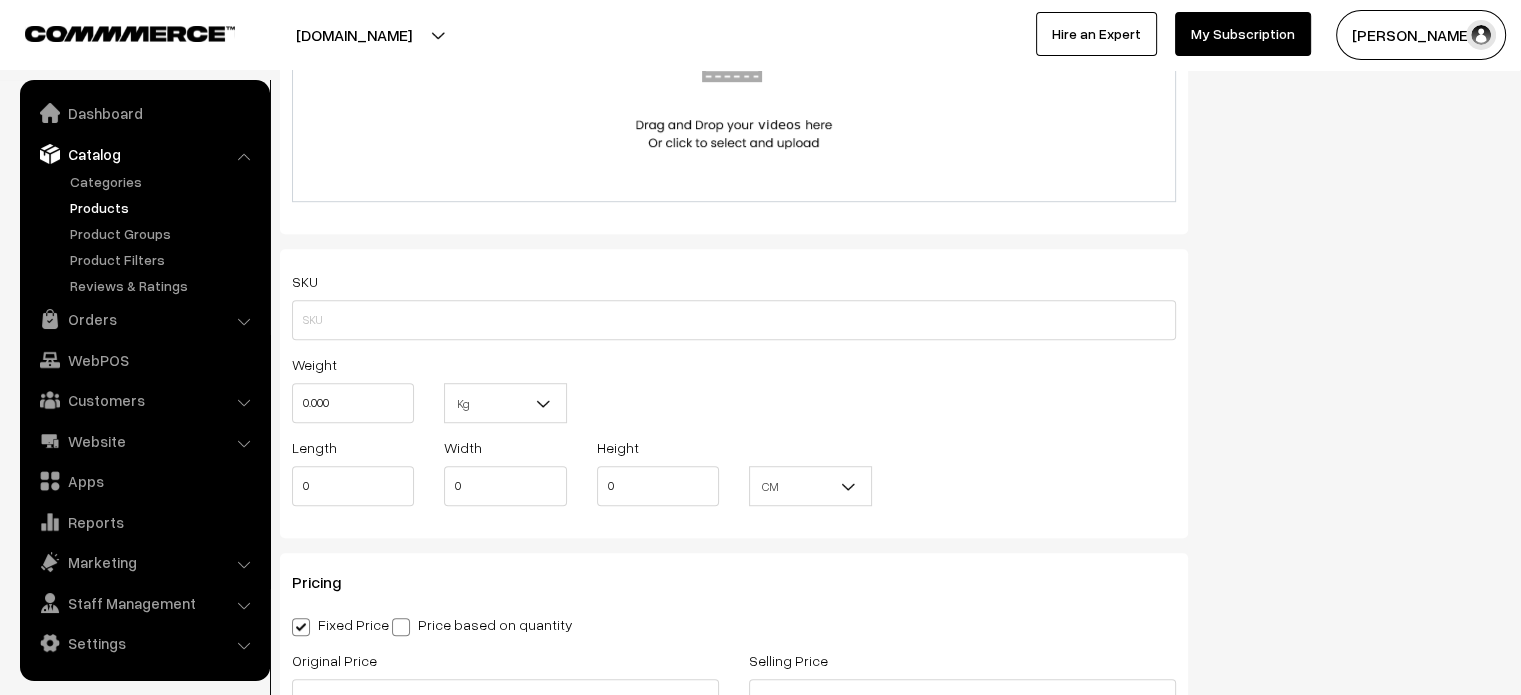 scroll, scrollTop: 1251, scrollLeft: 0, axis: vertical 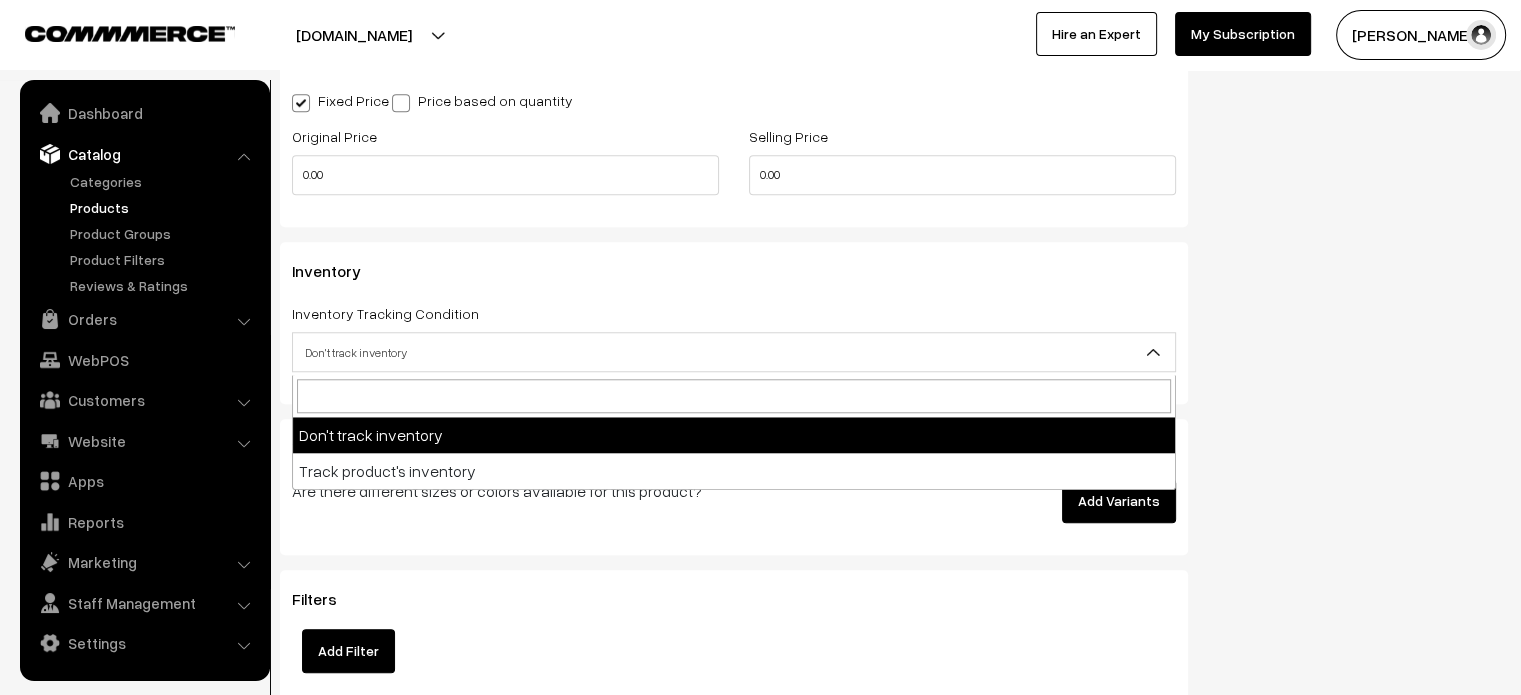 click on "Don't track inventory" at bounding box center [734, 352] 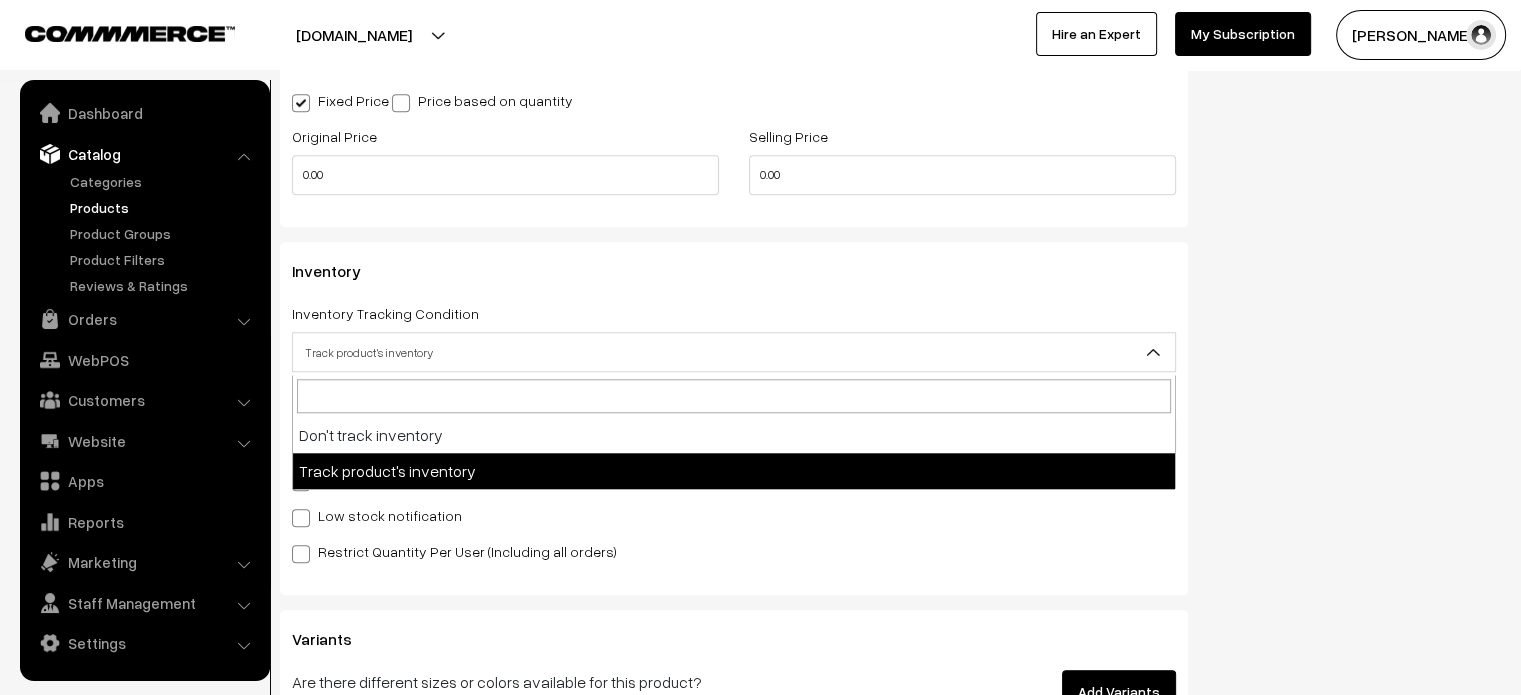 click on "Track product's inventory" at bounding box center [734, 352] 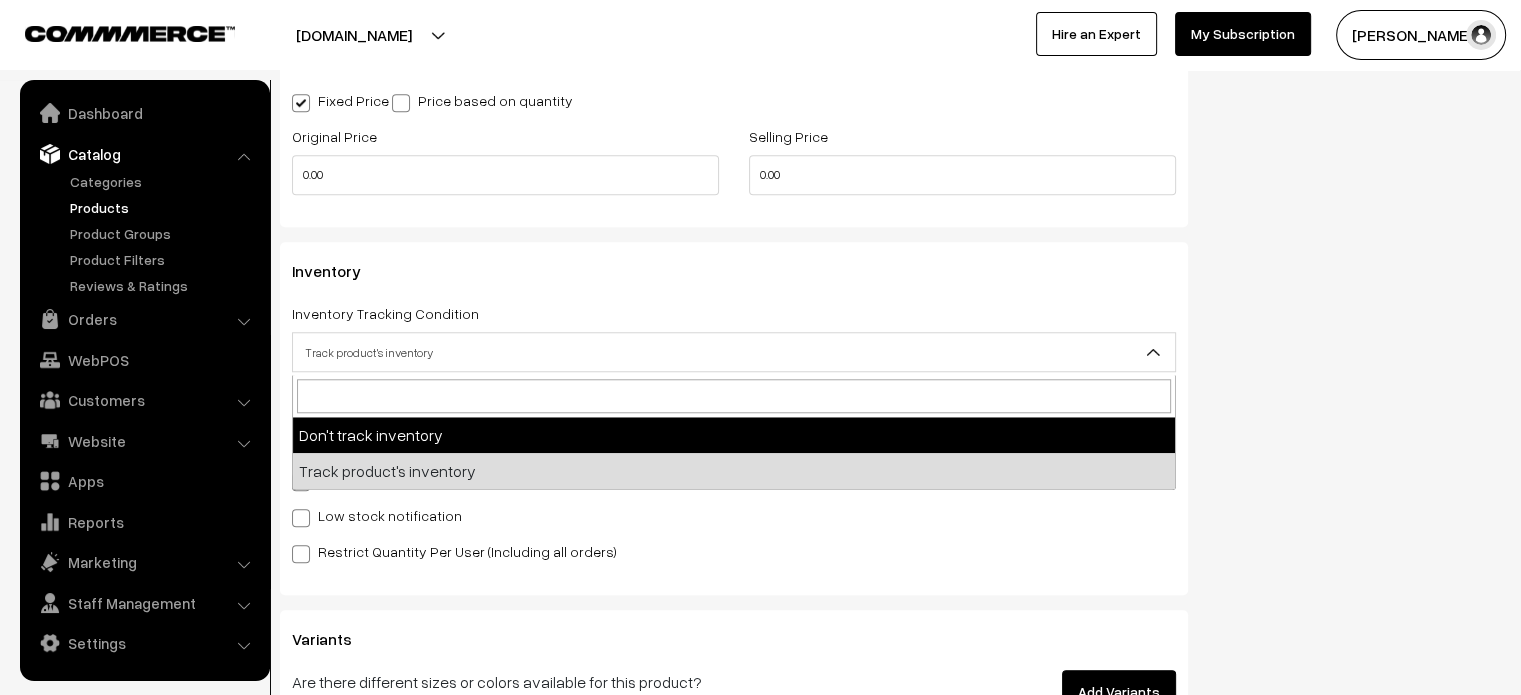 select on "1" 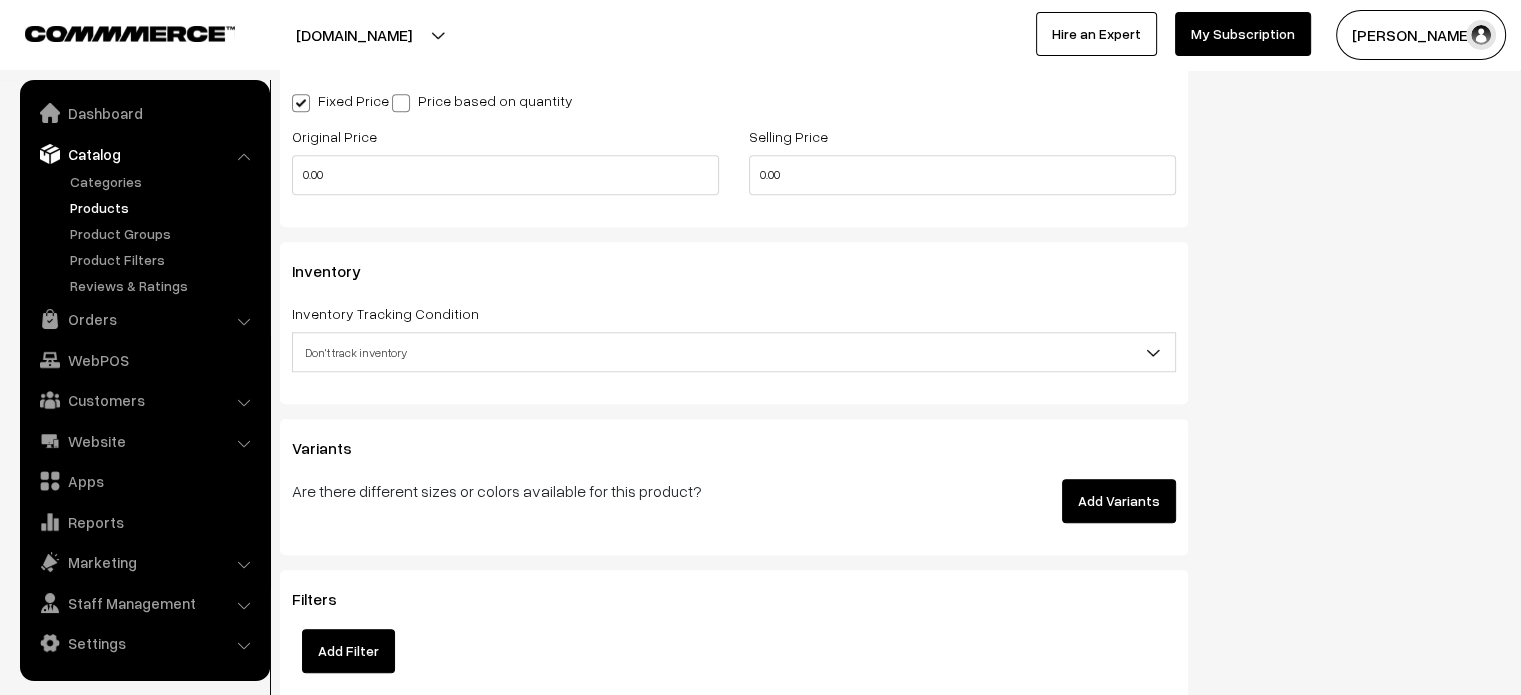scroll, scrollTop: 1844, scrollLeft: 0, axis: vertical 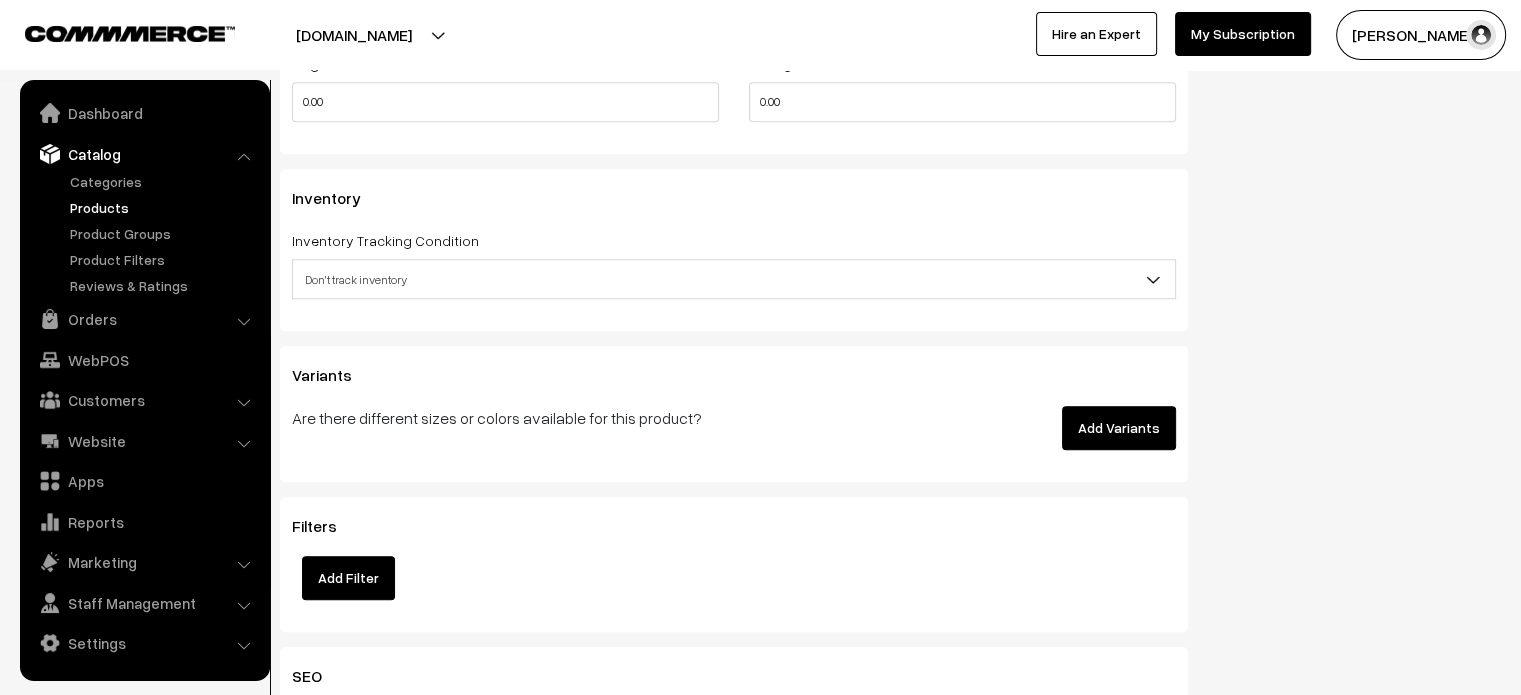 click on "Add Variants" at bounding box center (1119, 428) 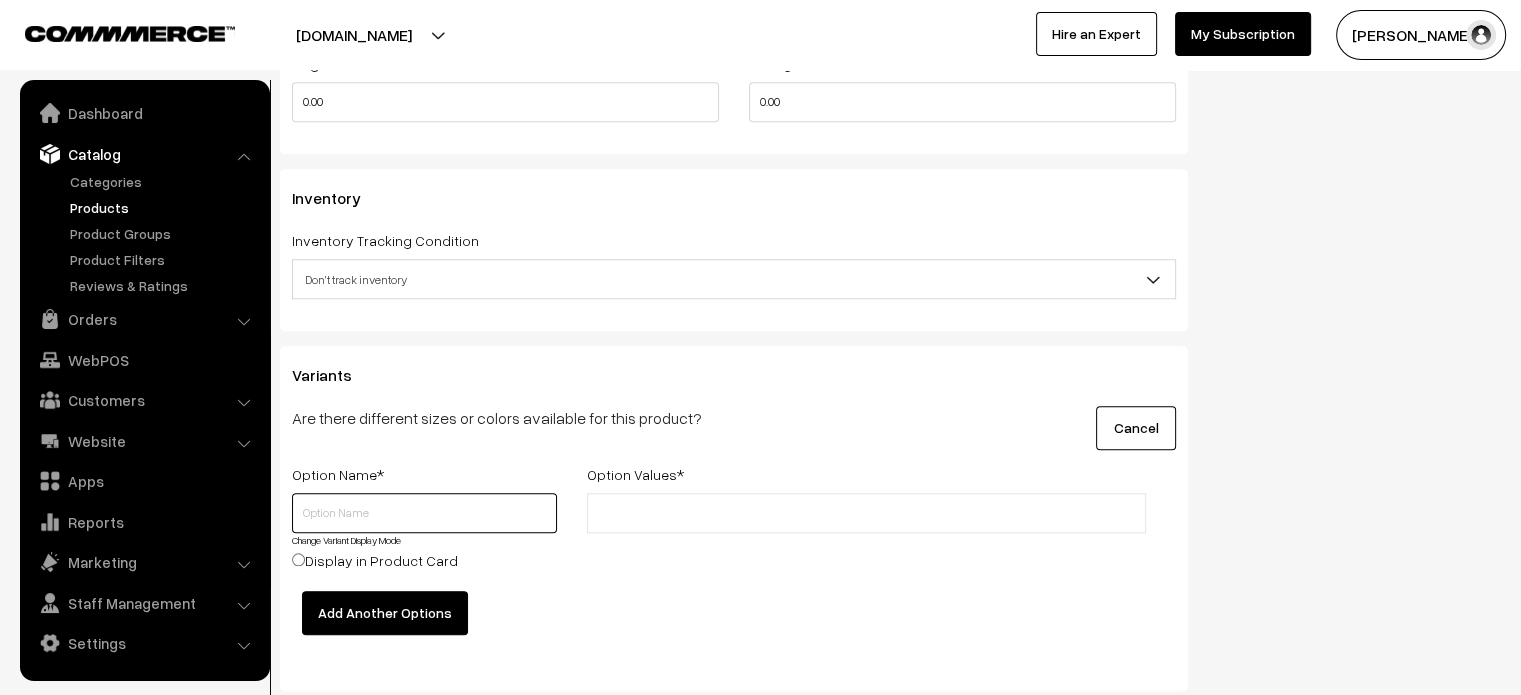 click at bounding box center [424, 513] 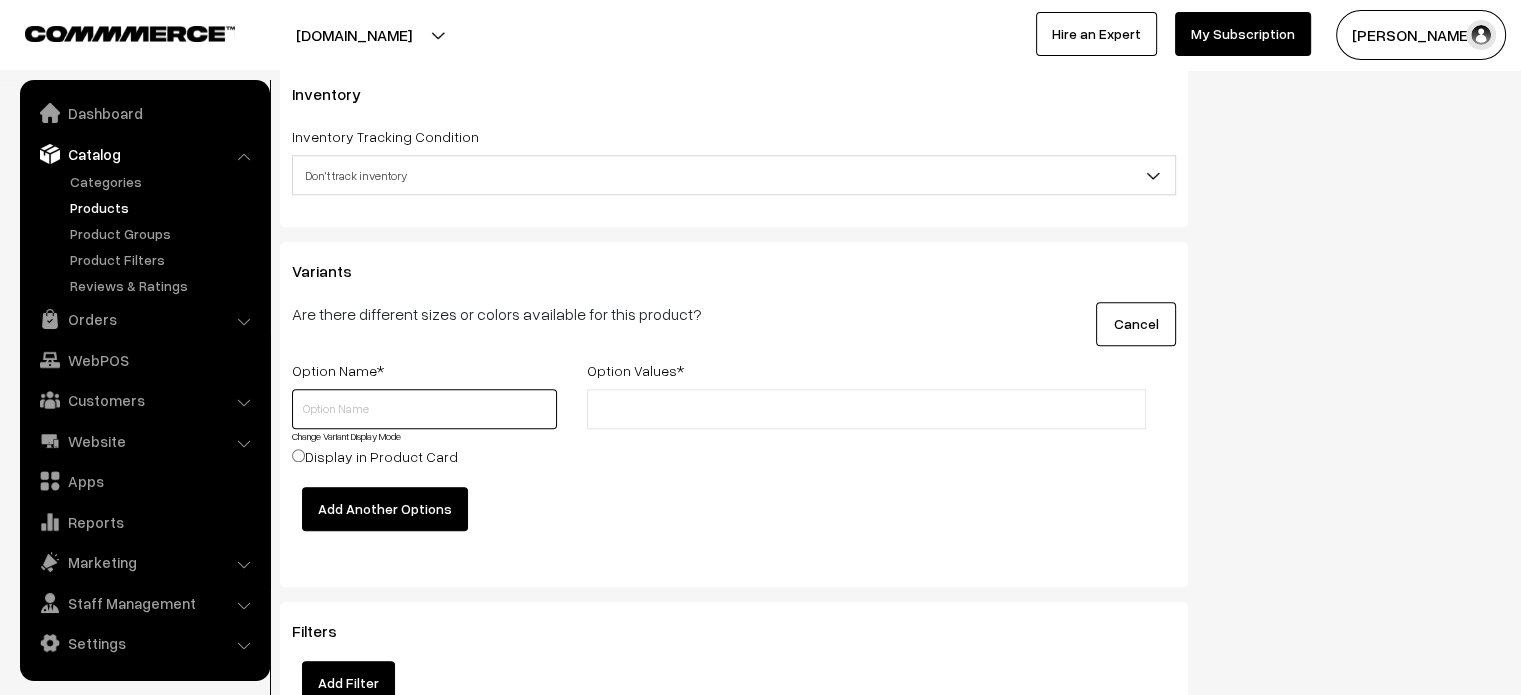 scroll, scrollTop: 1950, scrollLeft: 0, axis: vertical 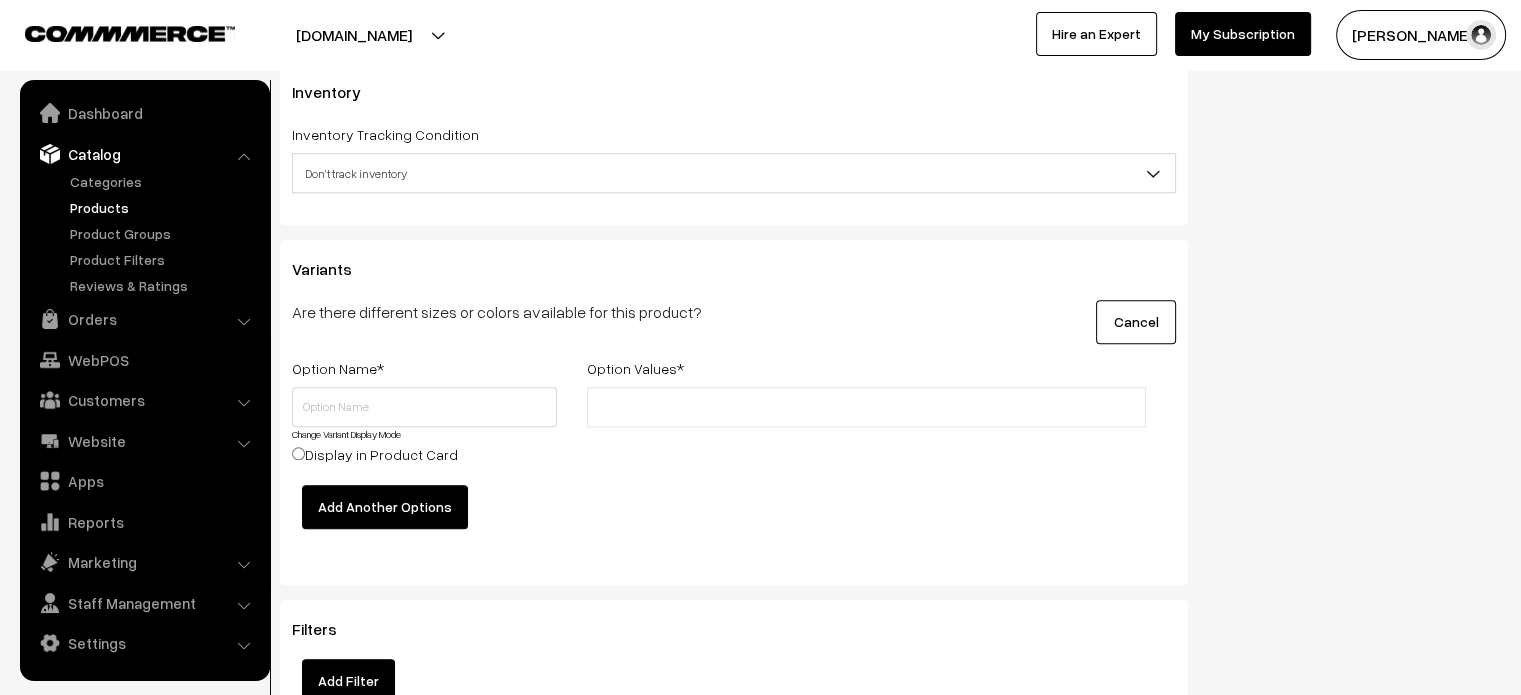 click on "Add Another Options" at bounding box center (385, 507) 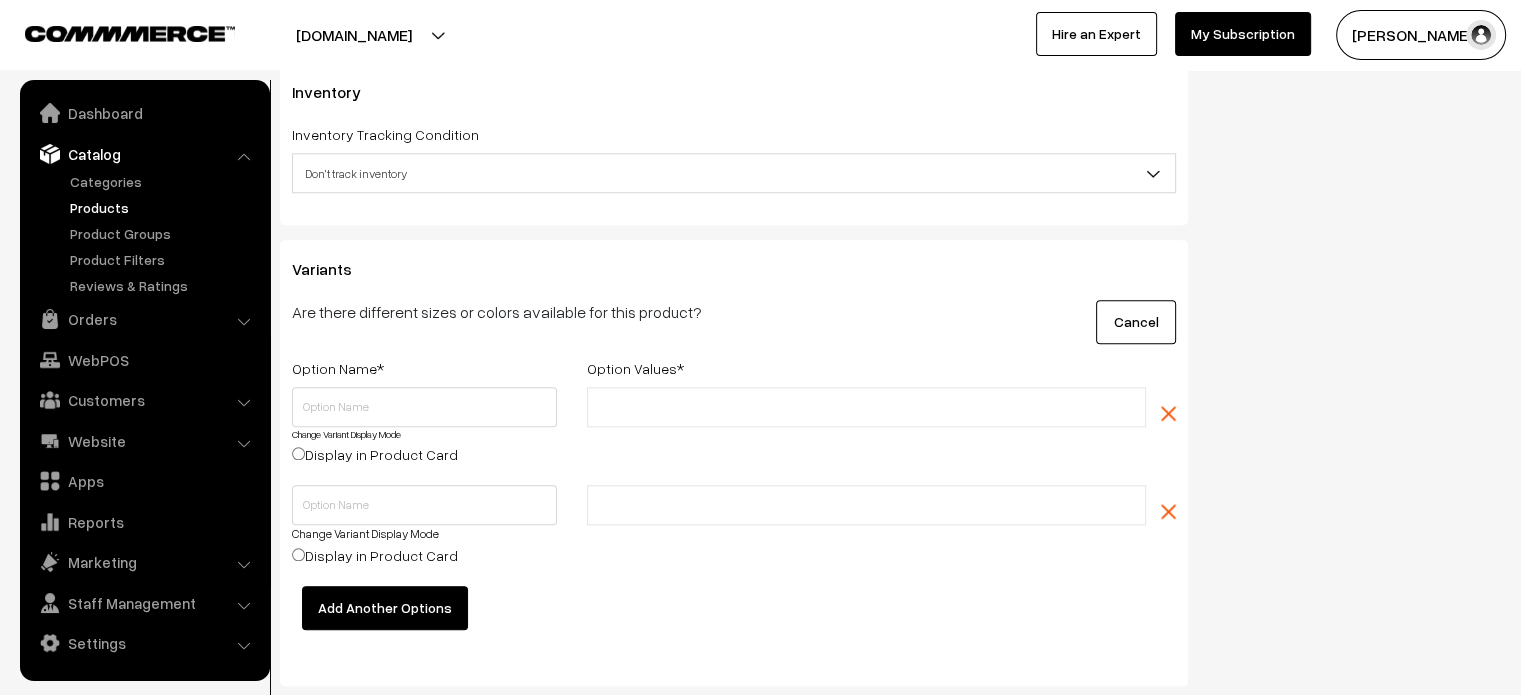 click on "Add Another Options" at bounding box center (385, 608) 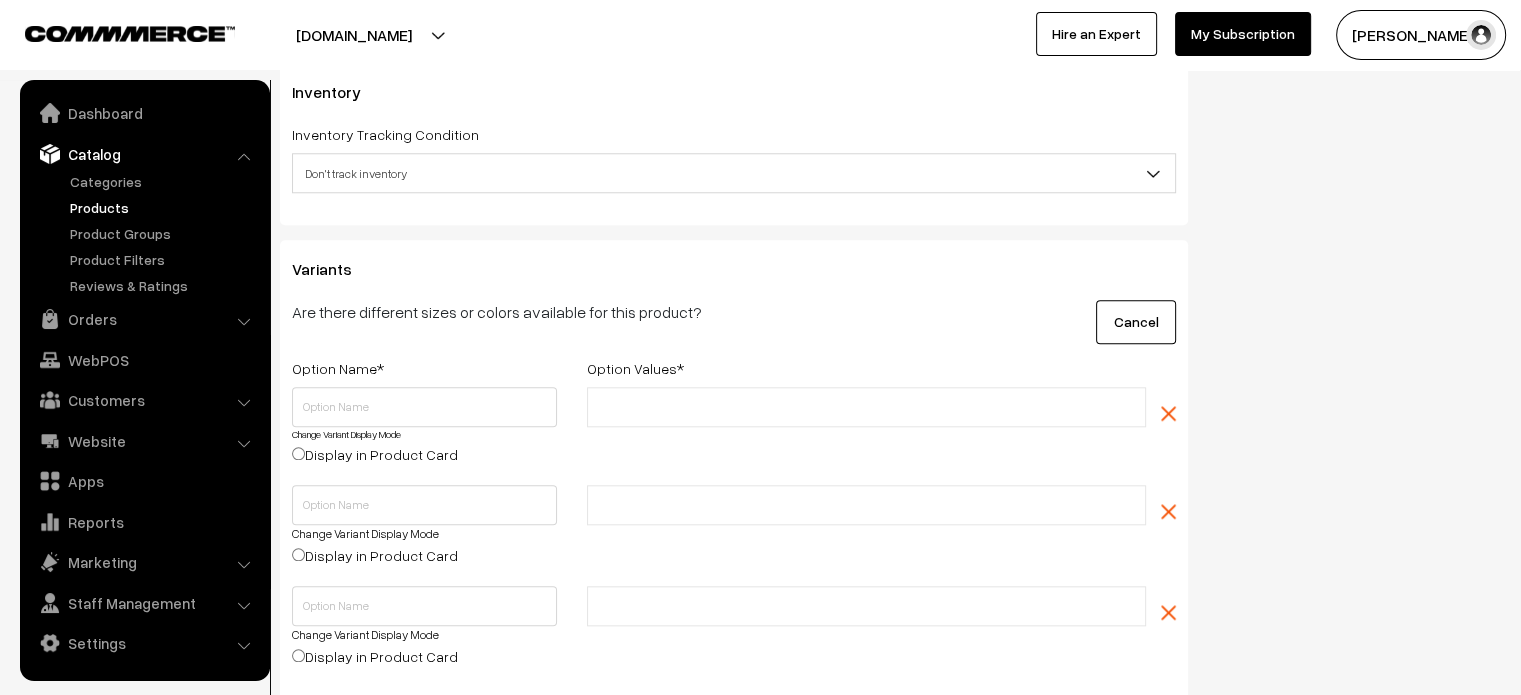 click at bounding box center [1168, 612] 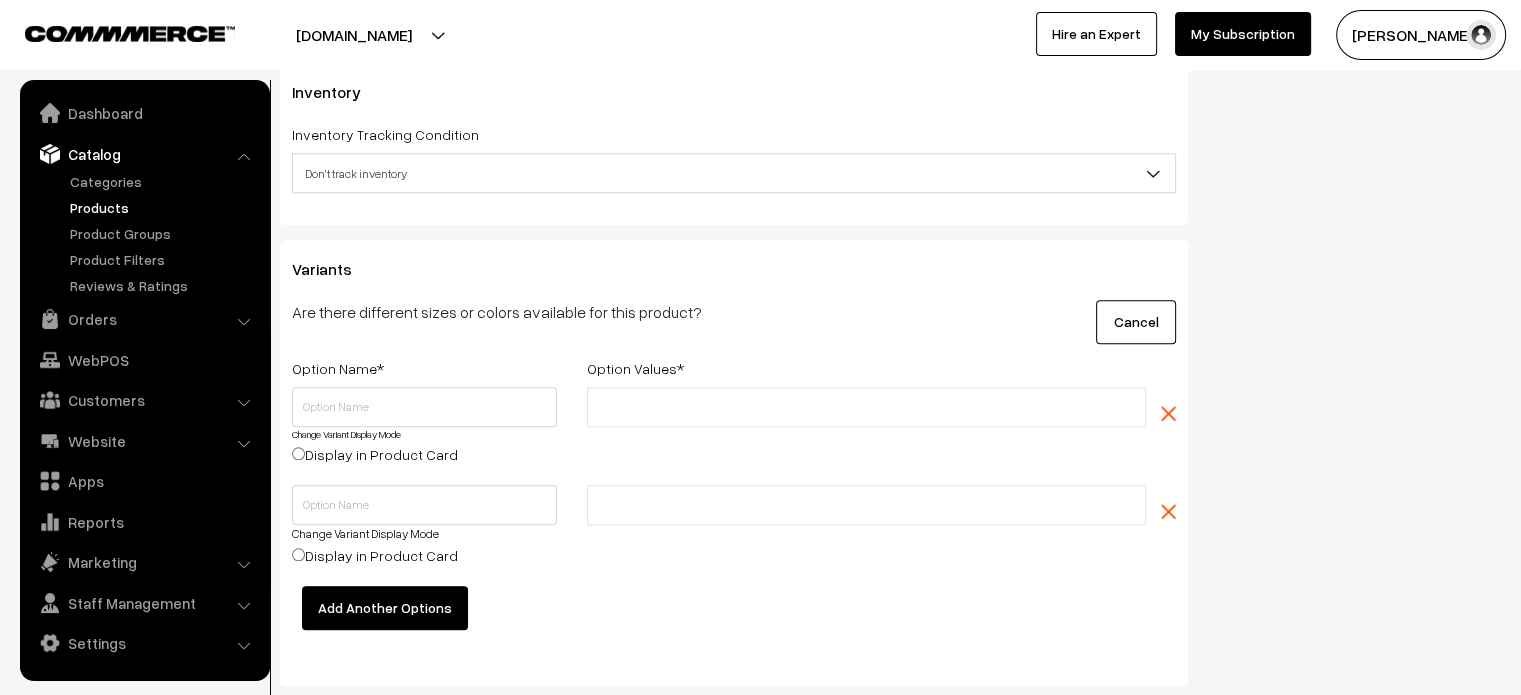 click at bounding box center [1168, 511] 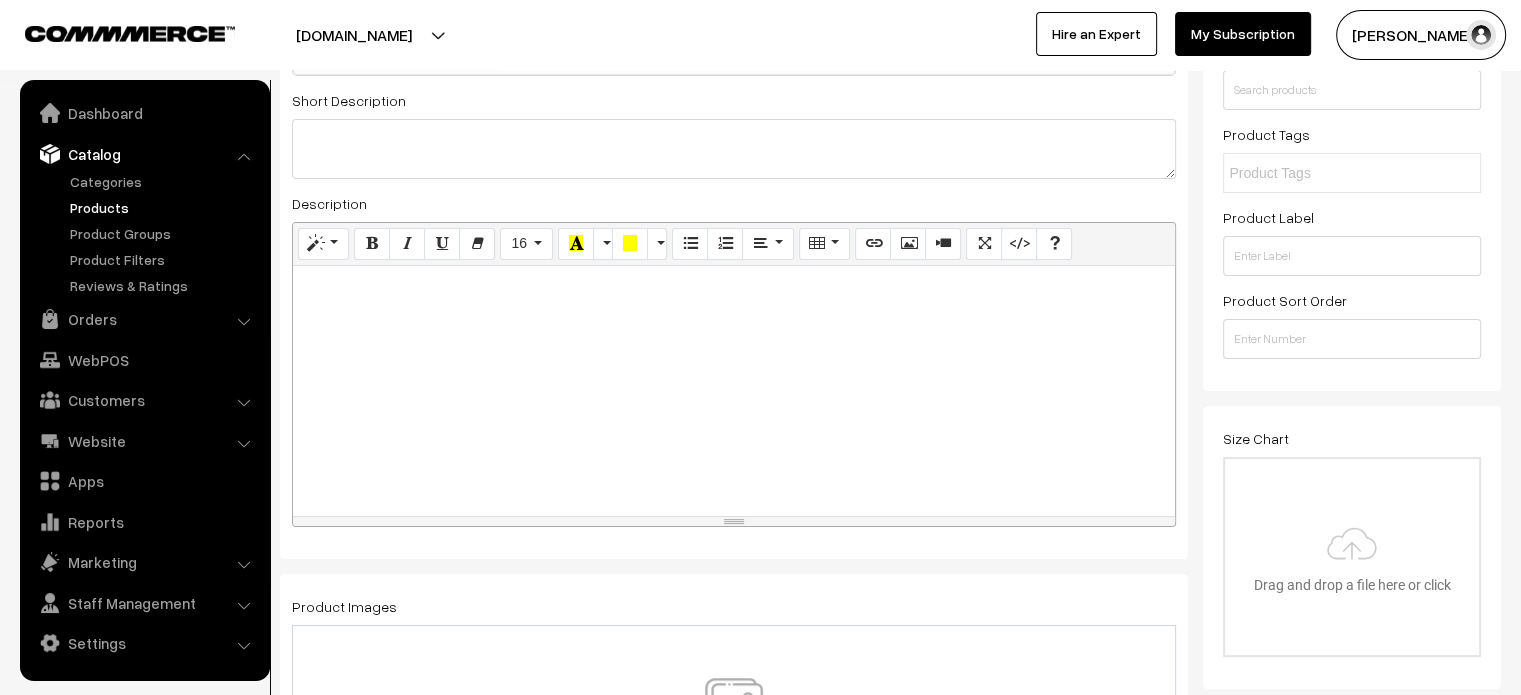 scroll, scrollTop: 0, scrollLeft: 0, axis: both 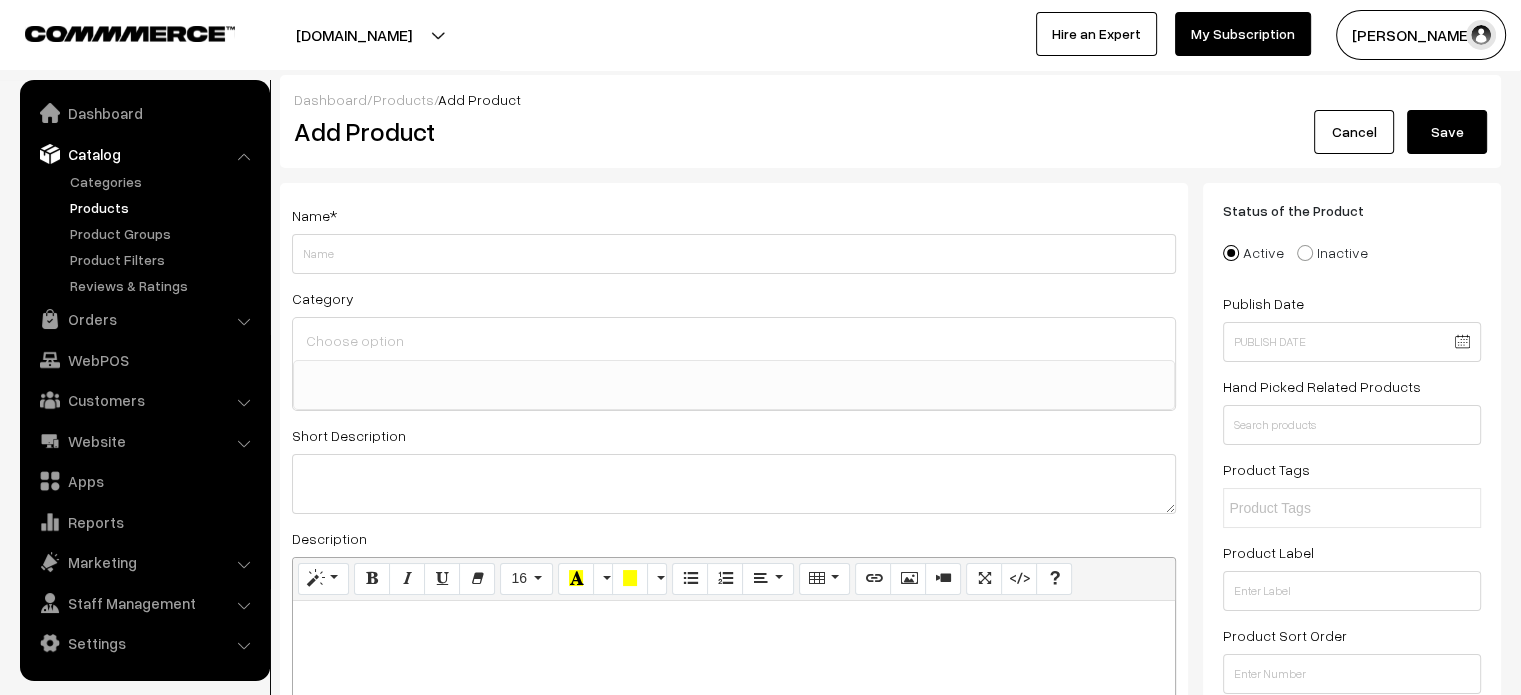 click on "Cancel" at bounding box center [1354, 132] 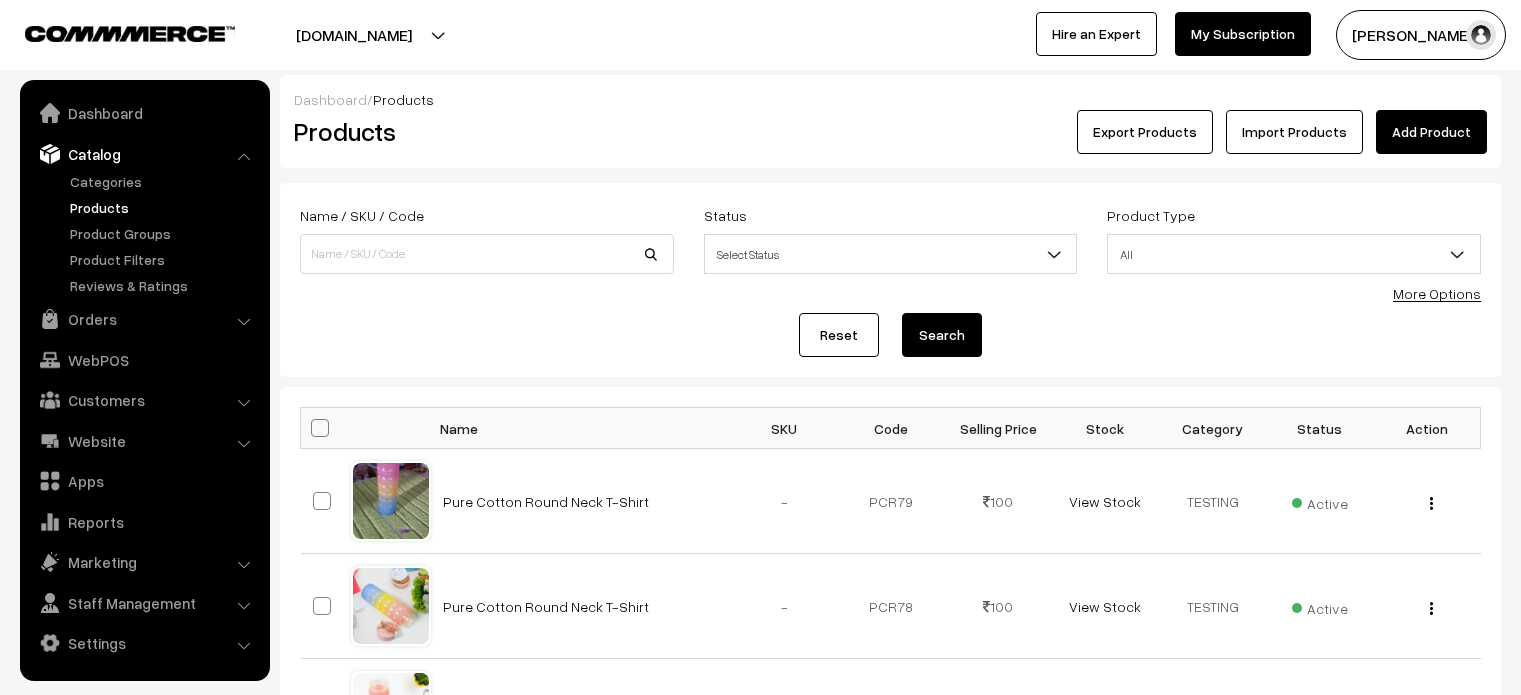scroll, scrollTop: 0, scrollLeft: 0, axis: both 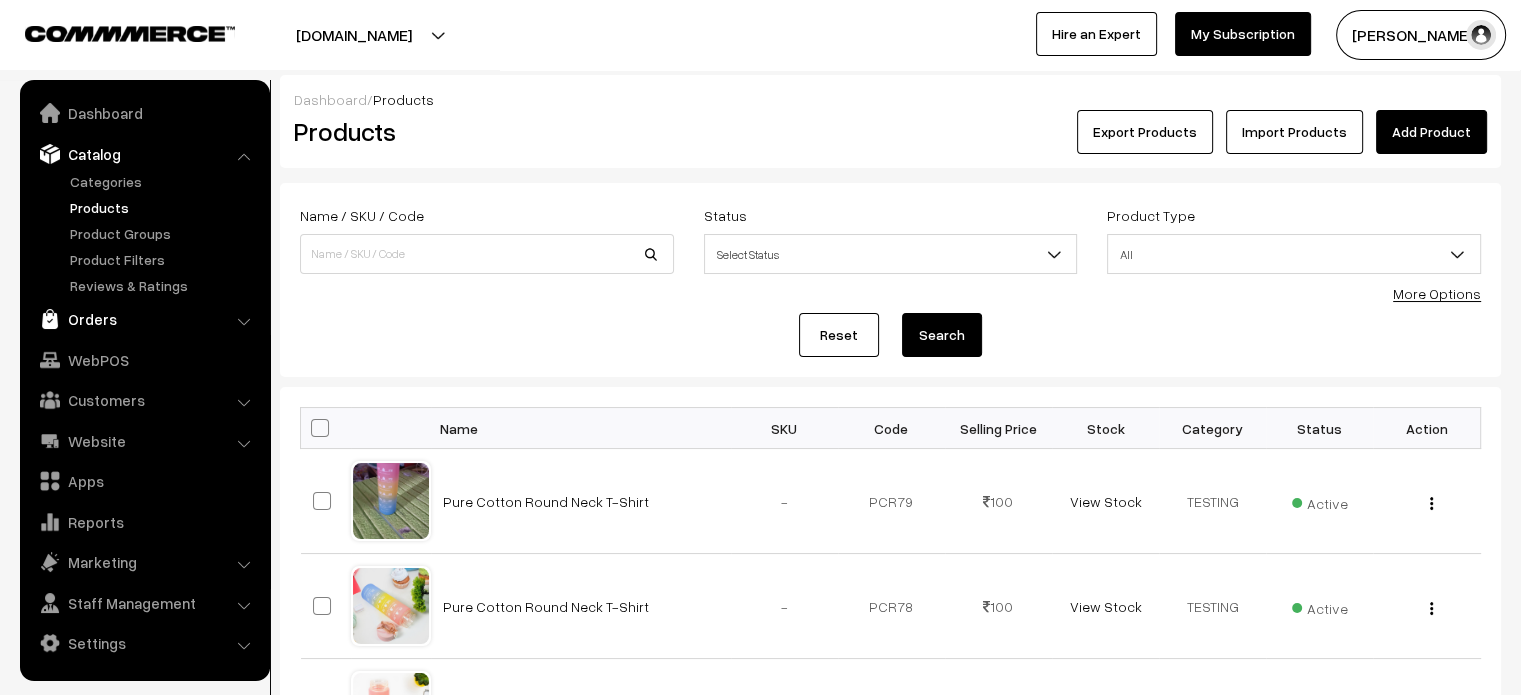 click on "Orders" at bounding box center (144, 319) 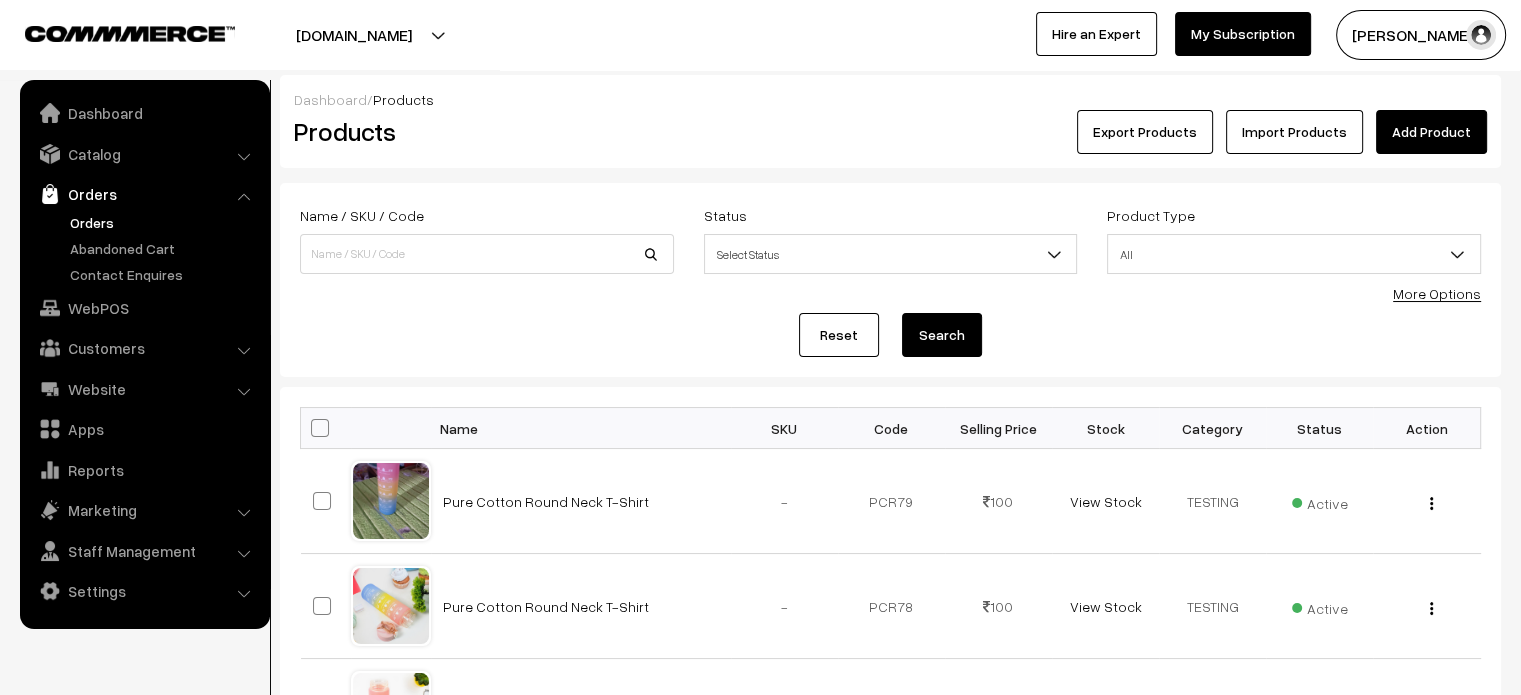 click on "Orders" at bounding box center (164, 222) 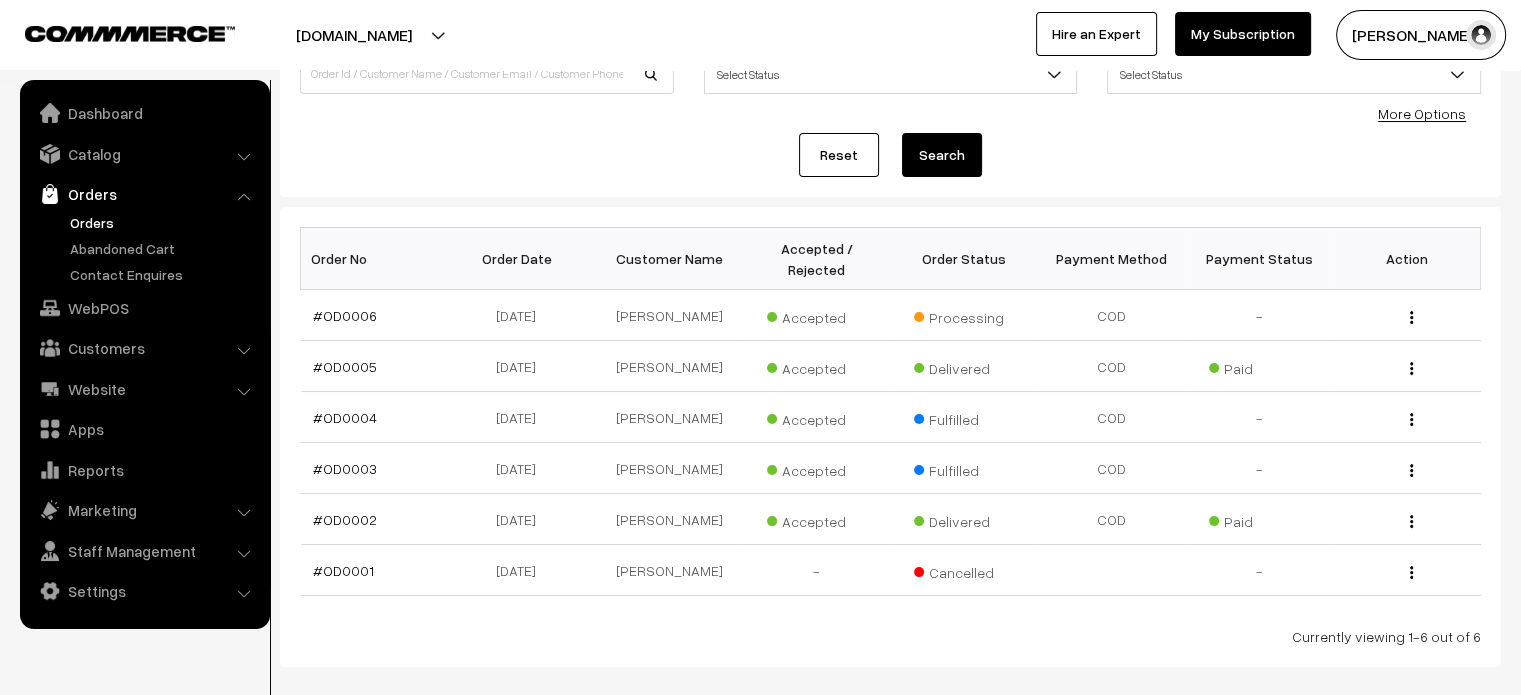 scroll, scrollTop: 259, scrollLeft: 0, axis: vertical 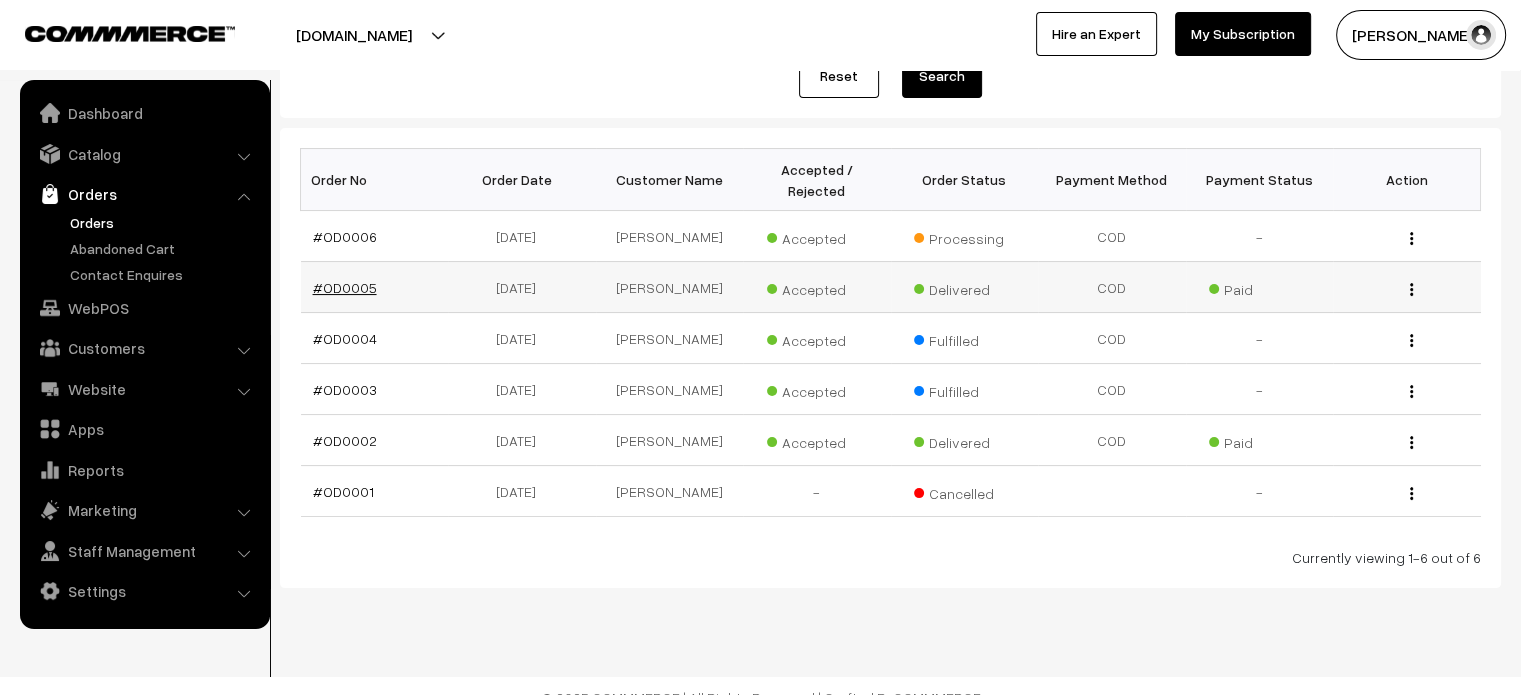 click on "#OD0005" at bounding box center [345, 287] 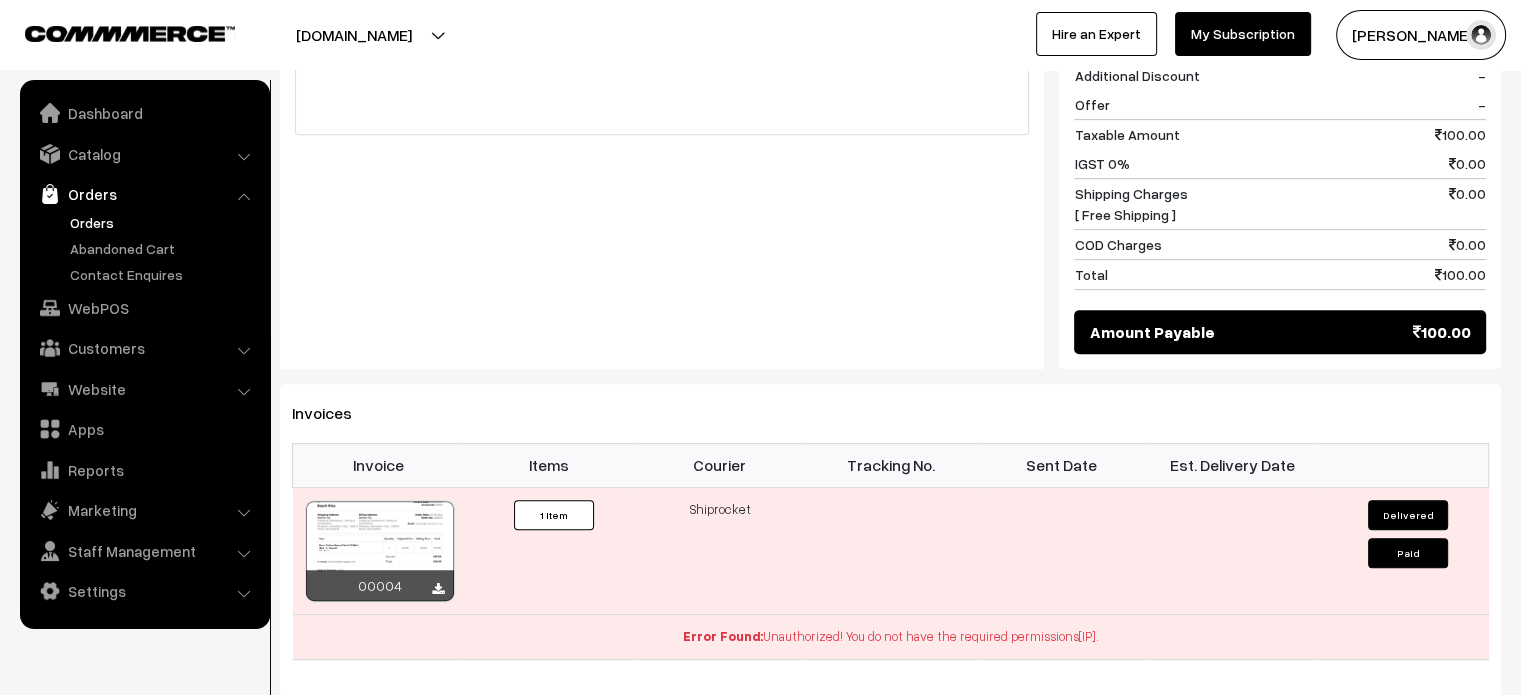scroll, scrollTop: 918, scrollLeft: 0, axis: vertical 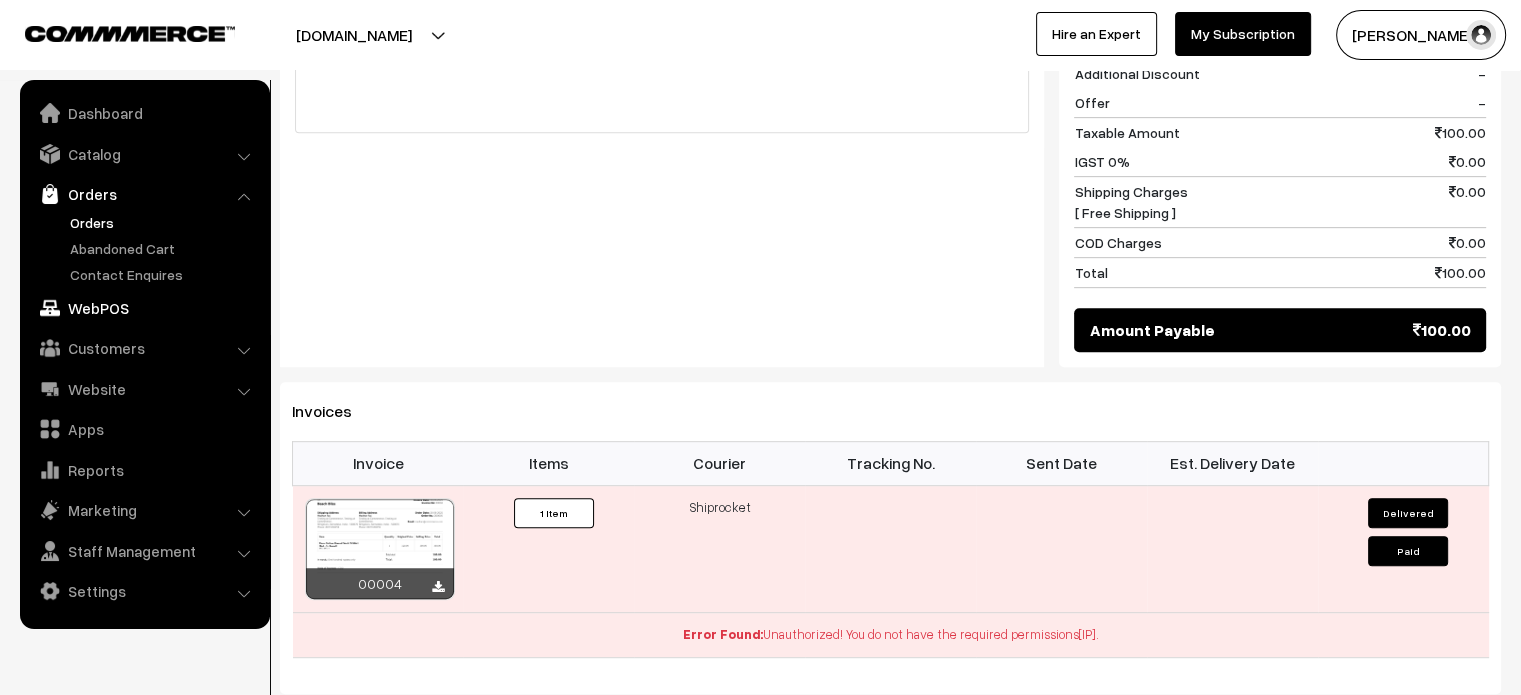 click on "WebPOS" at bounding box center (144, 308) 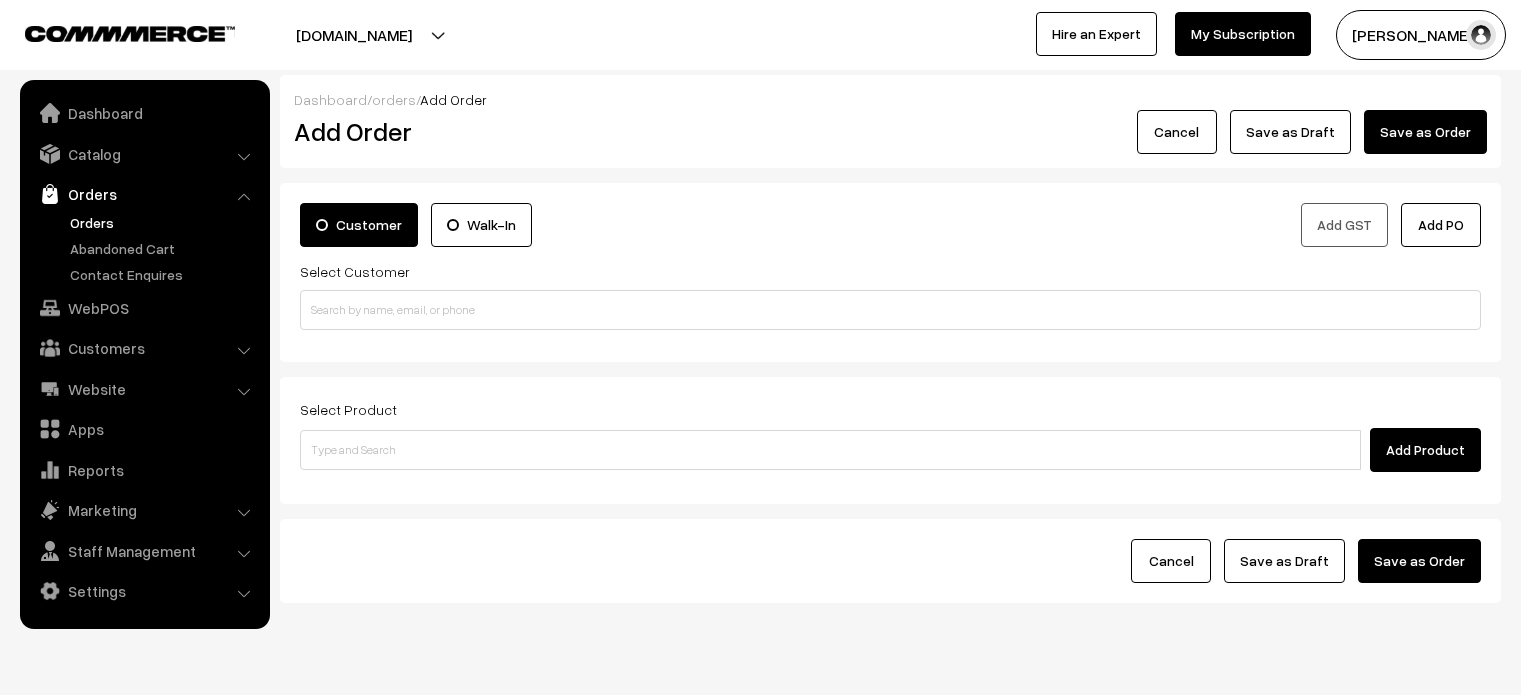 scroll, scrollTop: 0, scrollLeft: 0, axis: both 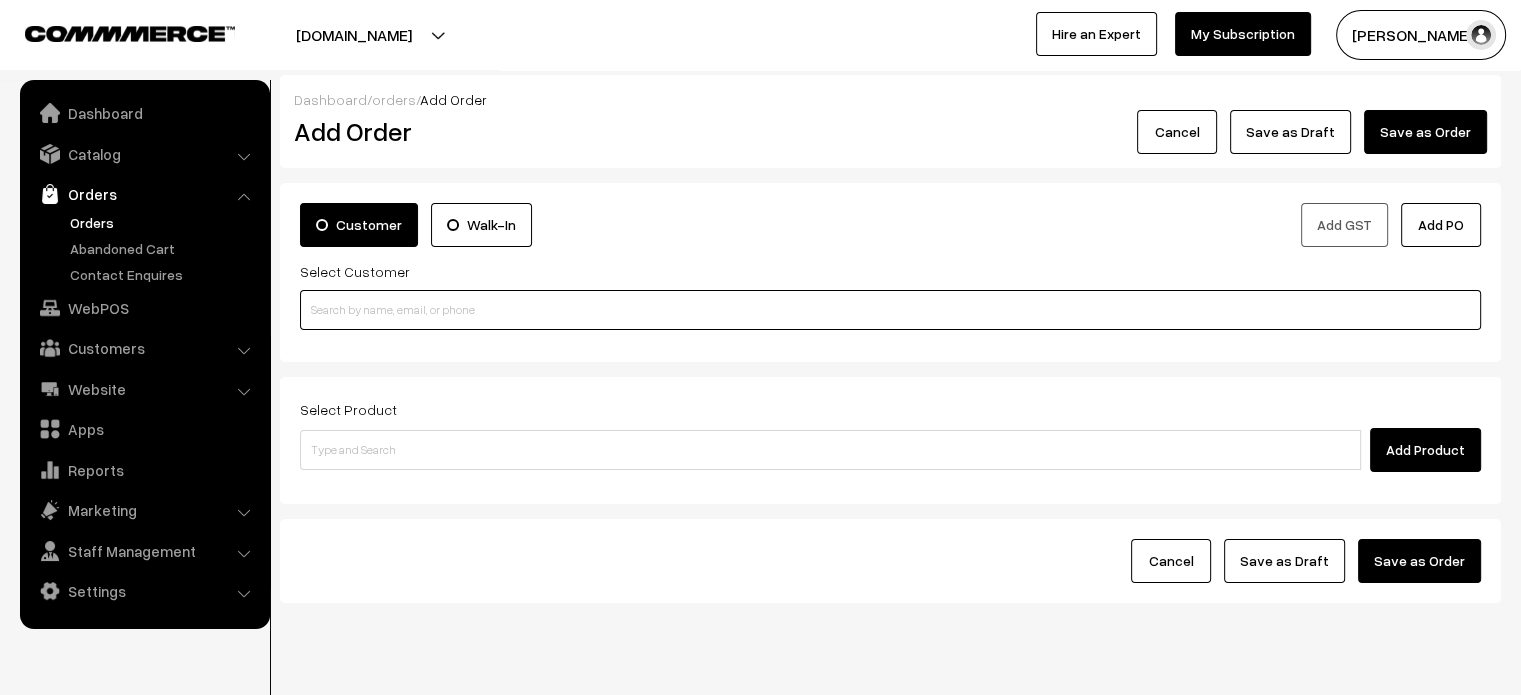 click at bounding box center (890, 310) 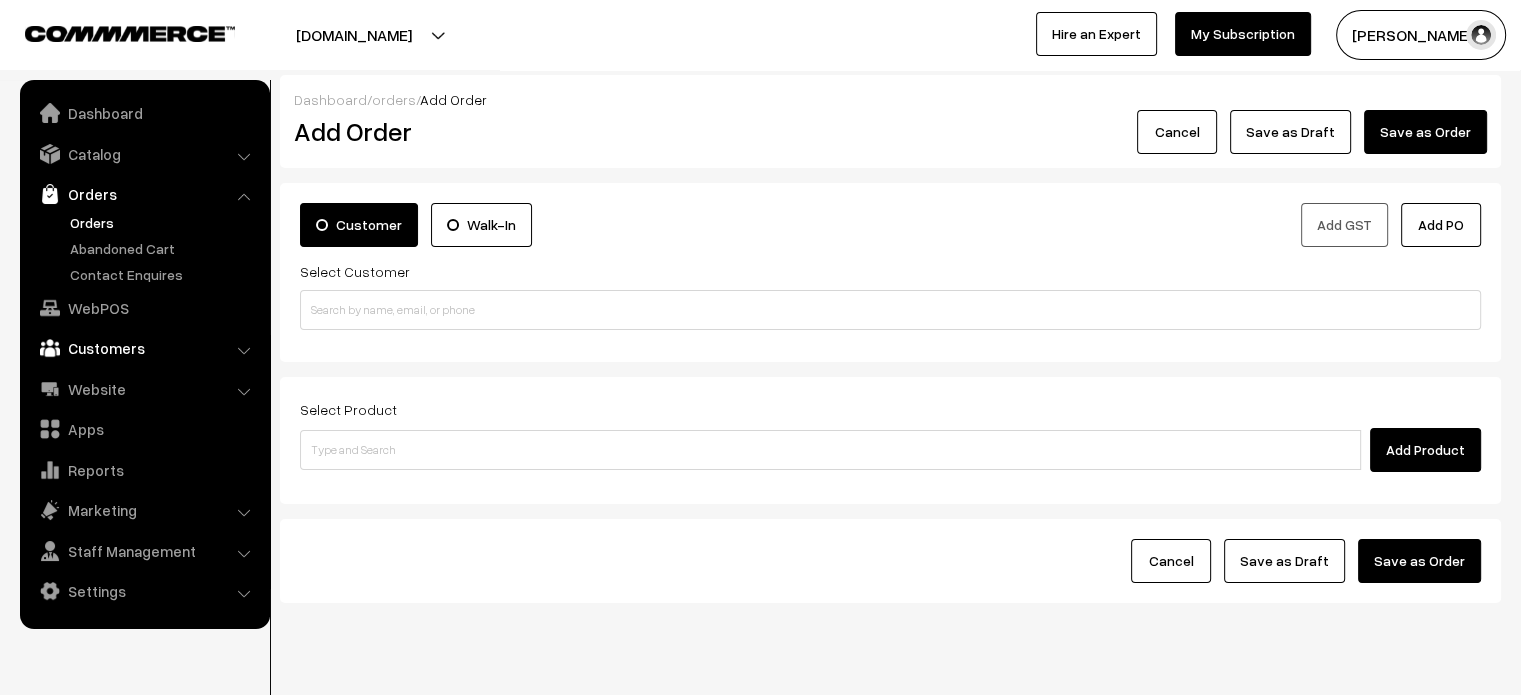 click on "Customers" at bounding box center [144, 348] 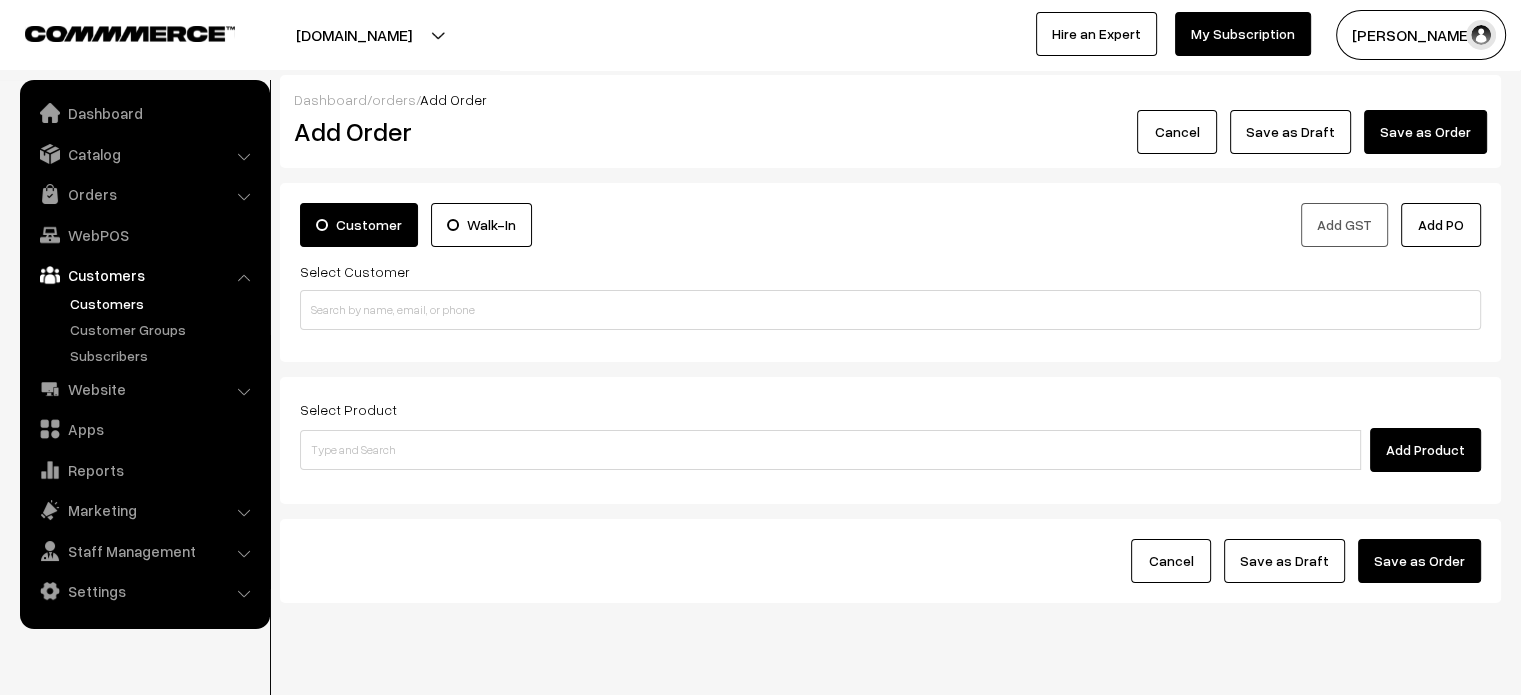 click on "Customers" at bounding box center (164, 303) 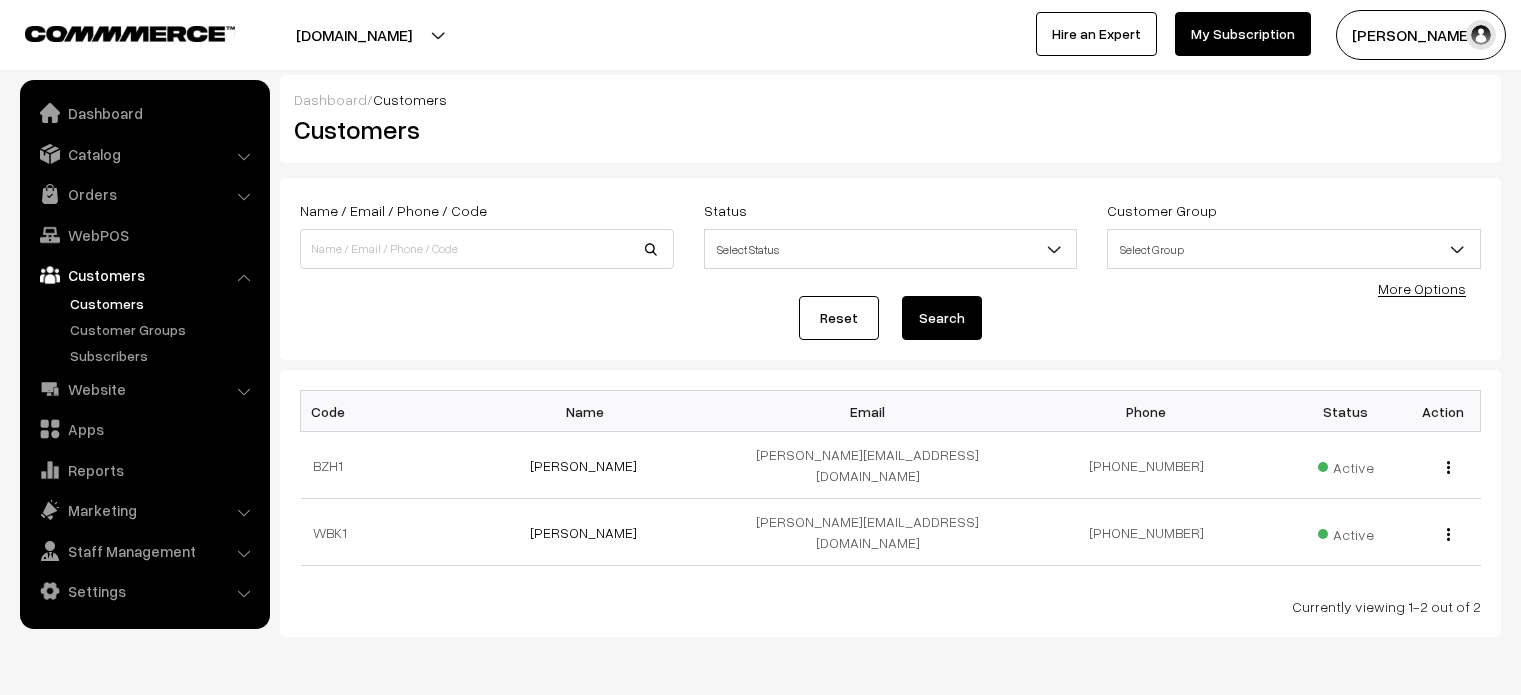 scroll, scrollTop: 0, scrollLeft: 0, axis: both 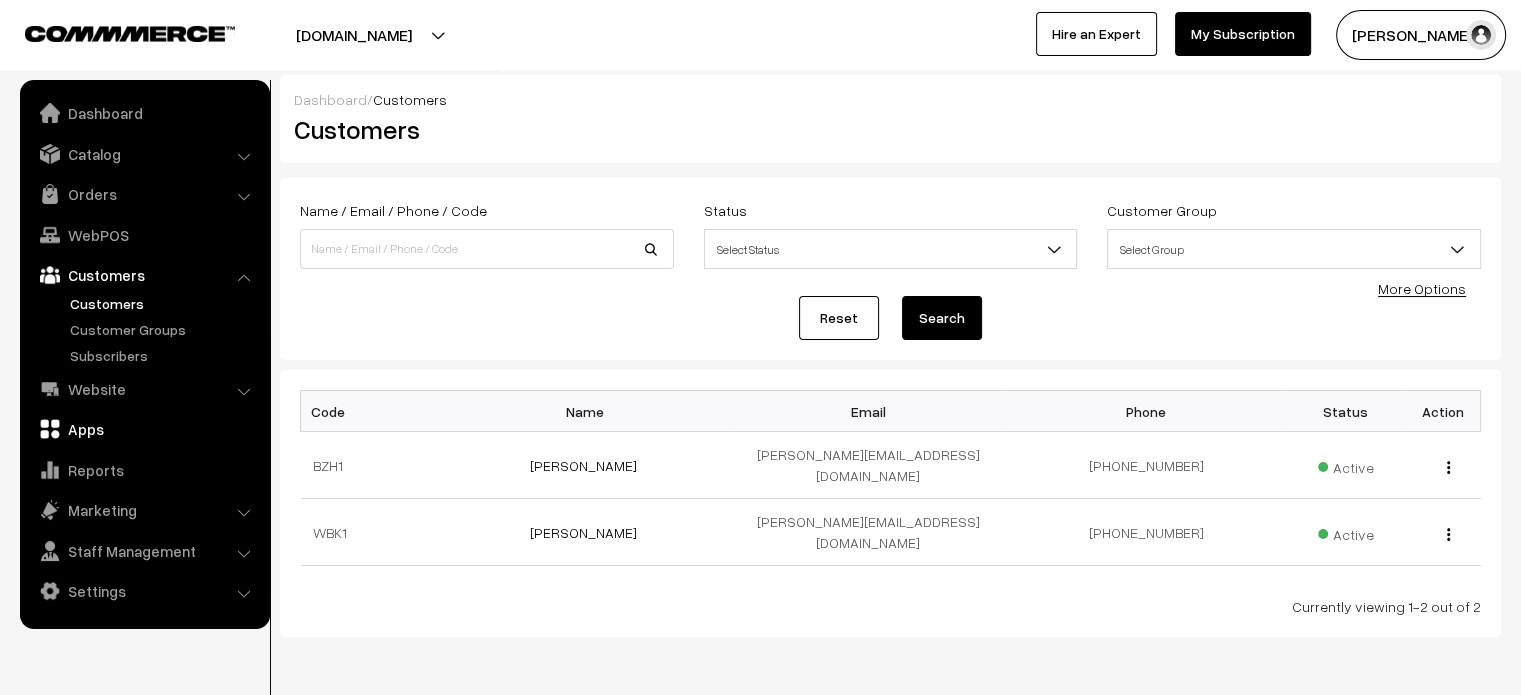 click on "Apps" at bounding box center (144, 429) 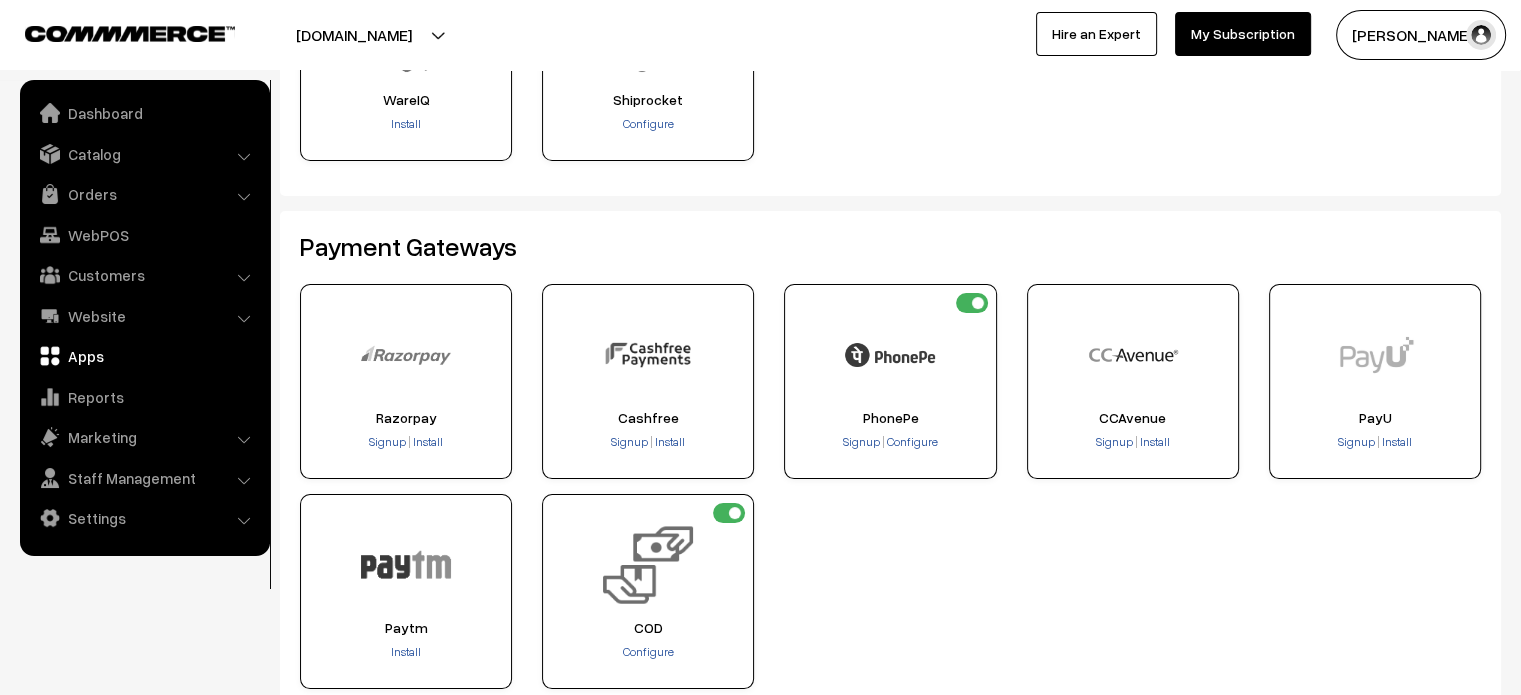 scroll, scrollTop: 239, scrollLeft: 0, axis: vertical 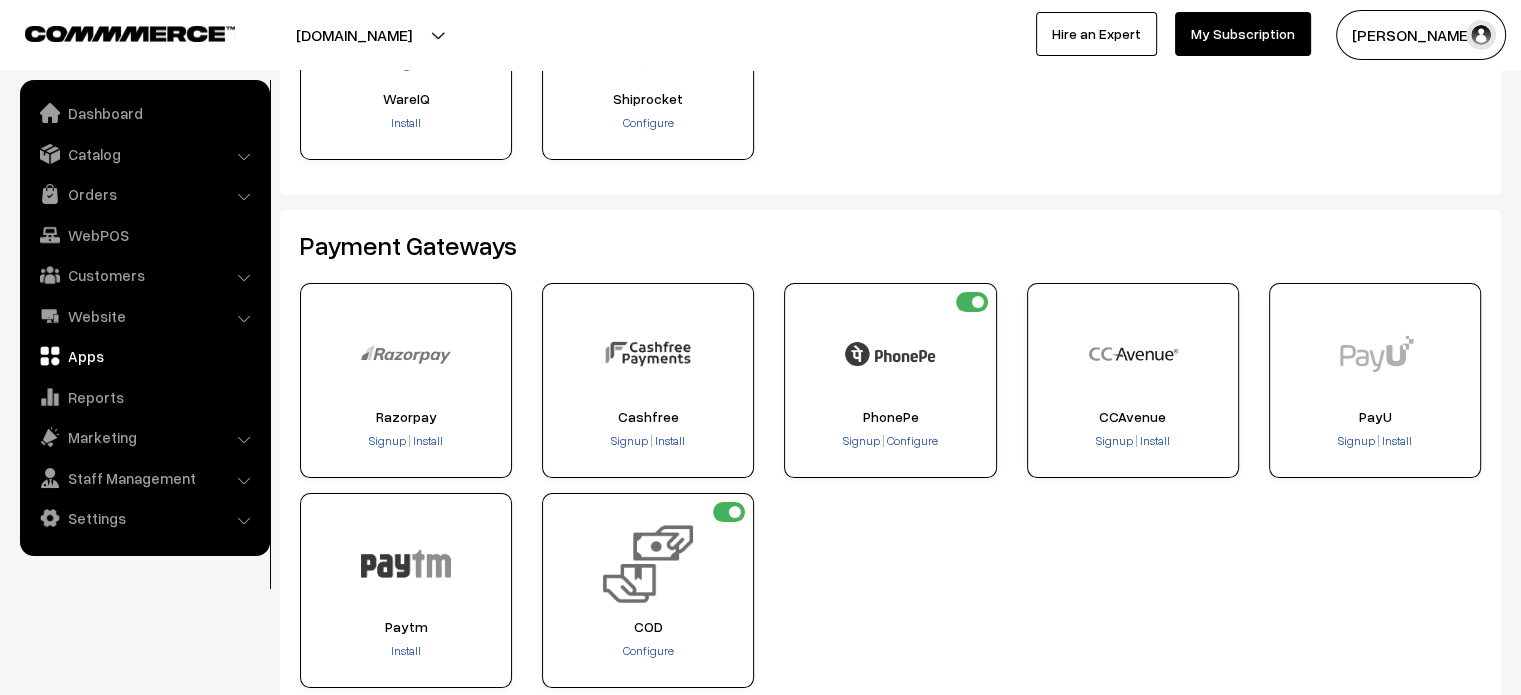 click at bounding box center (729, 512) 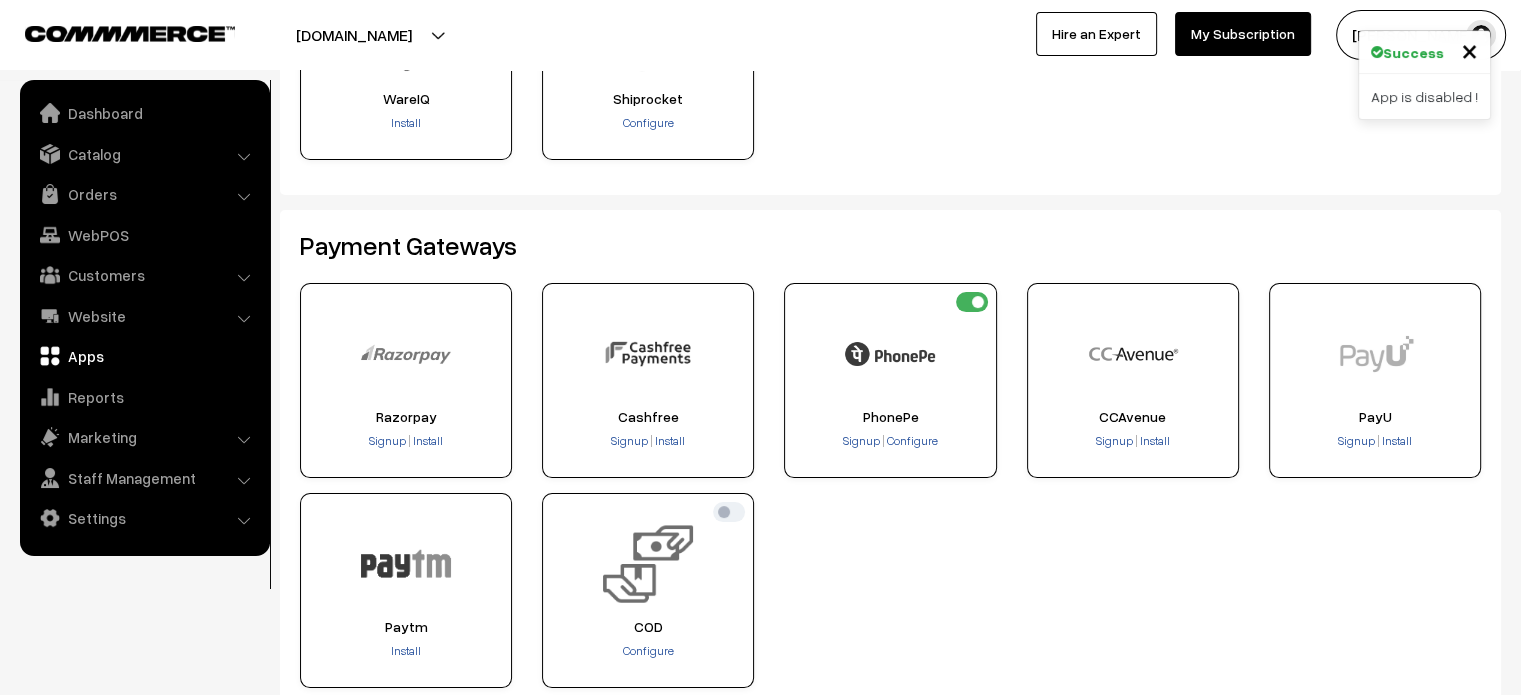 click at bounding box center (729, 512) 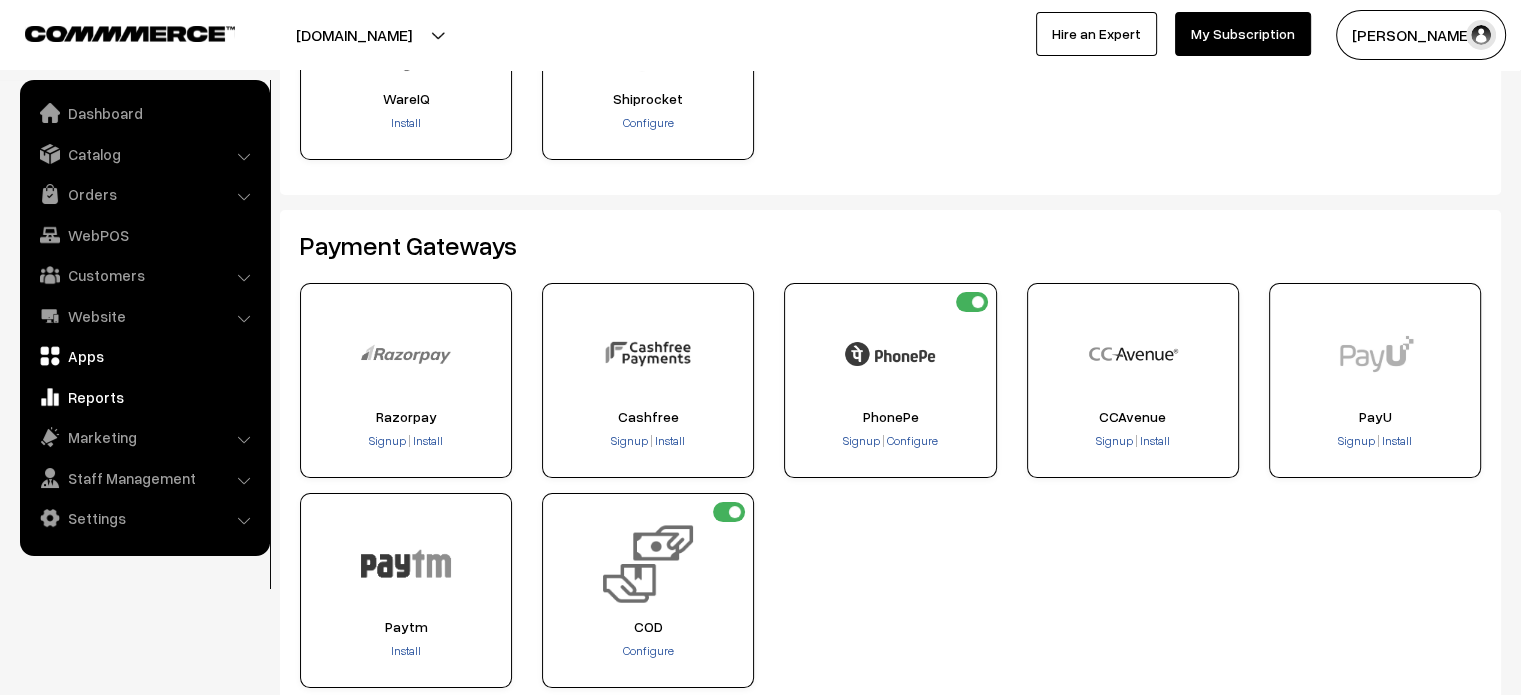 click on "Reports" at bounding box center (144, 397) 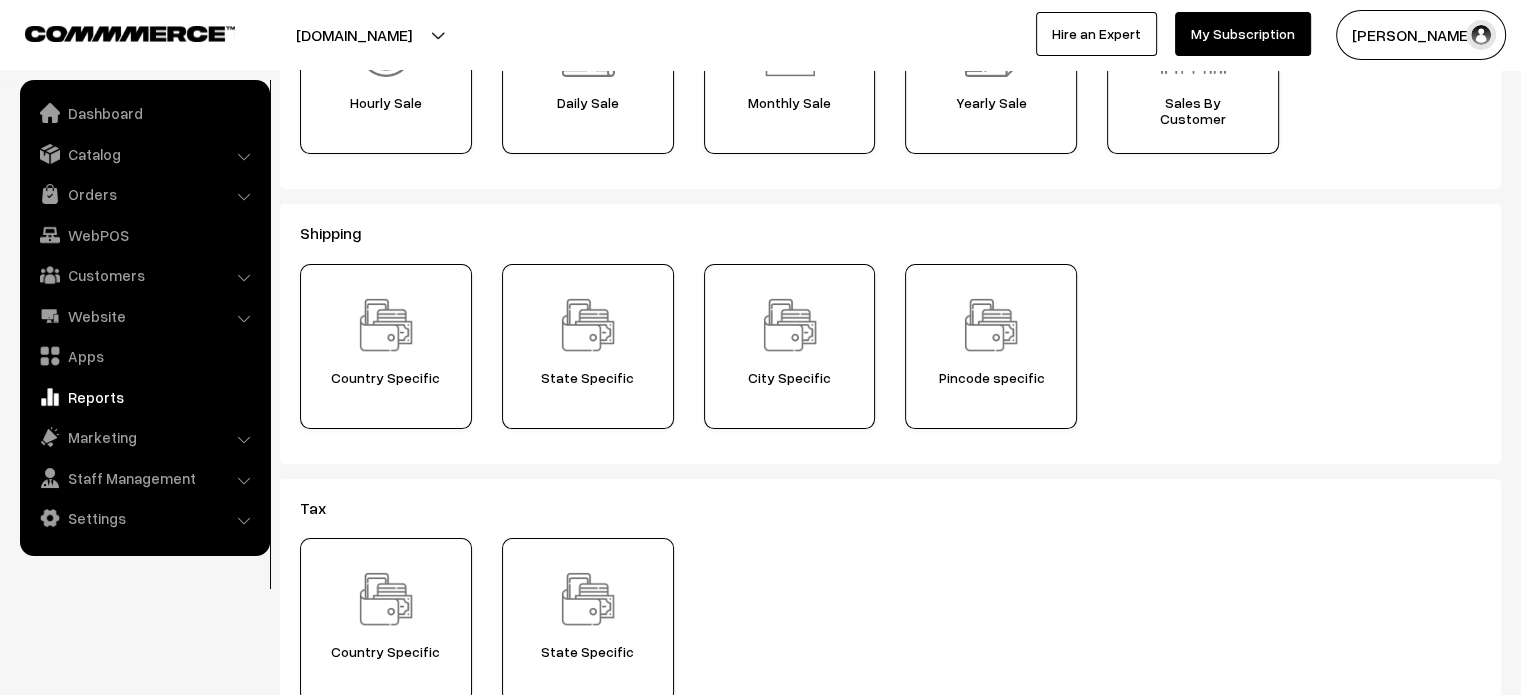 scroll, scrollTop: 707, scrollLeft: 0, axis: vertical 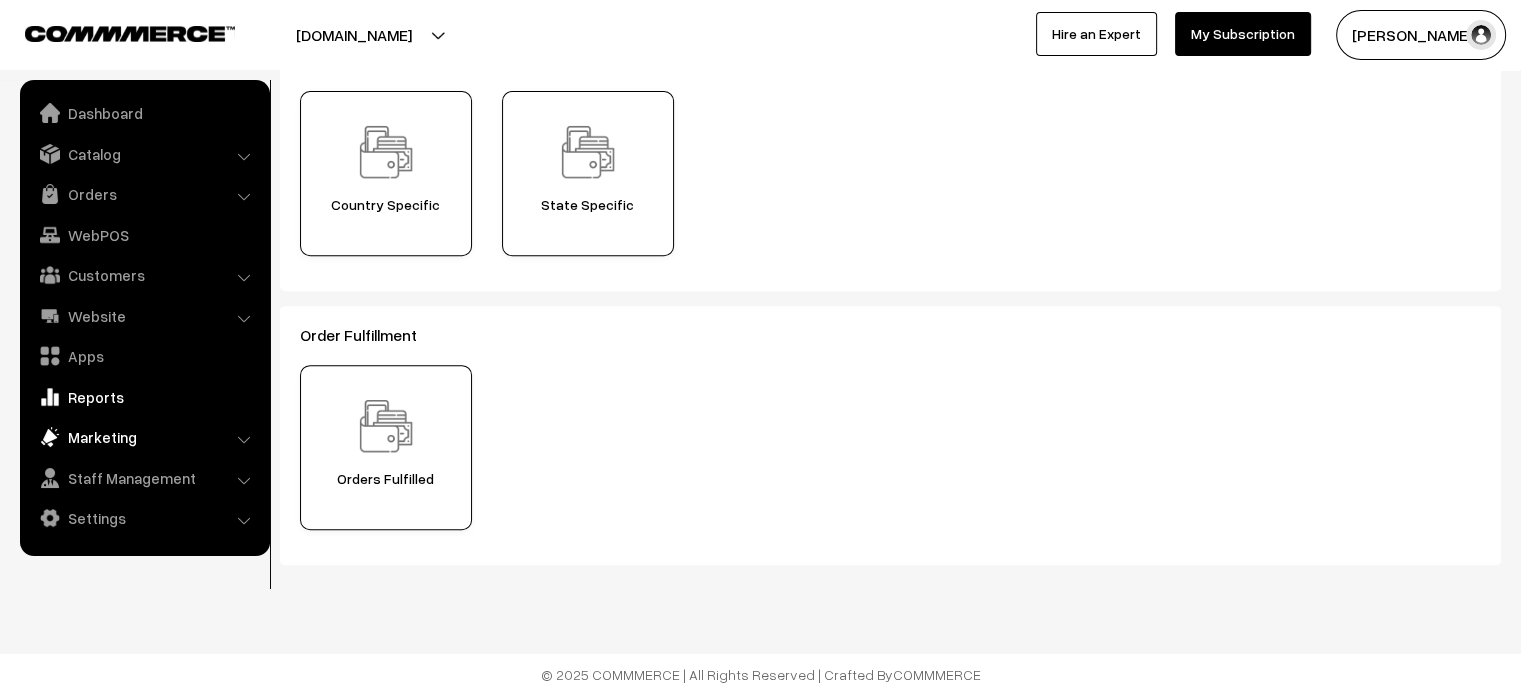 click on "Marketing" at bounding box center [144, 437] 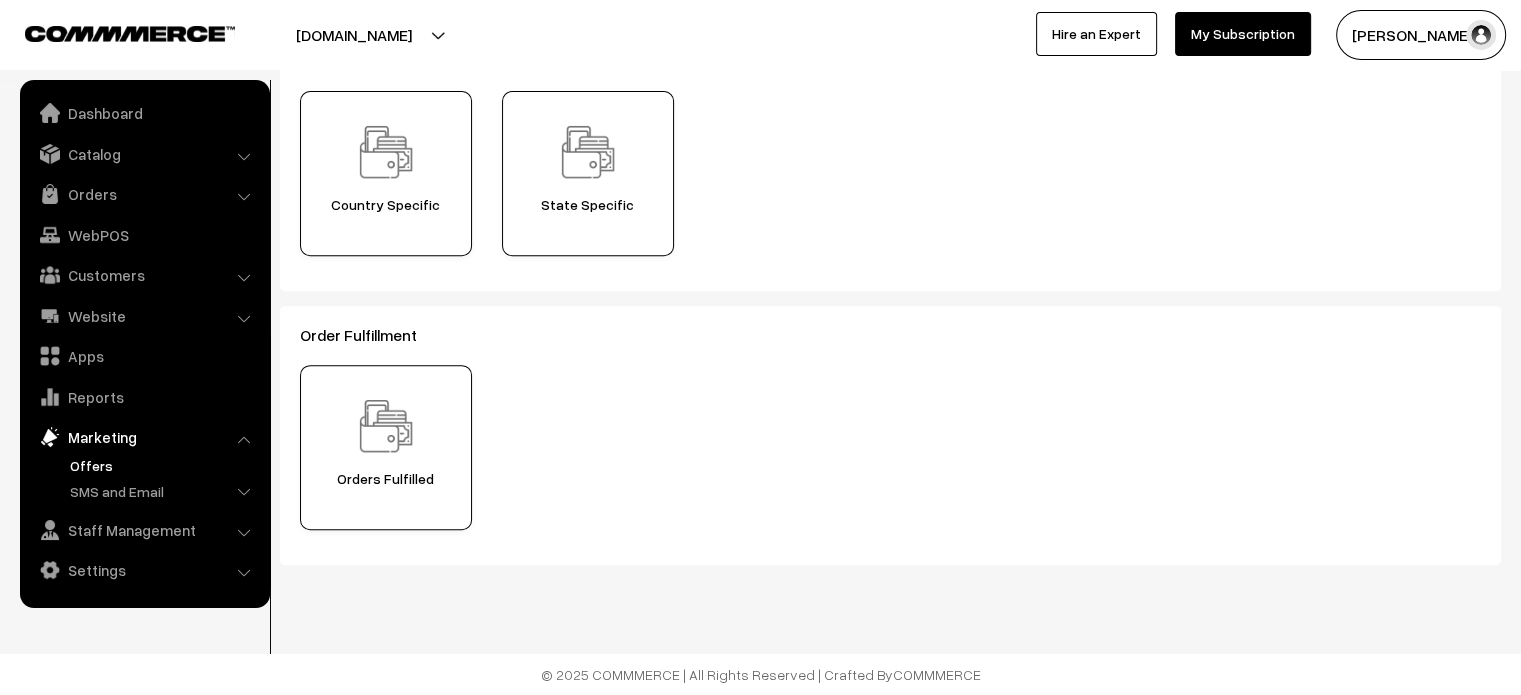 click on "Offers" at bounding box center (164, 465) 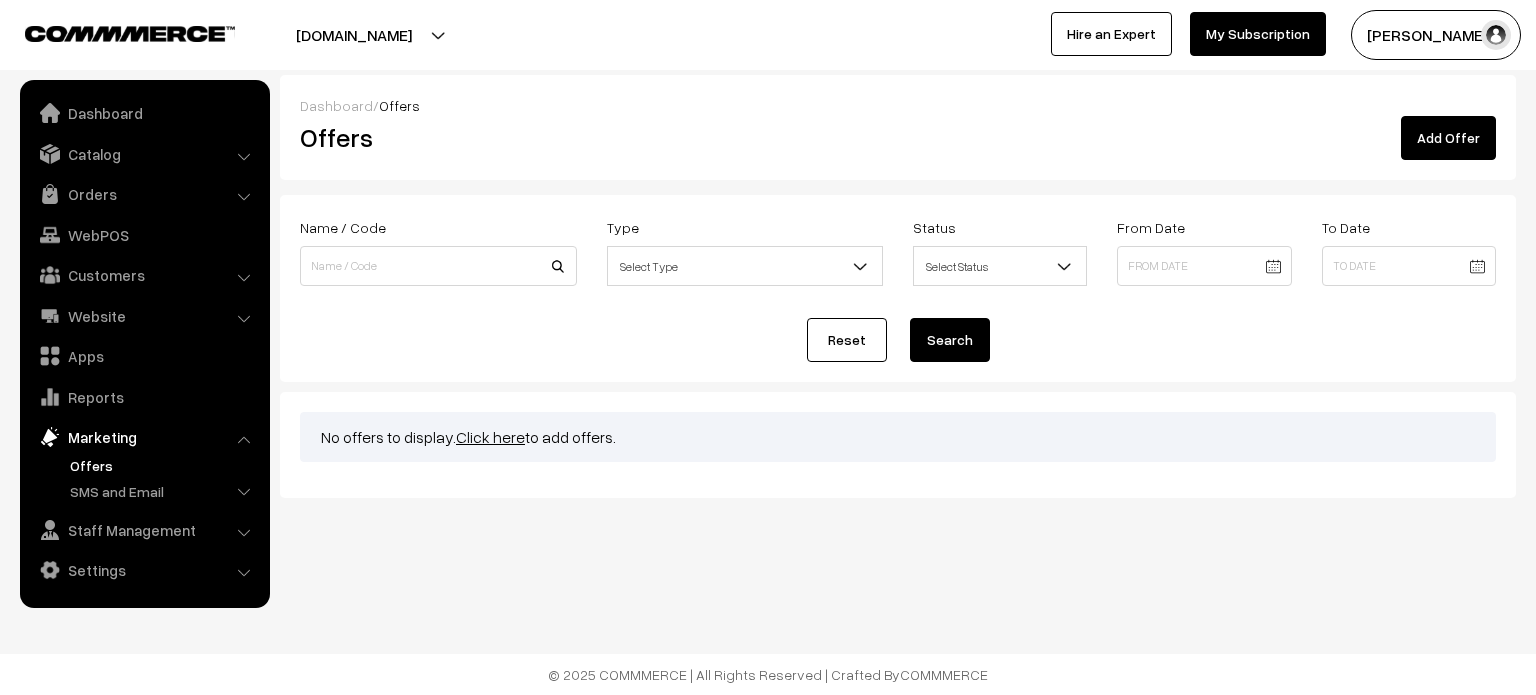 scroll, scrollTop: 0, scrollLeft: 0, axis: both 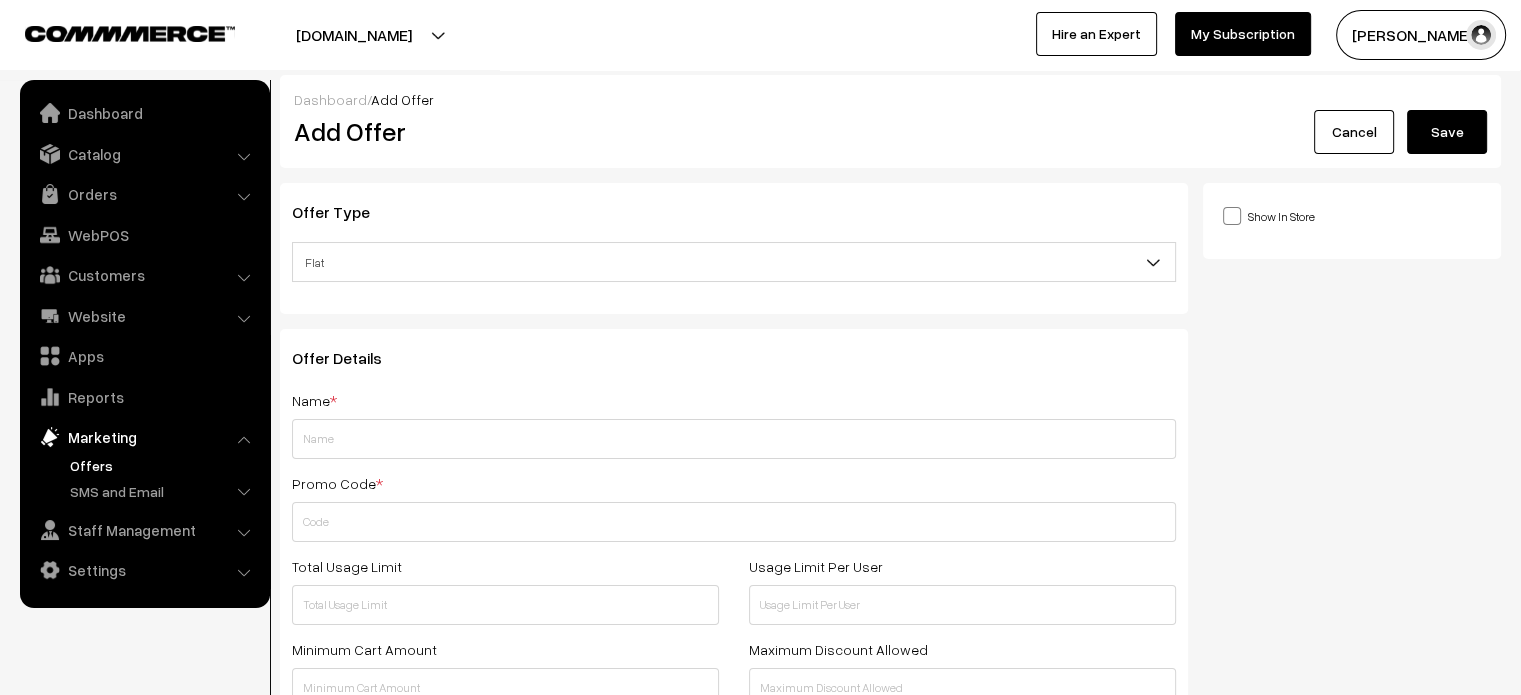 click on "Flat" at bounding box center (734, 262) 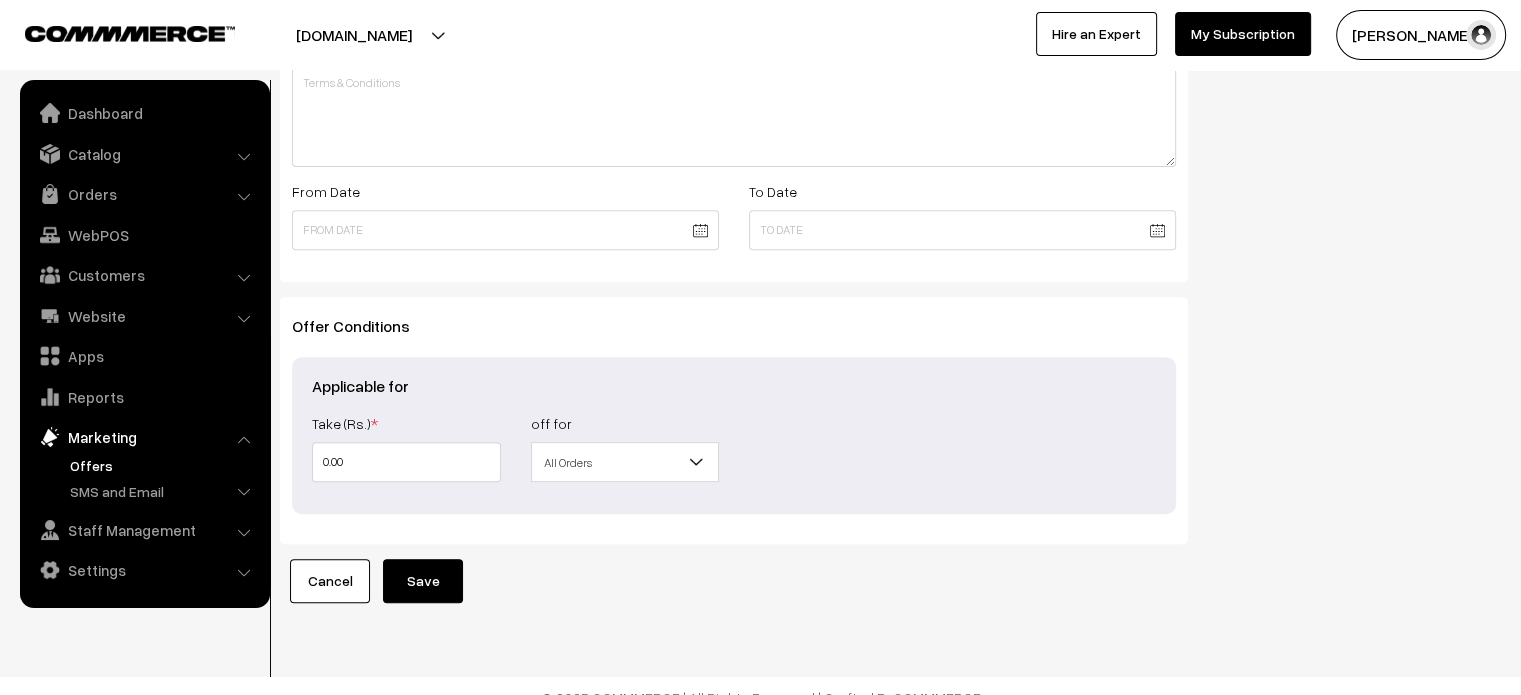 scroll, scrollTop: 780, scrollLeft: 0, axis: vertical 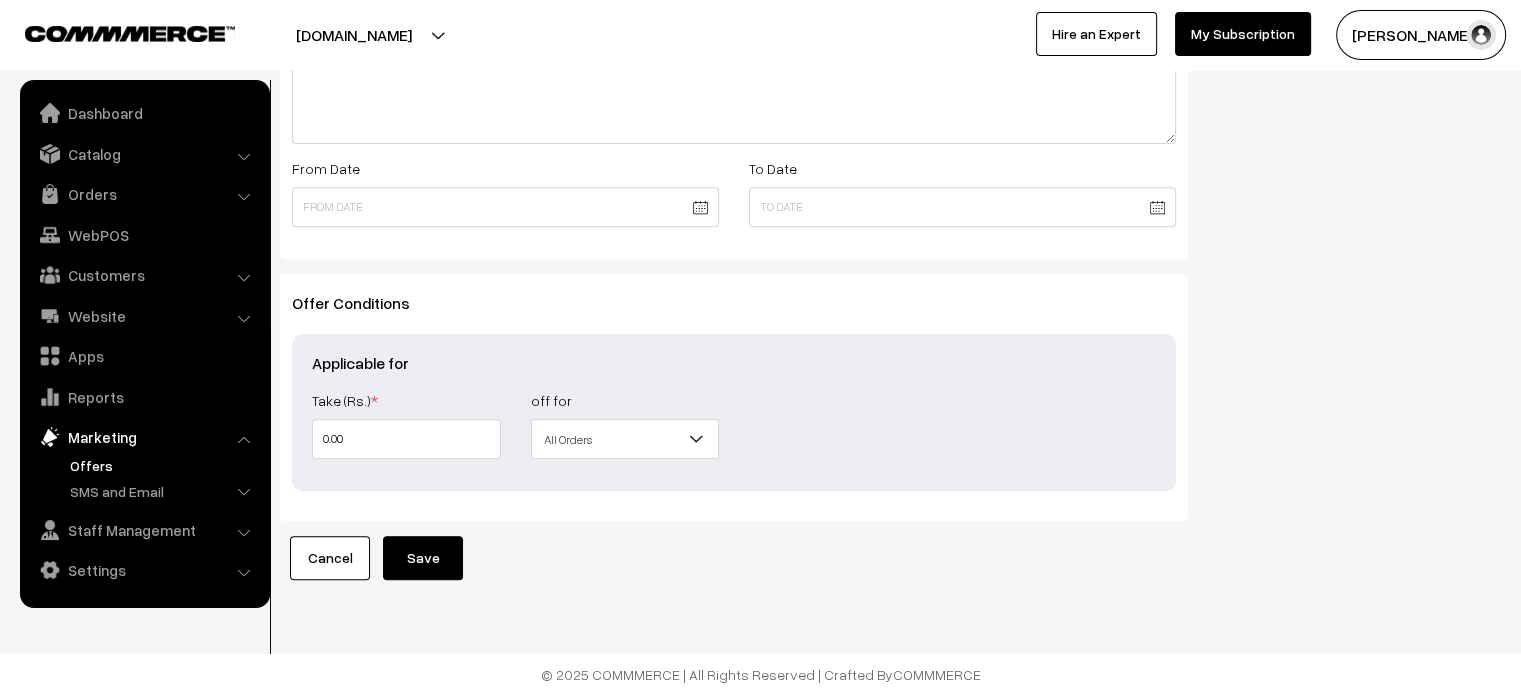 click at bounding box center (696, 439) 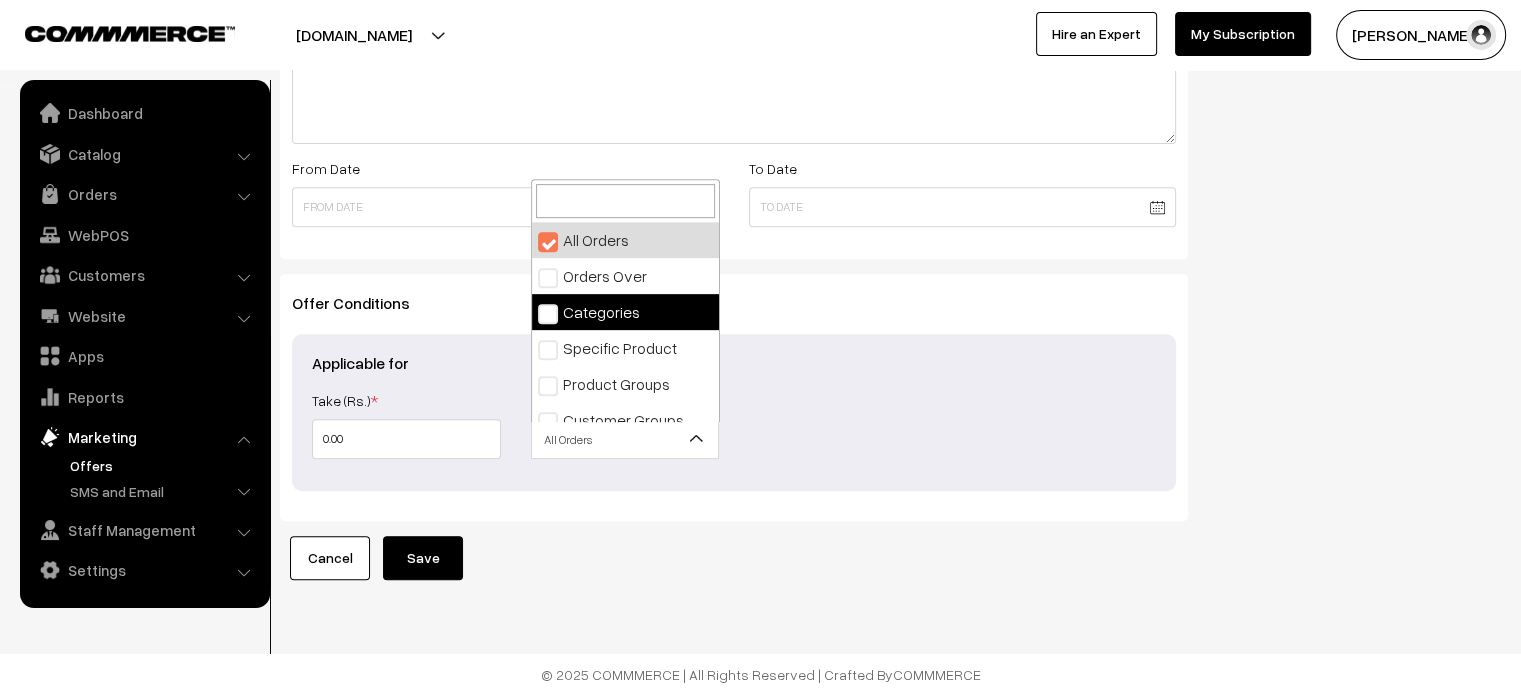 scroll, scrollTop: 18, scrollLeft: 0, axis: vertical 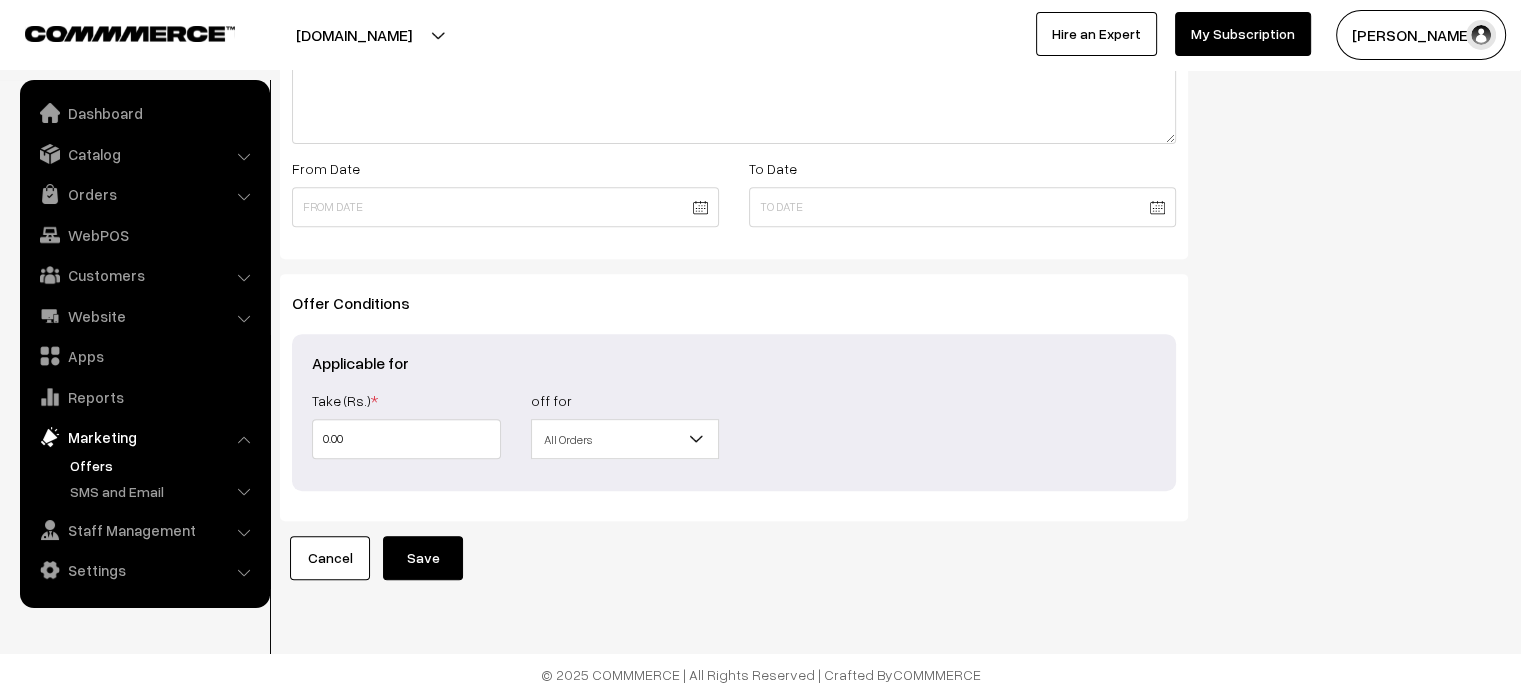 click on "Offer Conditions
Applicable for
Take (Rs.)  *
0.00
Take (%)  *
off for
All Orders
Orders Over
Categories
Specific Product
Product Groups
Customer Groups  All Orders Orders over Price" at bounding box center [734, 397] 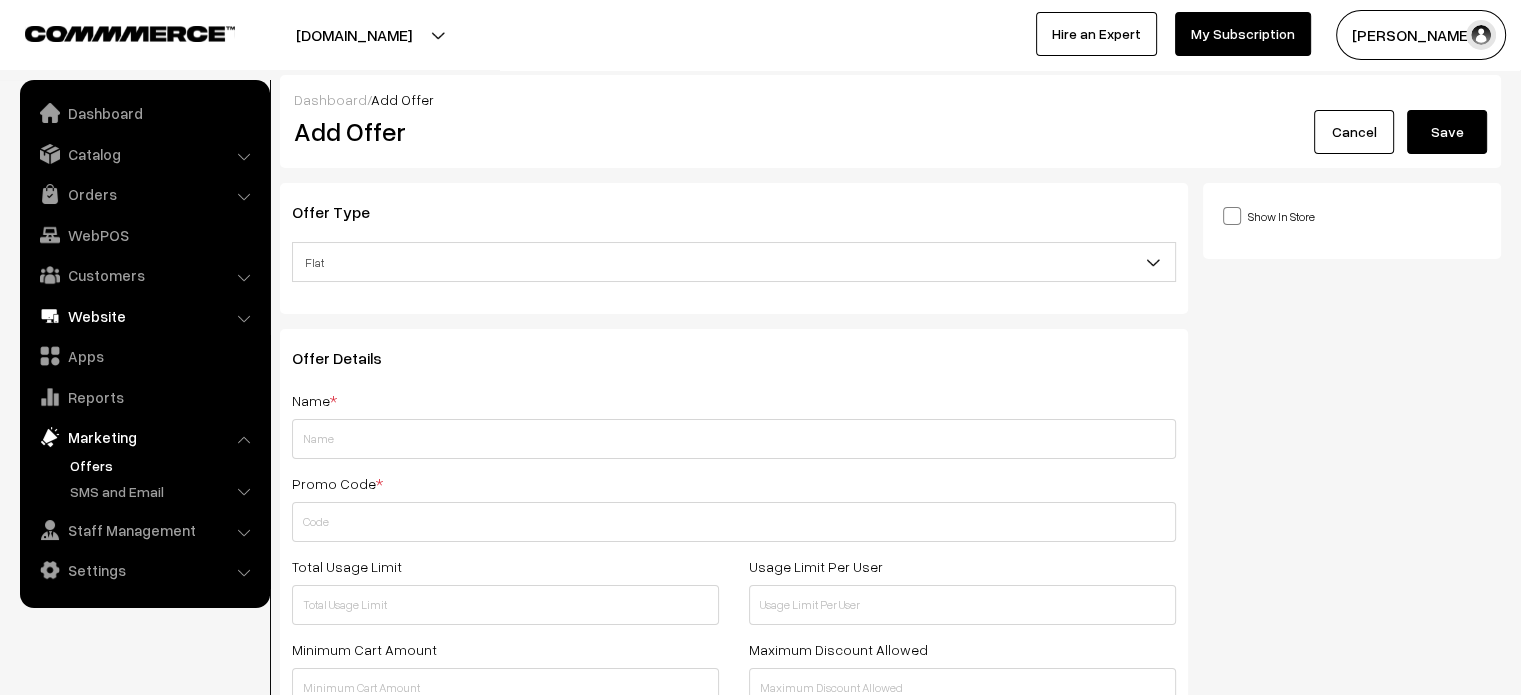 click on "Website" at bounding box center [144, 316] 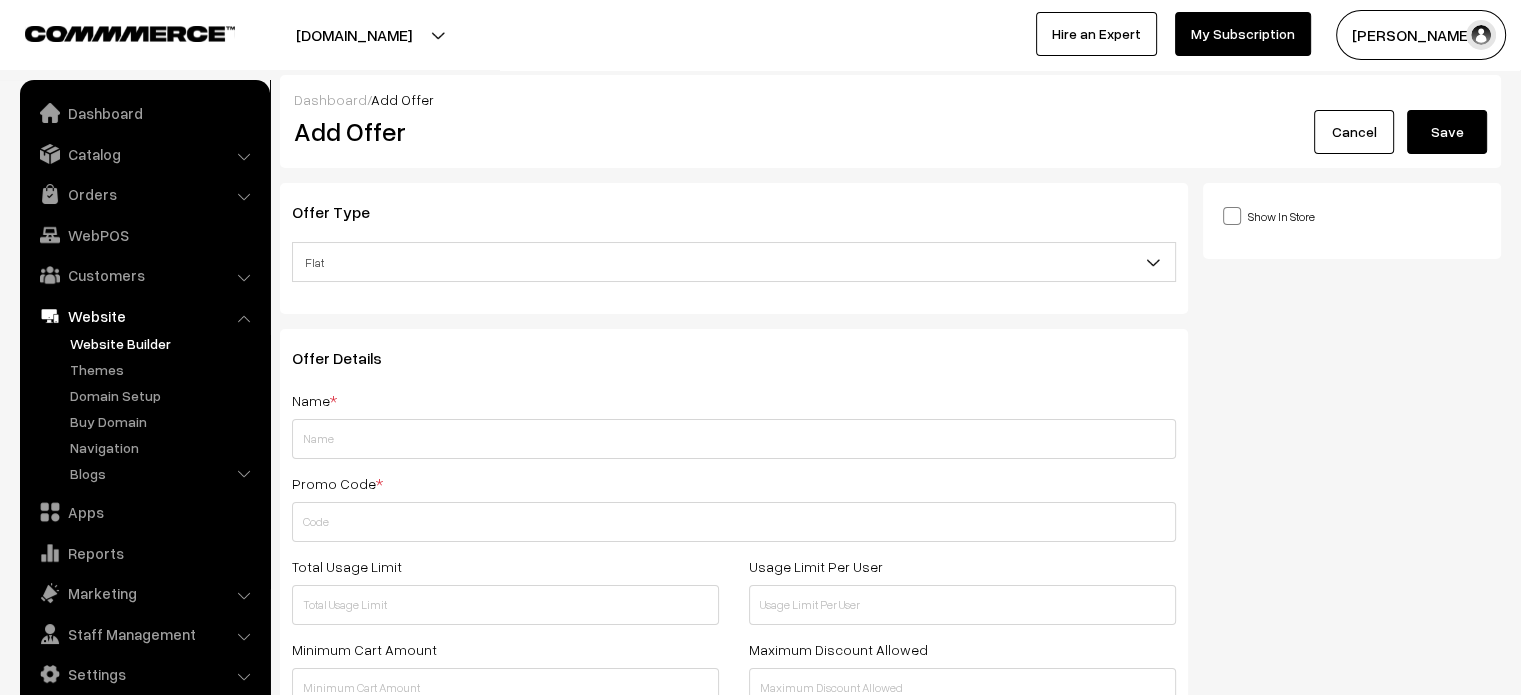 click on "Website Builder" at bounding box center [164, 343] 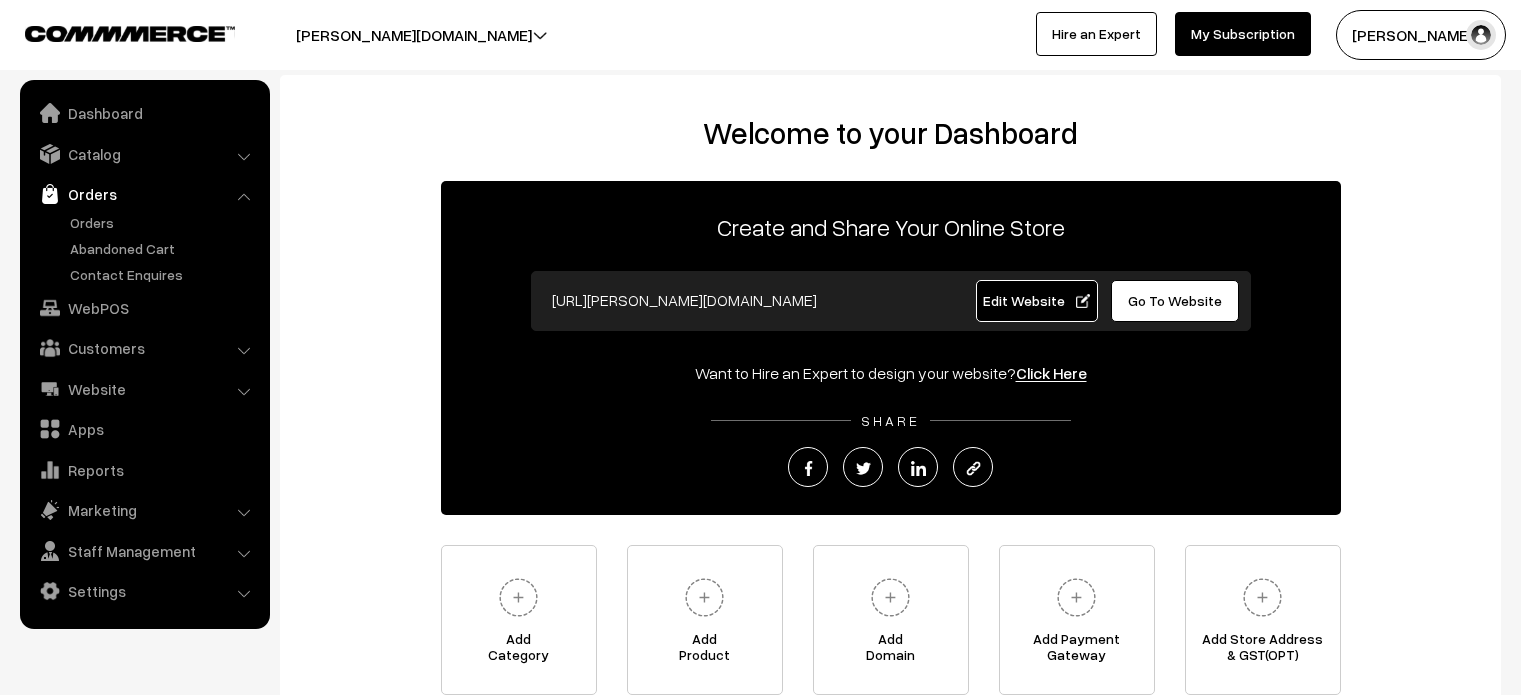 scroll, scrollTop: 0, scrollLeft: 0, axis: both 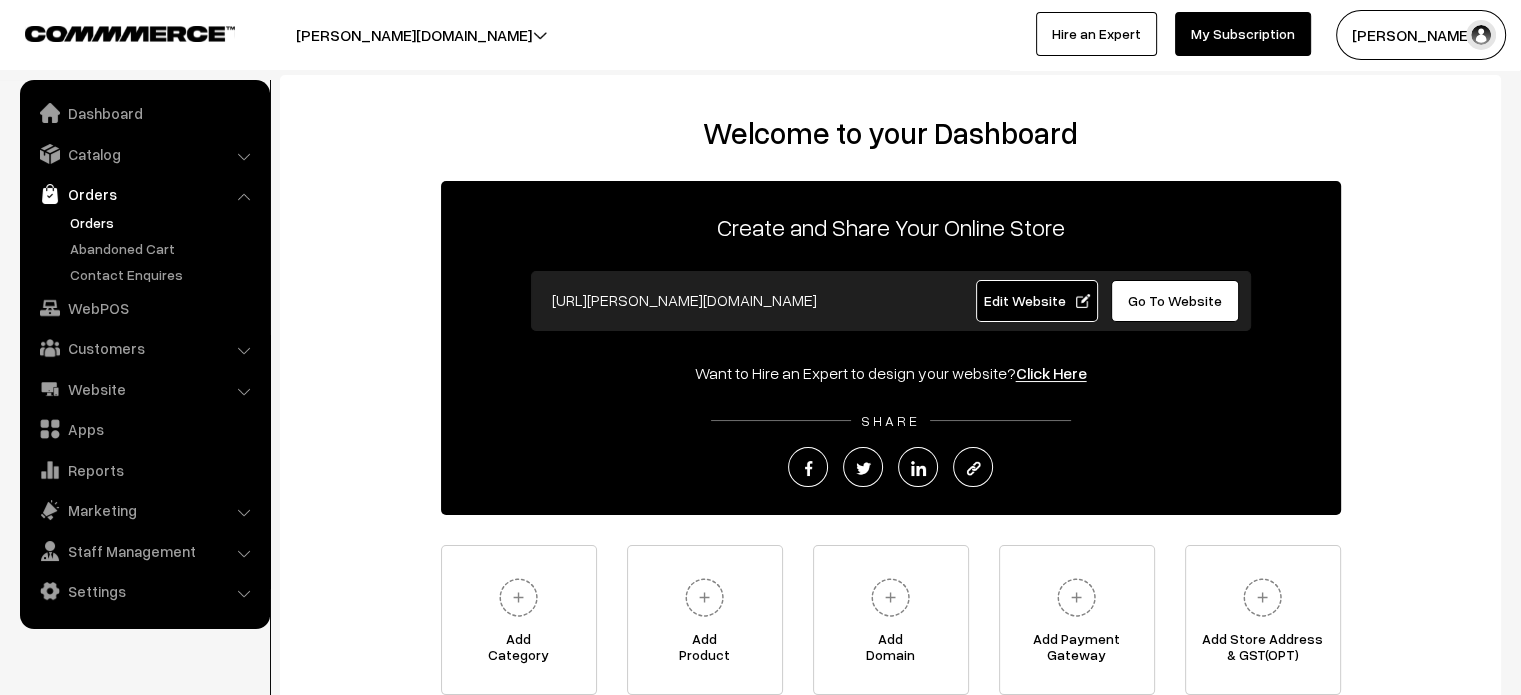 click on "Orders" at bounding box center [164, 222] 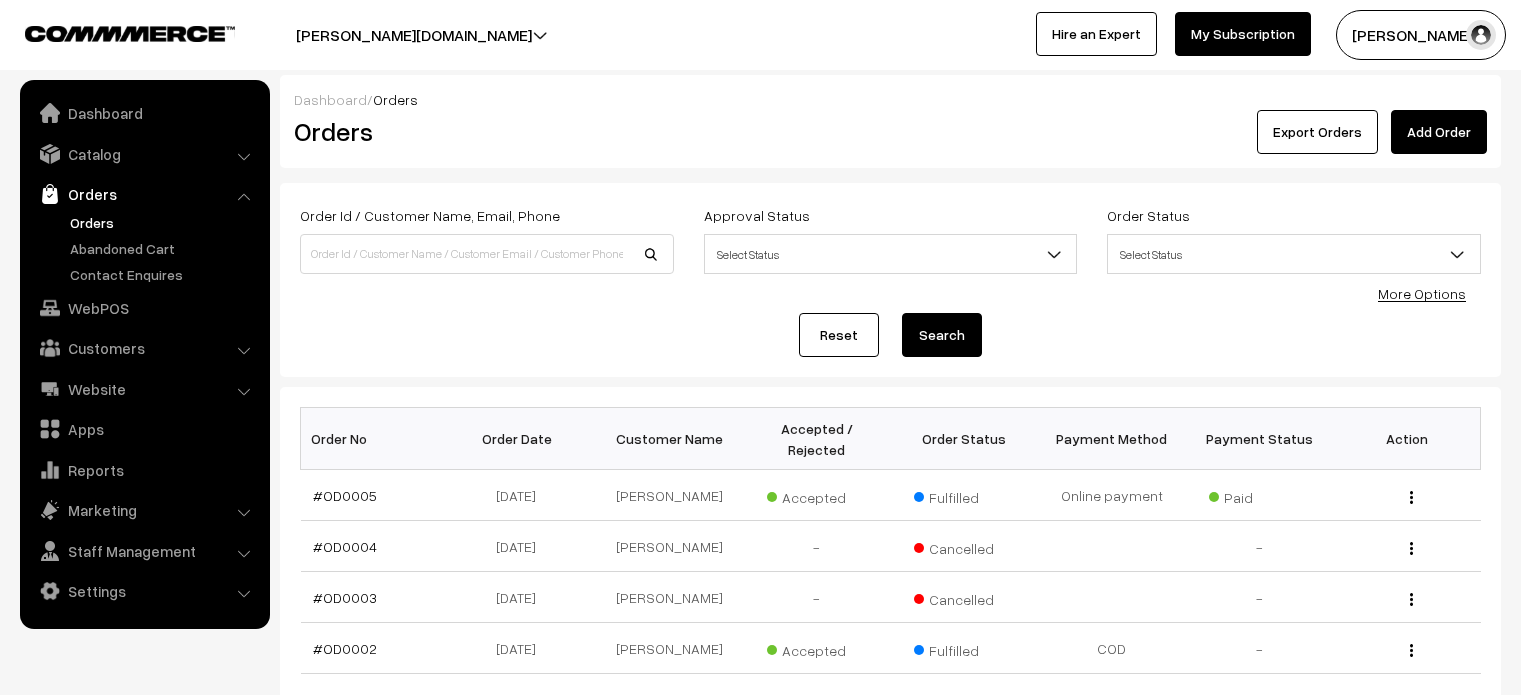 scroll, scrollTop: 0, scrollLeft: 0, axis: both 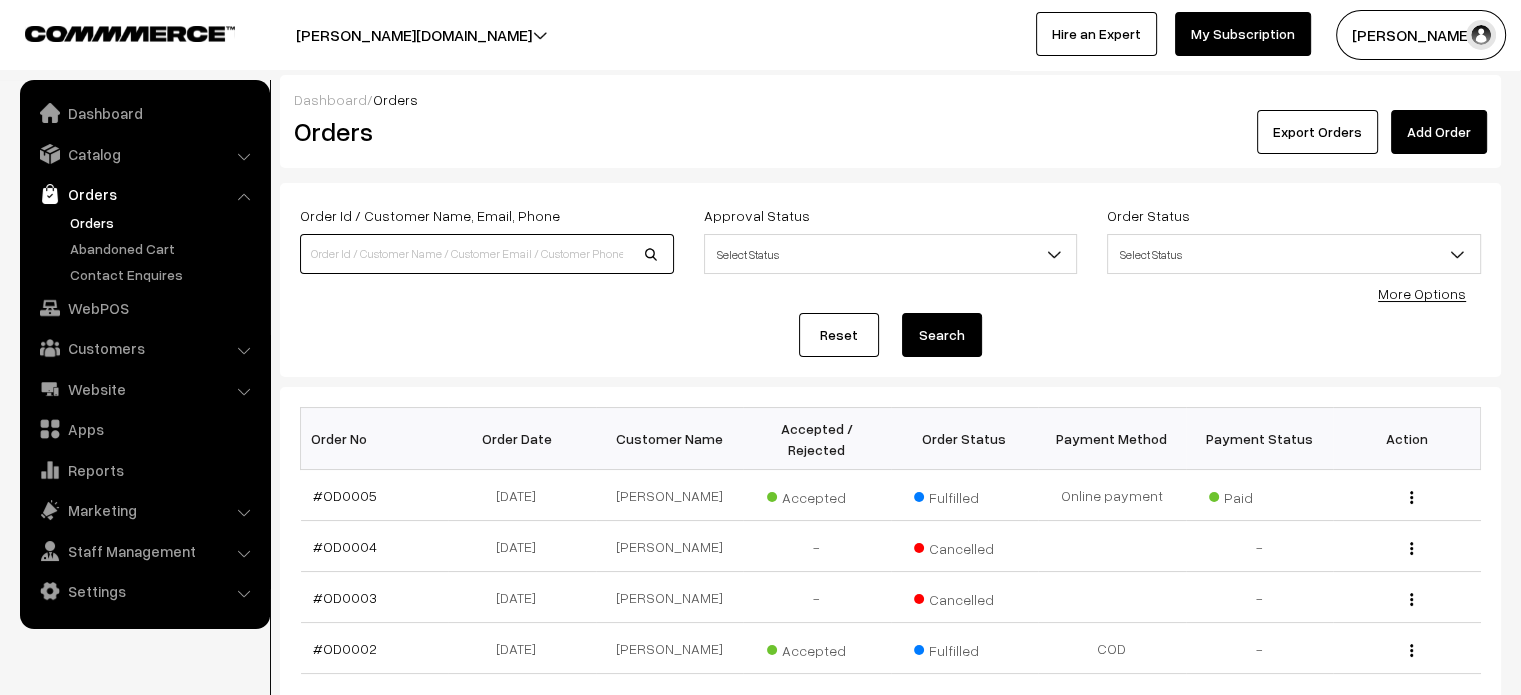 click at bounding box center [487, 254] 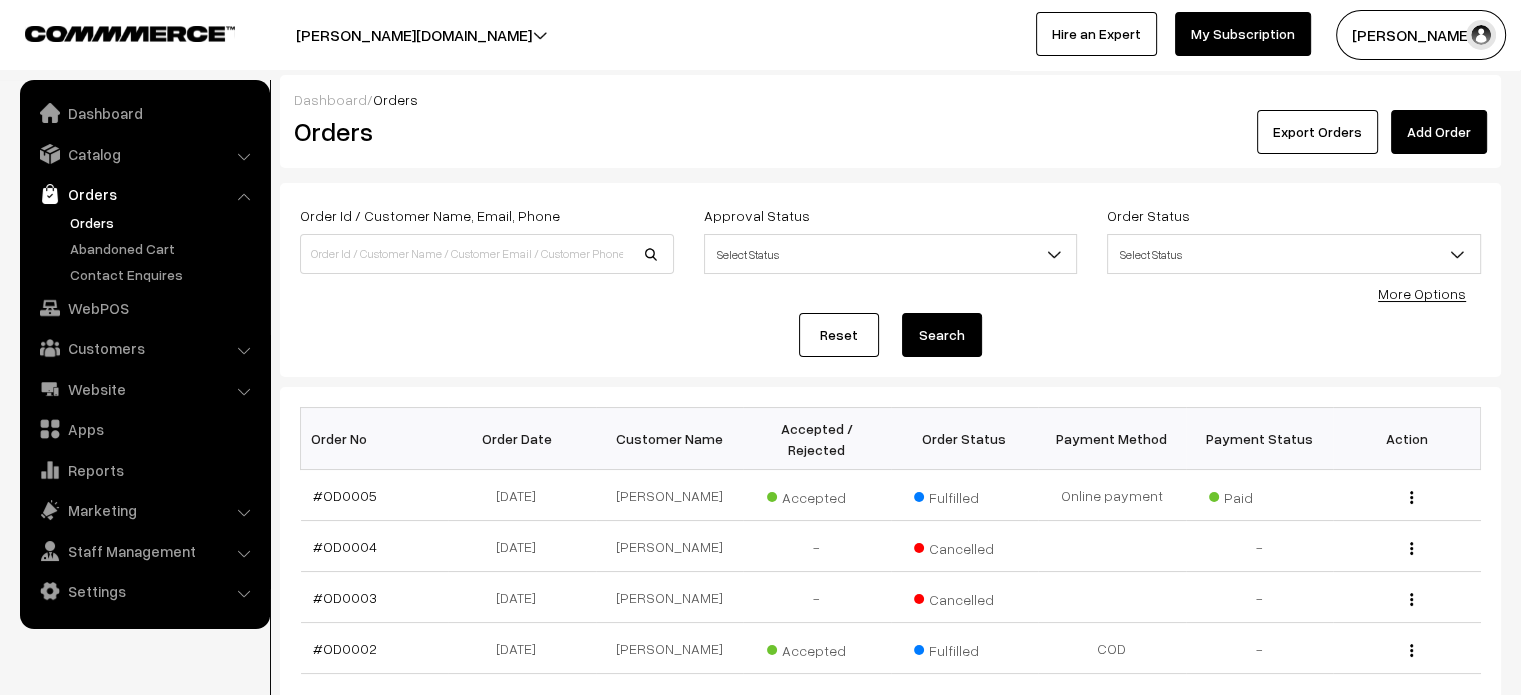 click on "Reset
Search" at bounding box center [890, 335] 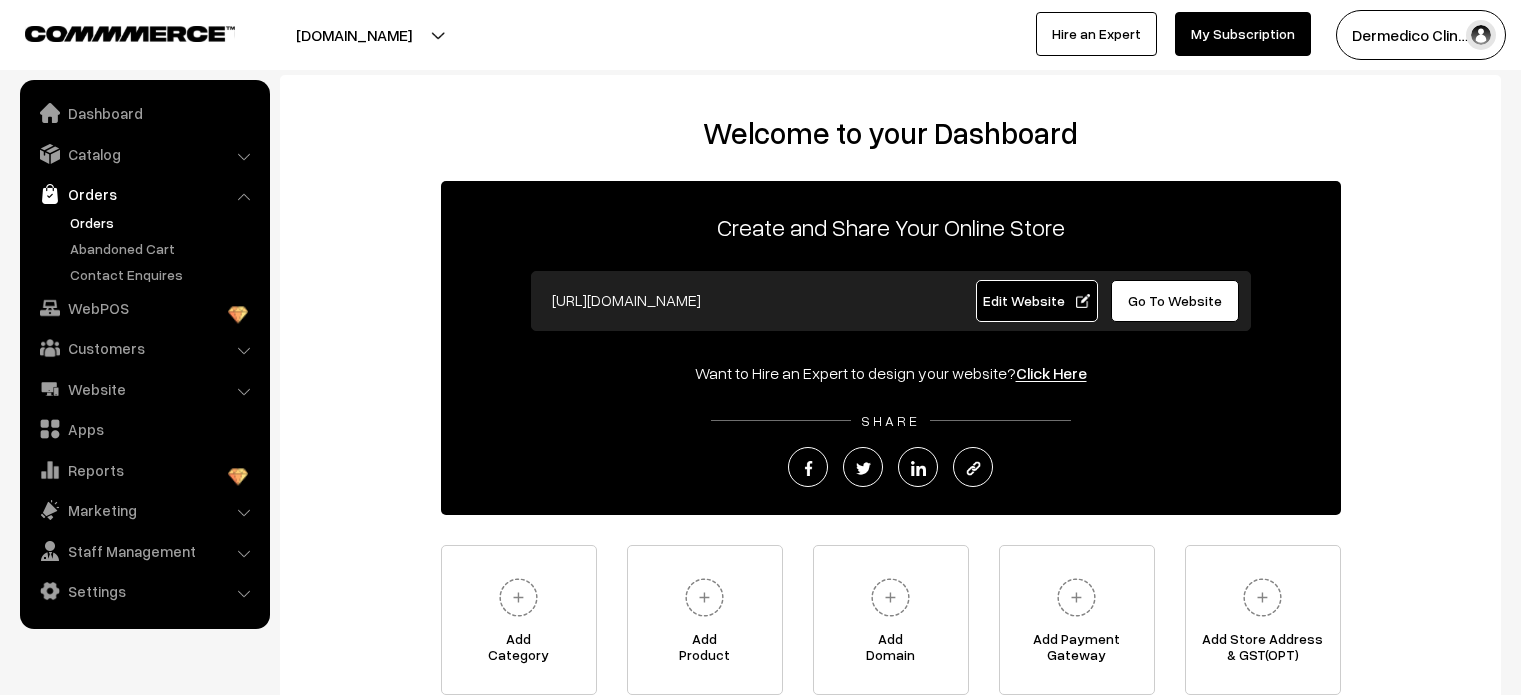 scroll, scrollTop: 0, scrollLeft: 0, axis: both 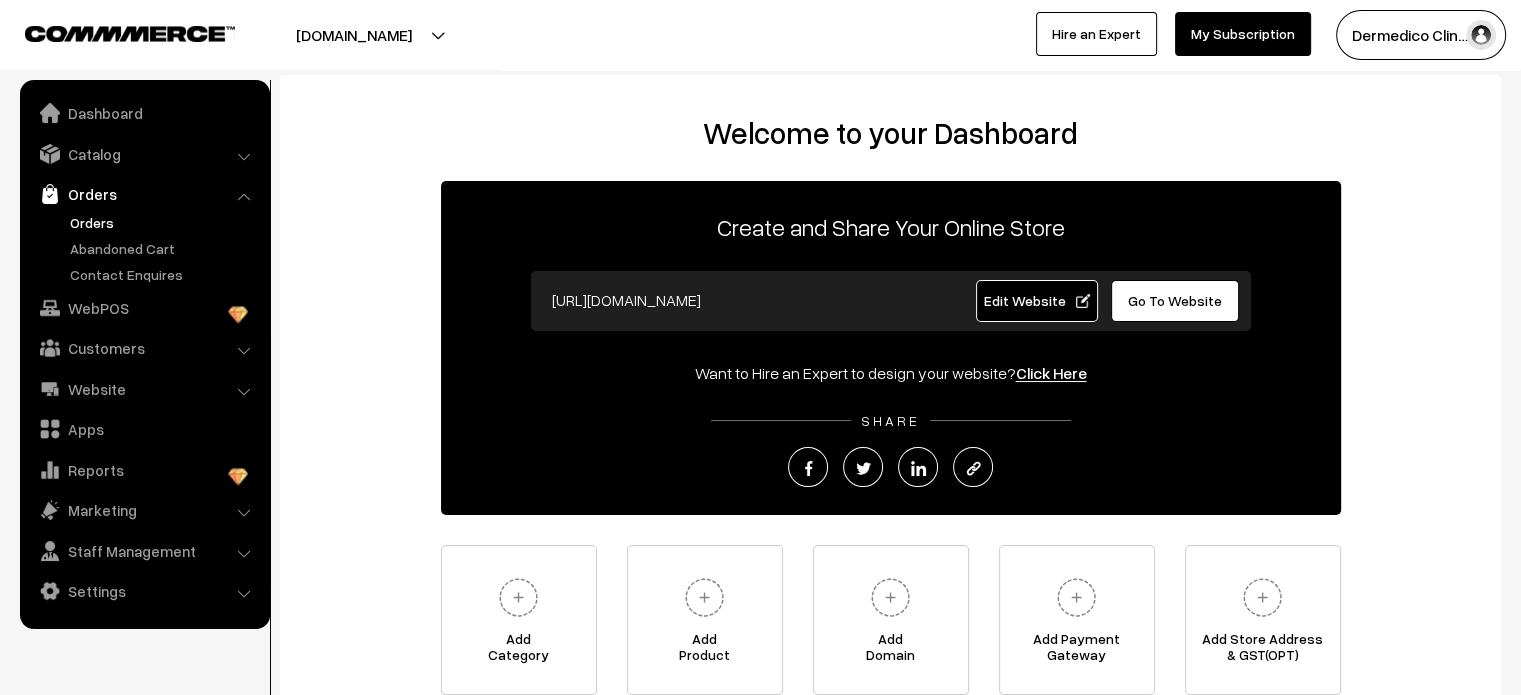 click on "Orders" at bounding box center (164, 222) 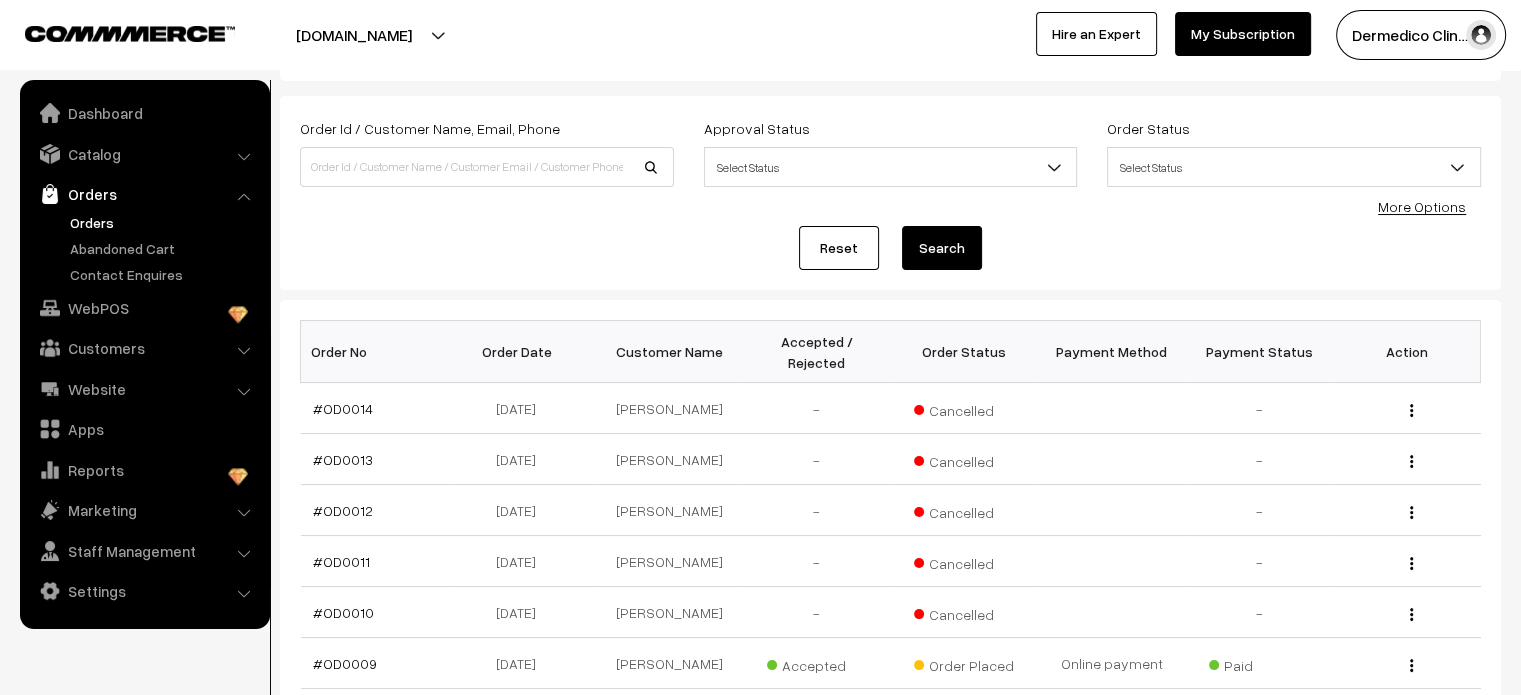 scroll, scrollTop: 95, scrollLeft: 0, axis: vertical 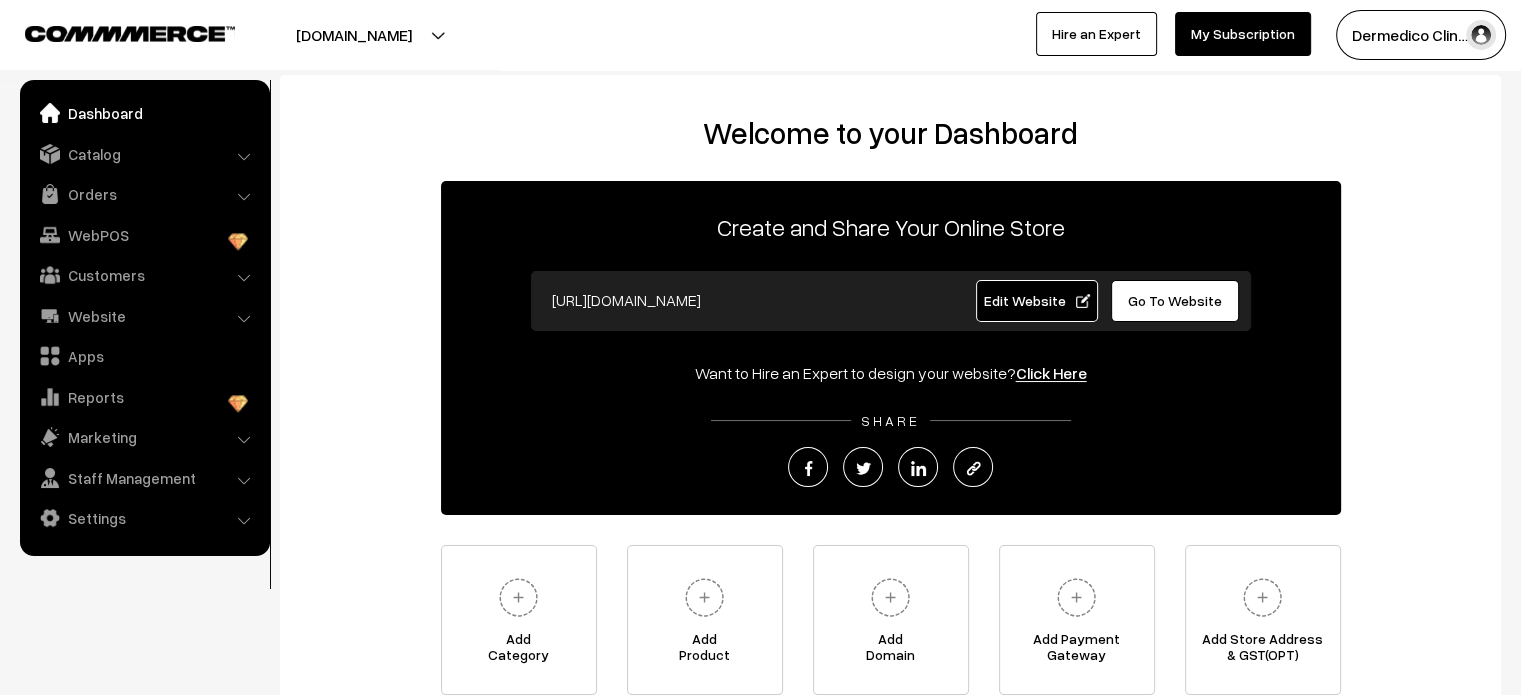 click on "Welcome to your Dashboard
Create and Share Your Online Store
https://dermedico.shop
Edit Website
Go To Website
Want to Hire an Expert to design your website?  Click Here
SHARE" at bounding box center [890, 410] 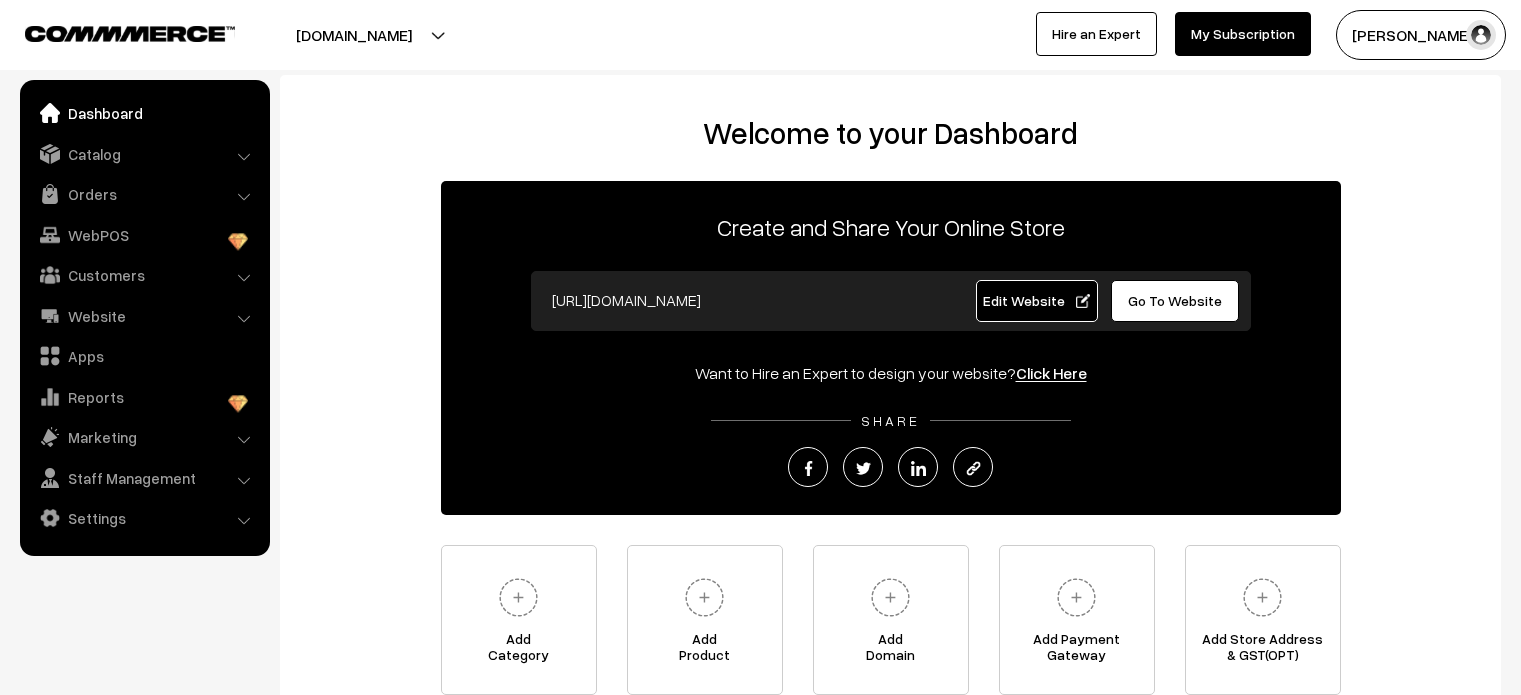 scroll, scrollTop: 0, scrollLeft: 0, axis: both 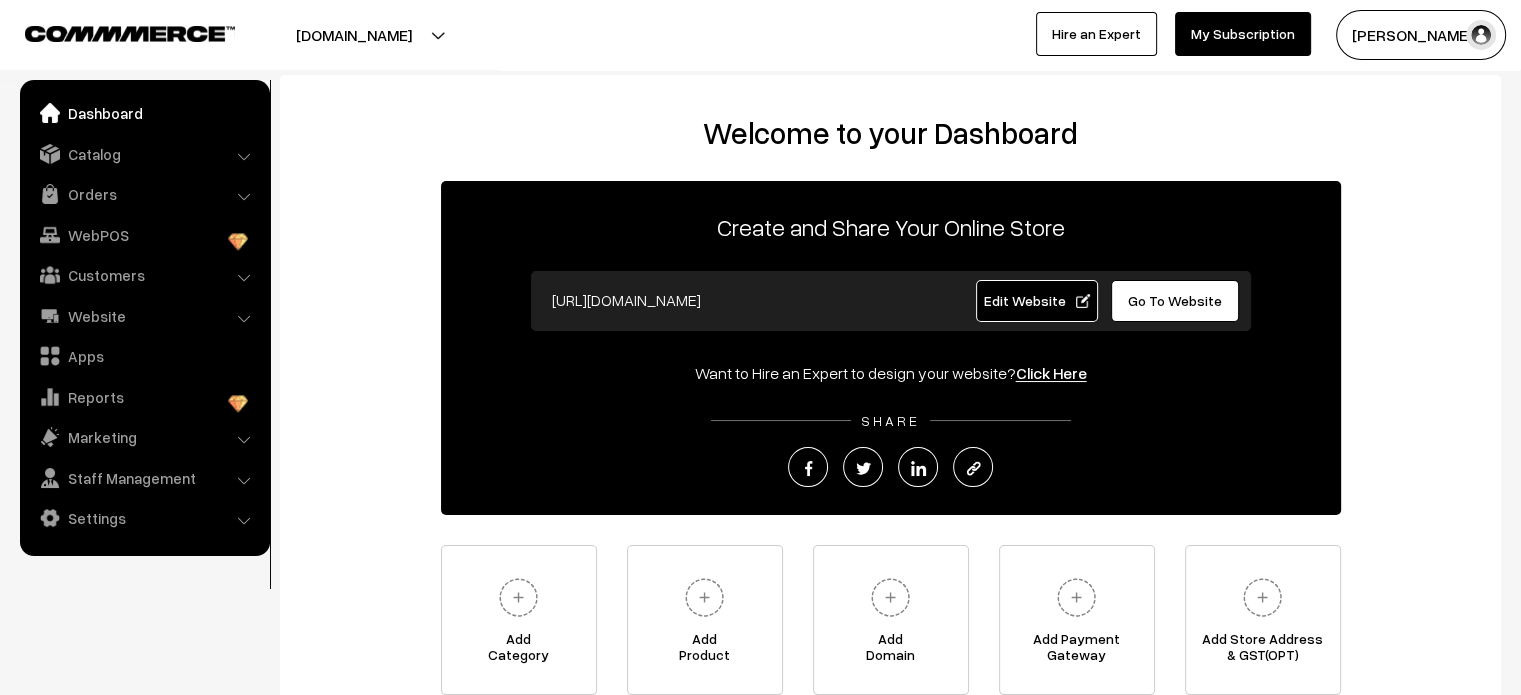 click on "Orders" at bounding box center (144, 194) 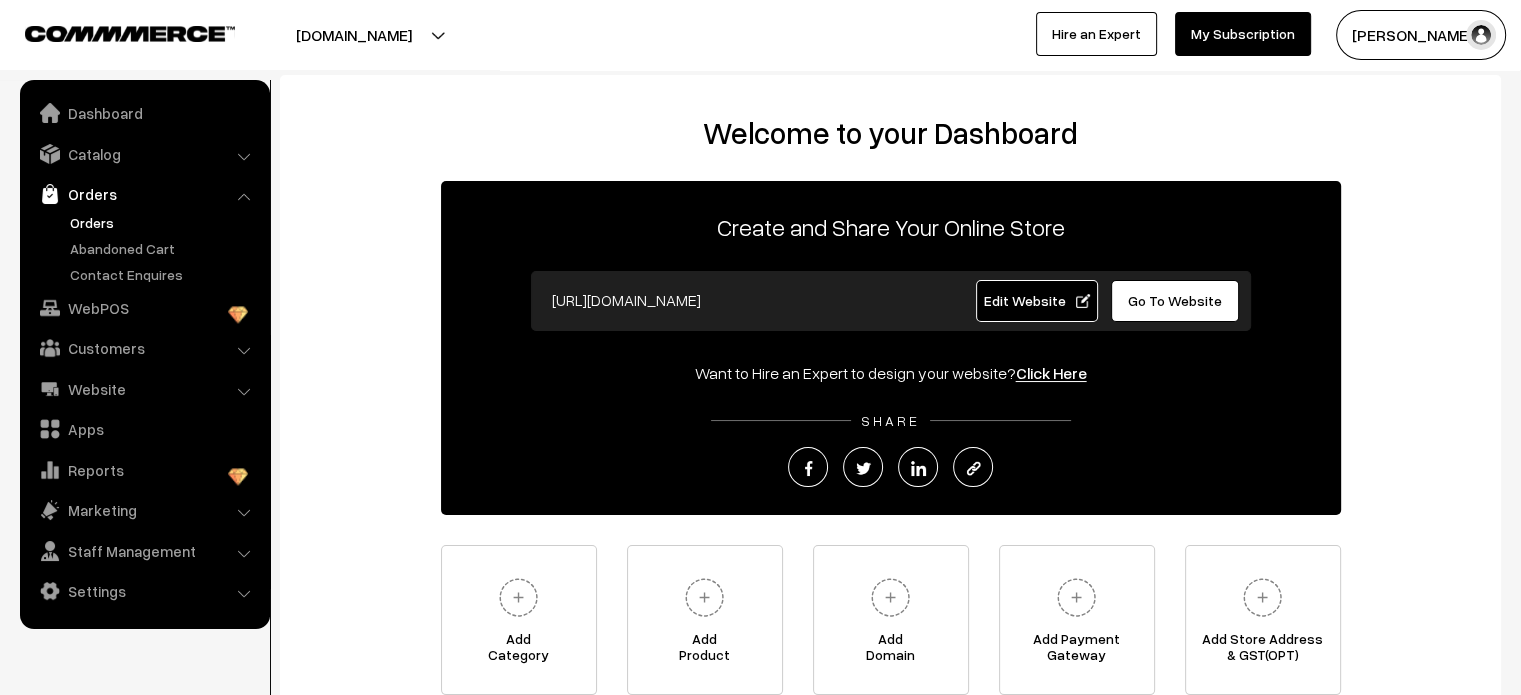 click on "Orders" at bounding box center [164, 222] 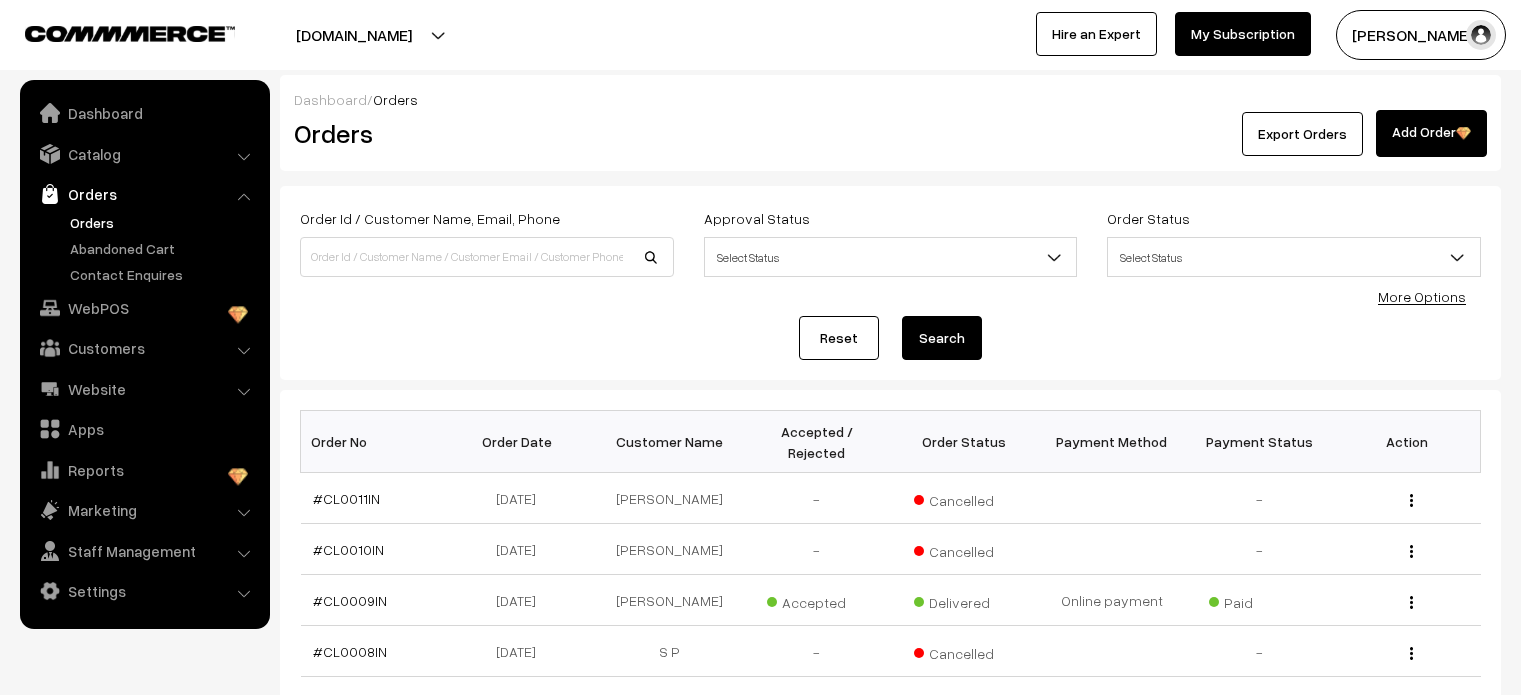 scroll, scrollTop: 0, scrollLeft: 0, axis: both 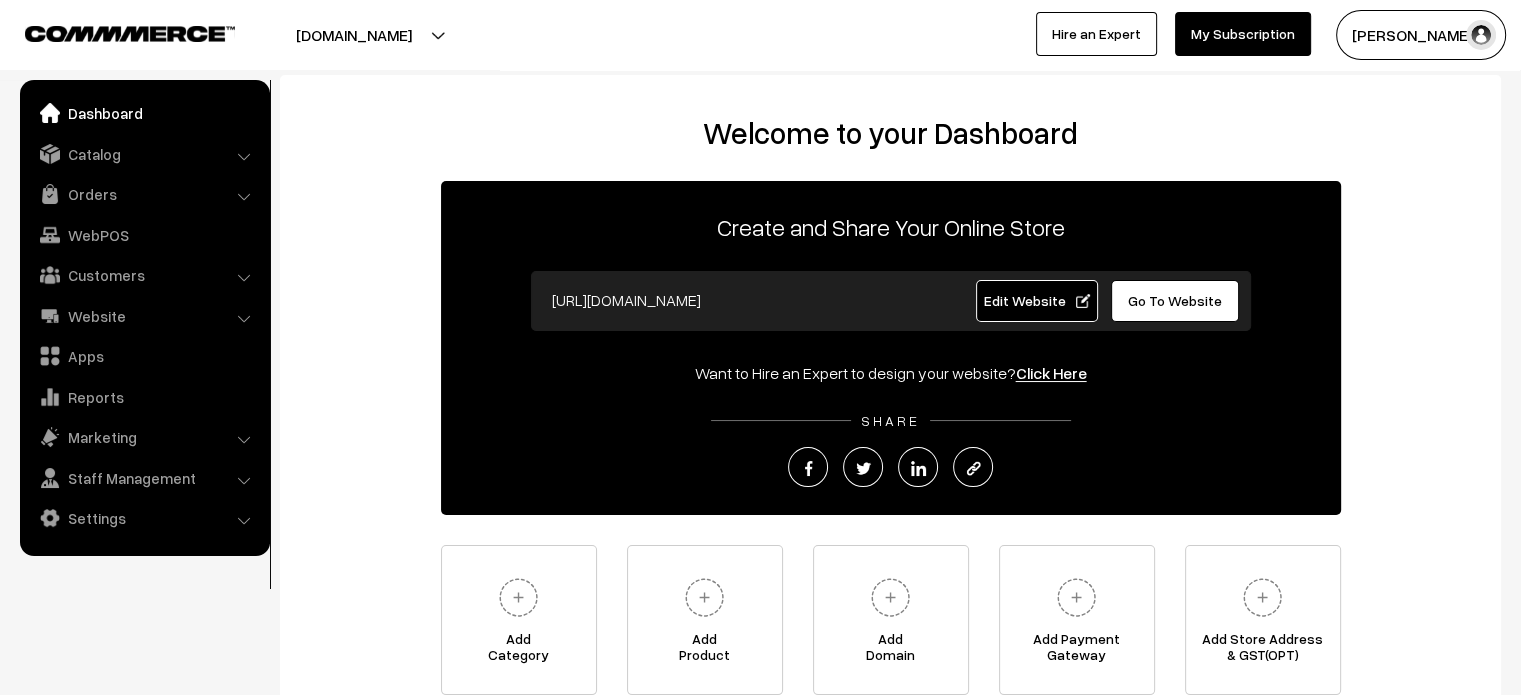 click on "Orders" at bounding box center (144, 194) 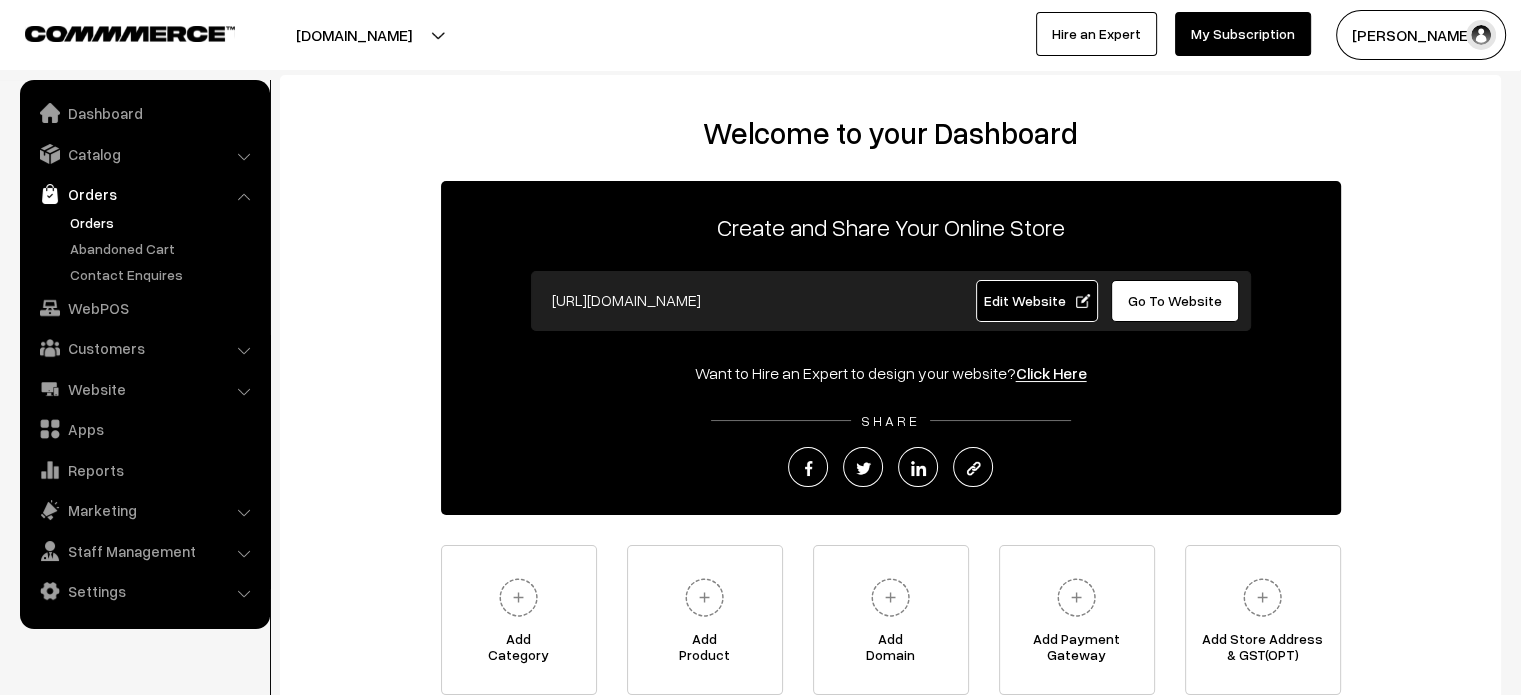 click on "Orders" at bounding box center [164, 222] 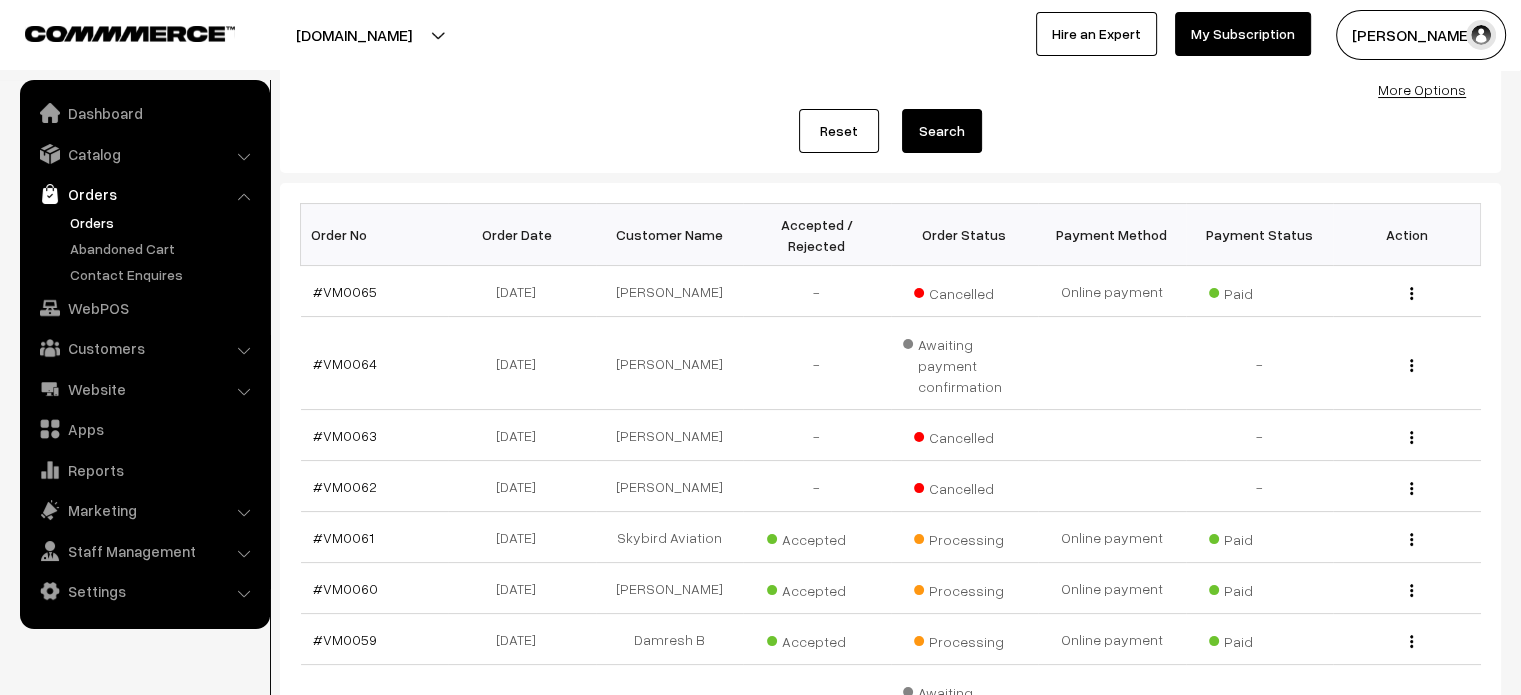 scroll, scrollTop: 203, scrollLeft: 0, axis: vertical 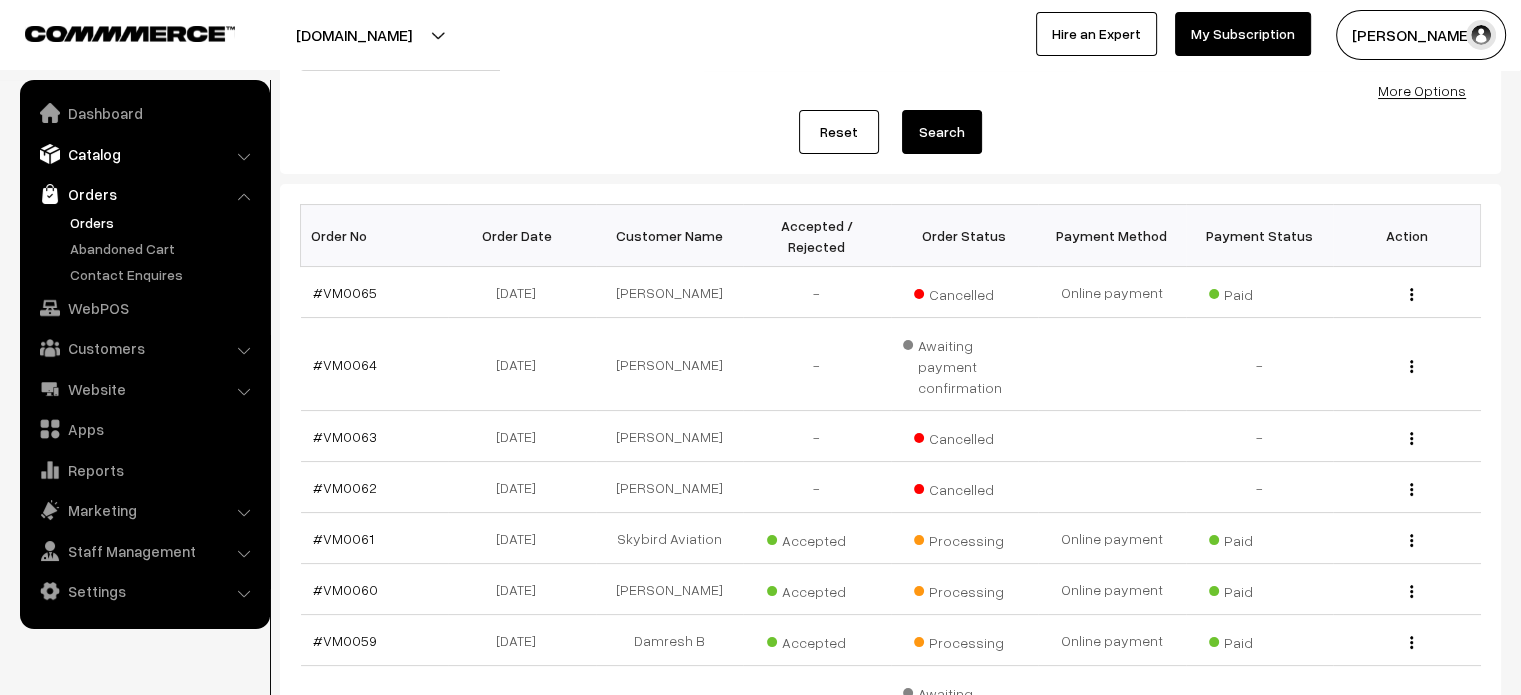 click on "Catalog" at bounding box center (144, 154) 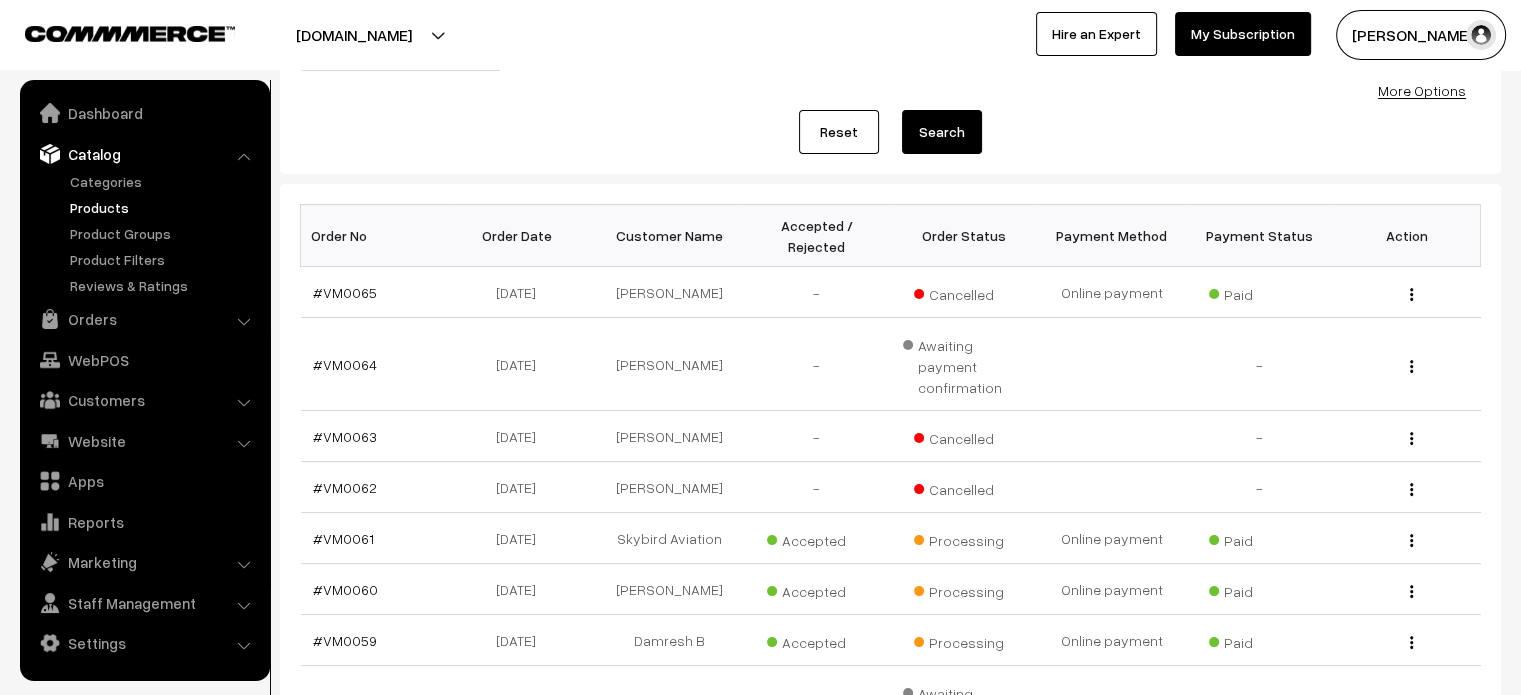 click on "Products" at bounding box center (164, 207) 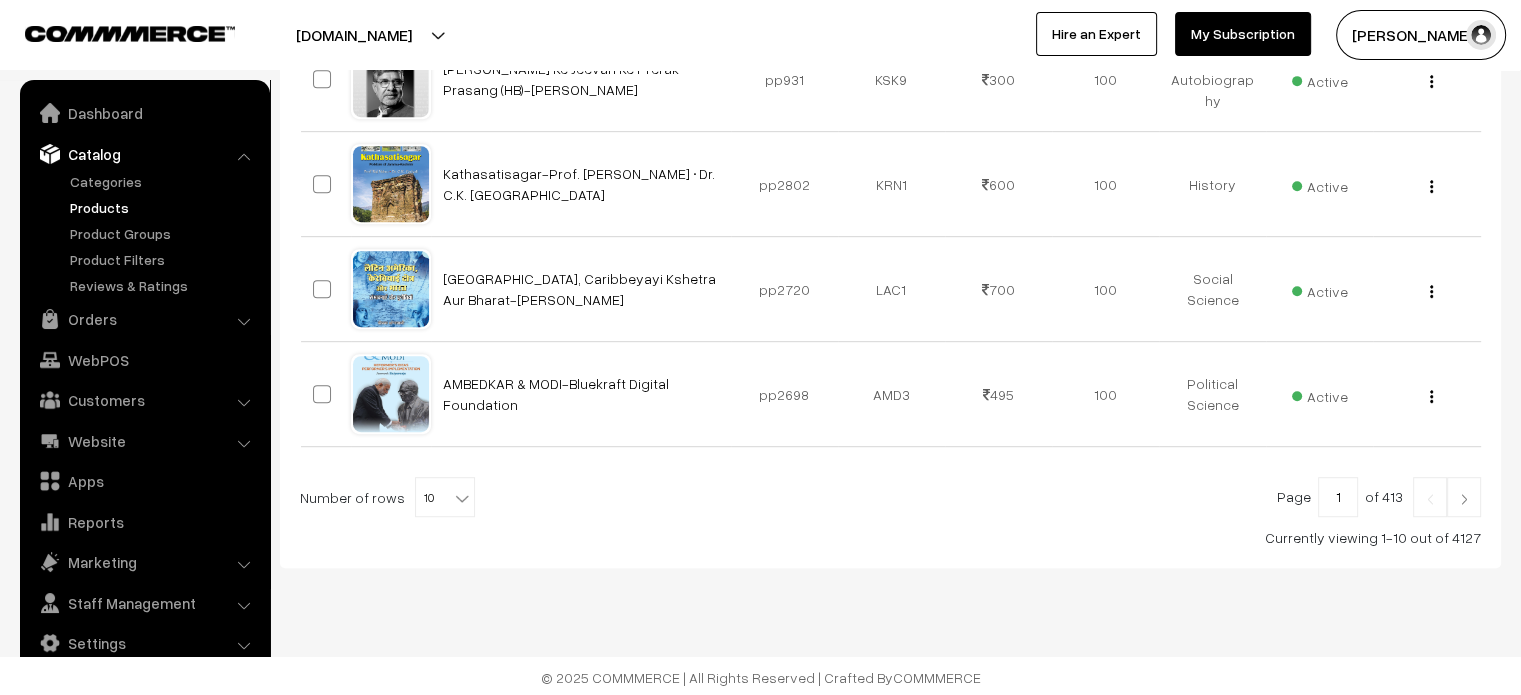 scroll, scrollTop: 0, scrollLeft: 0, axis: both 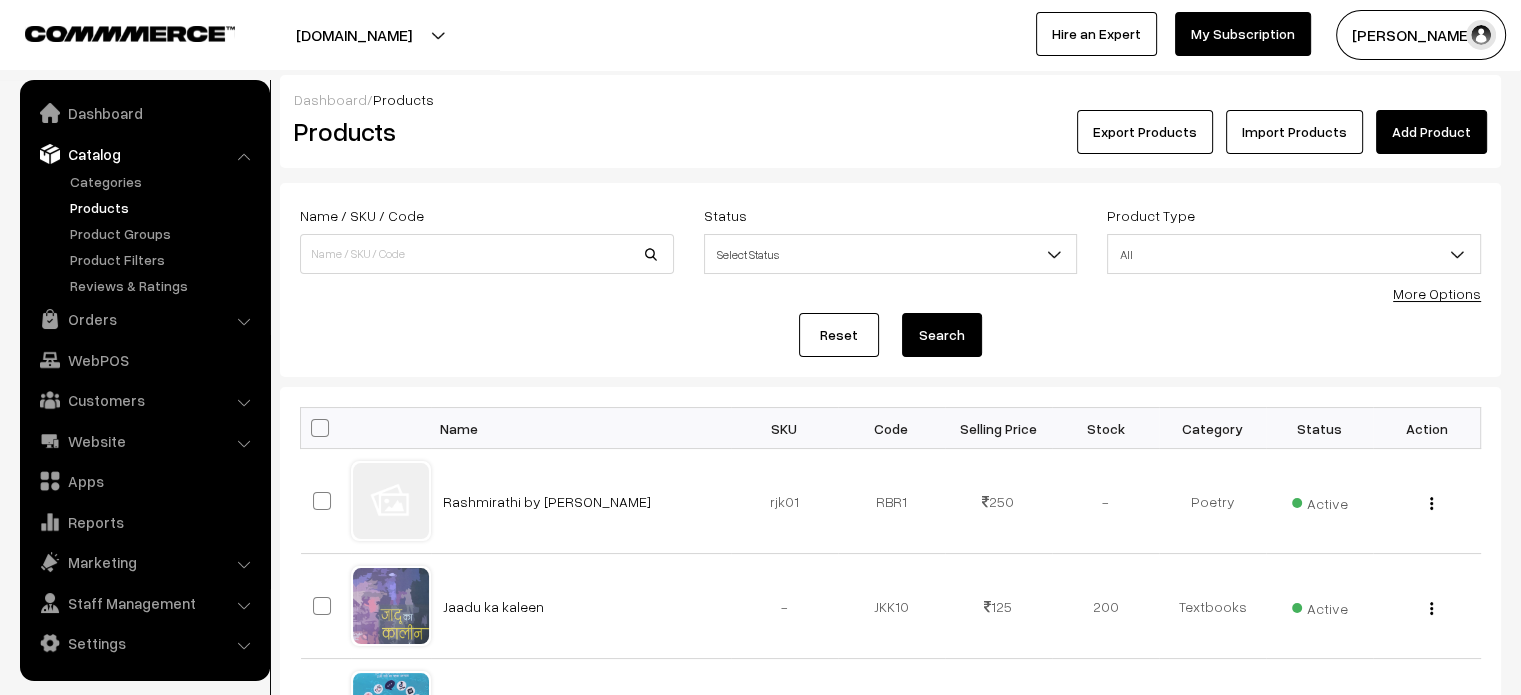 click on "[DOMAIN_NAME]" at bounding box center [354, 35] 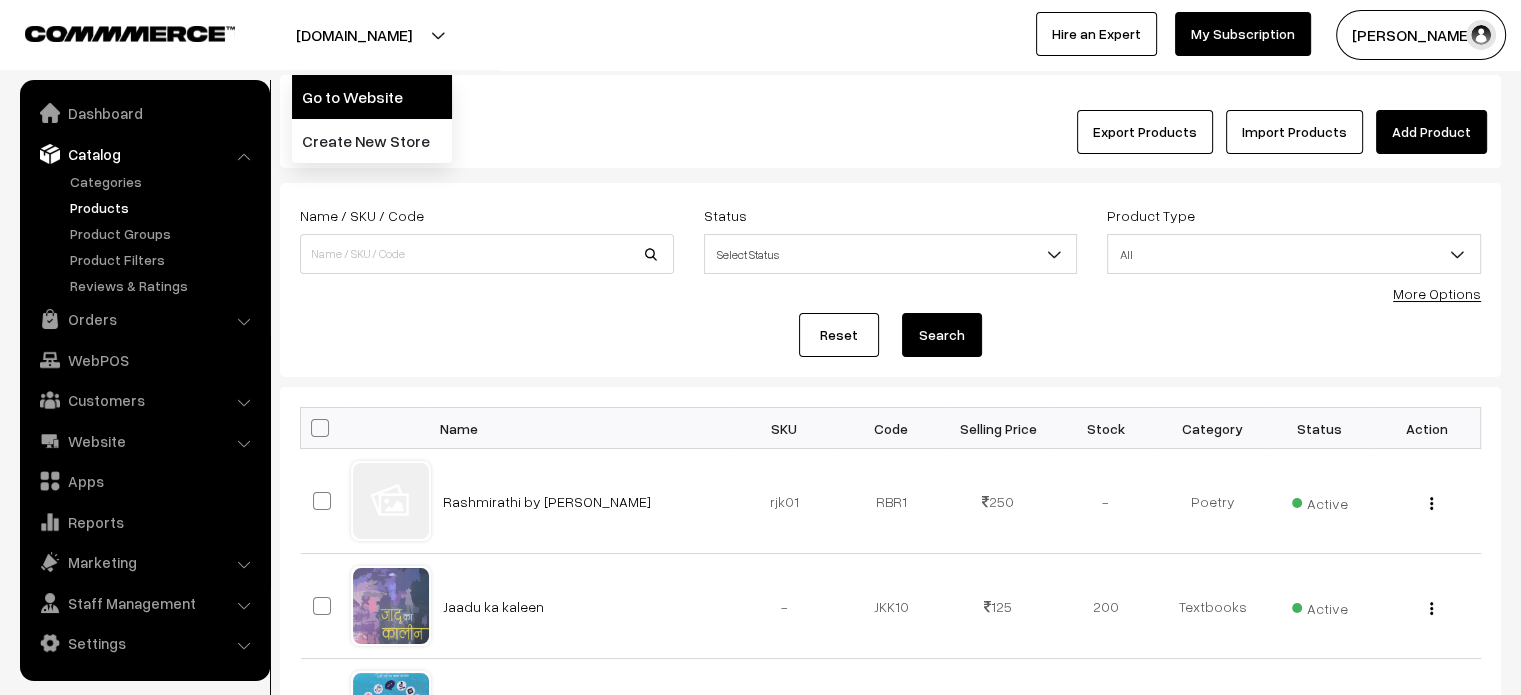 click on "Go to Website" at bounding box center (372, 97) 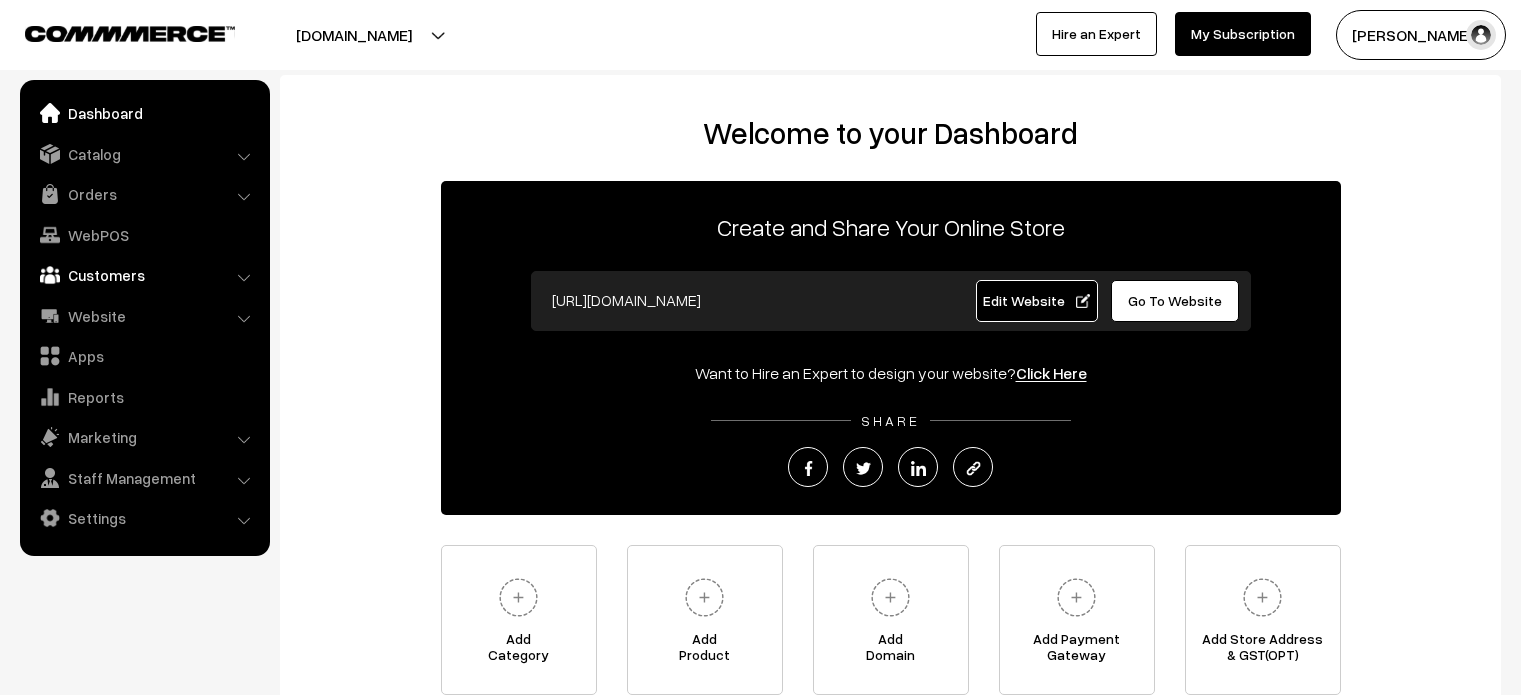 scroll, scrollTop: 0, scrollLeft: 0, axis: both 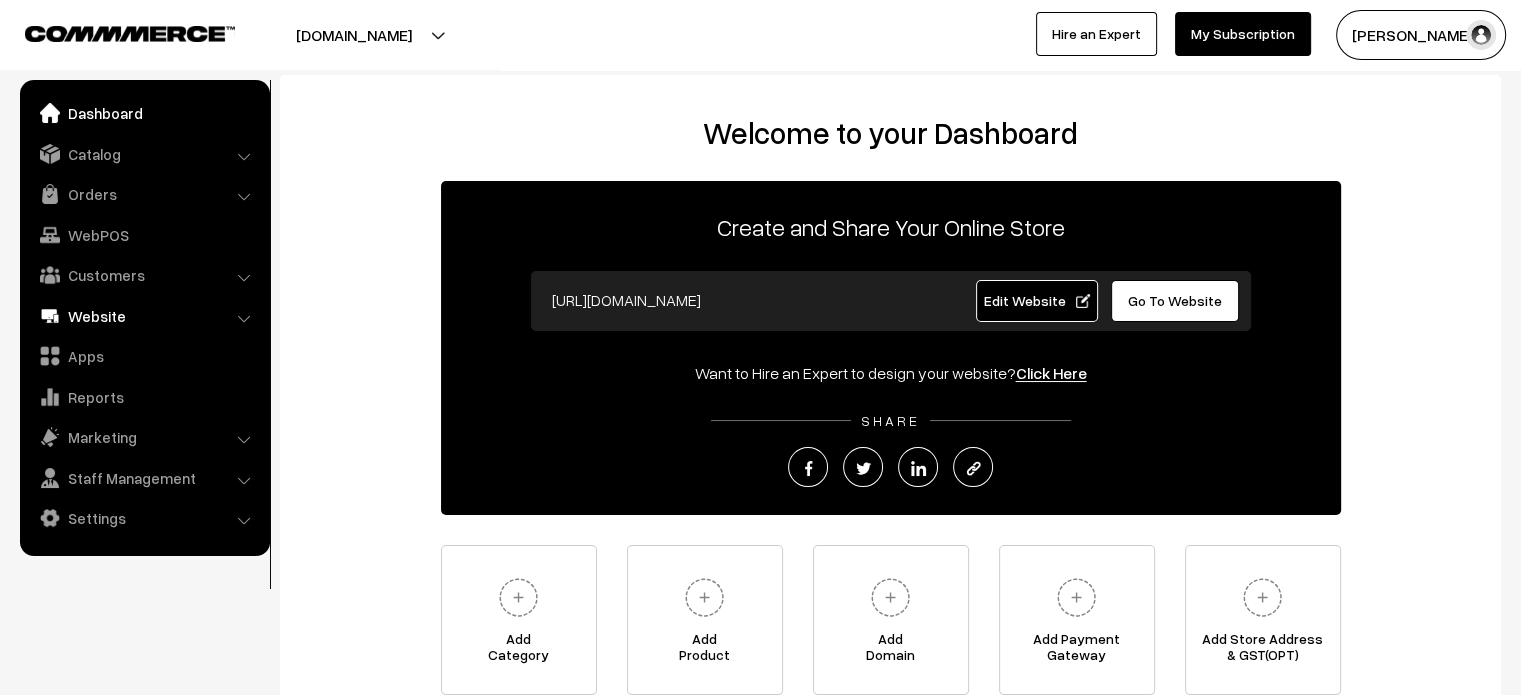 click on "Website" at bounding box center (144, 316) 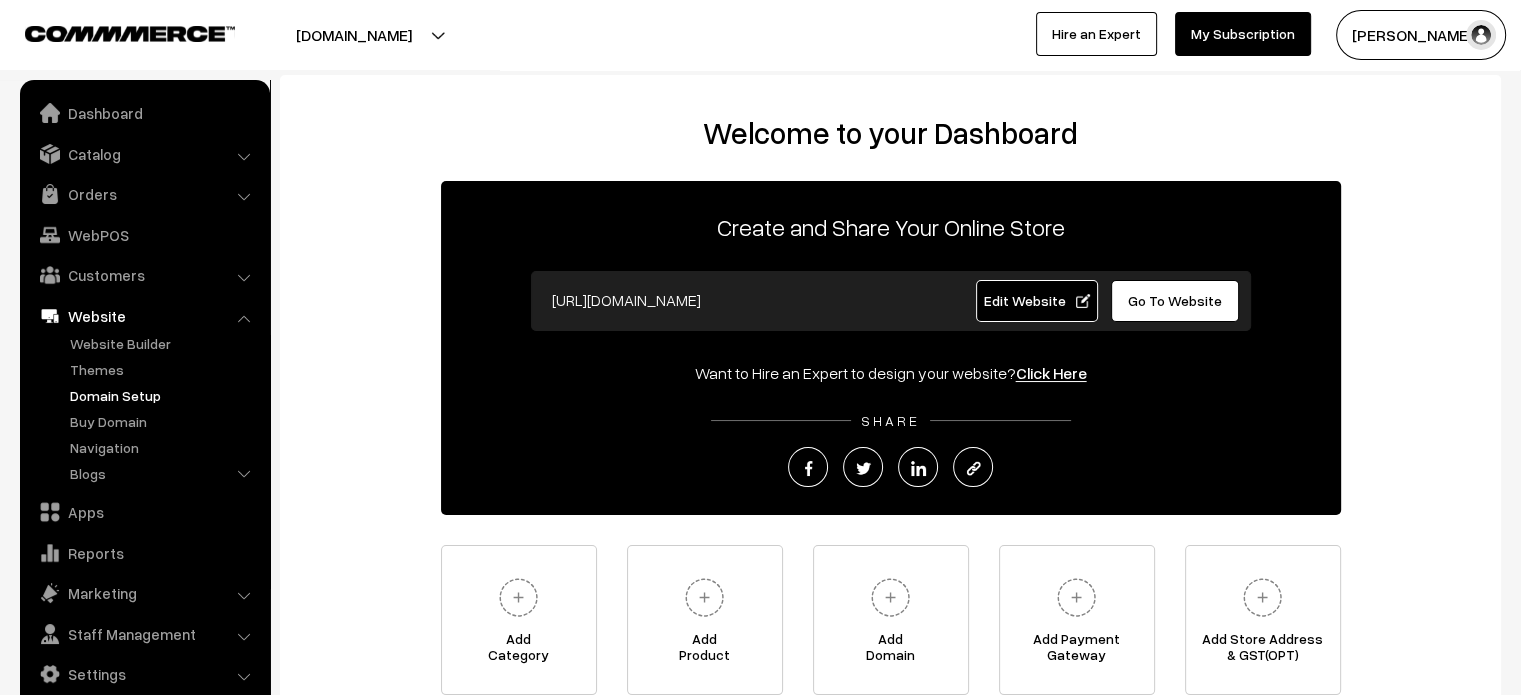 click on "Domain Setup" at bounding box center [164, 395] 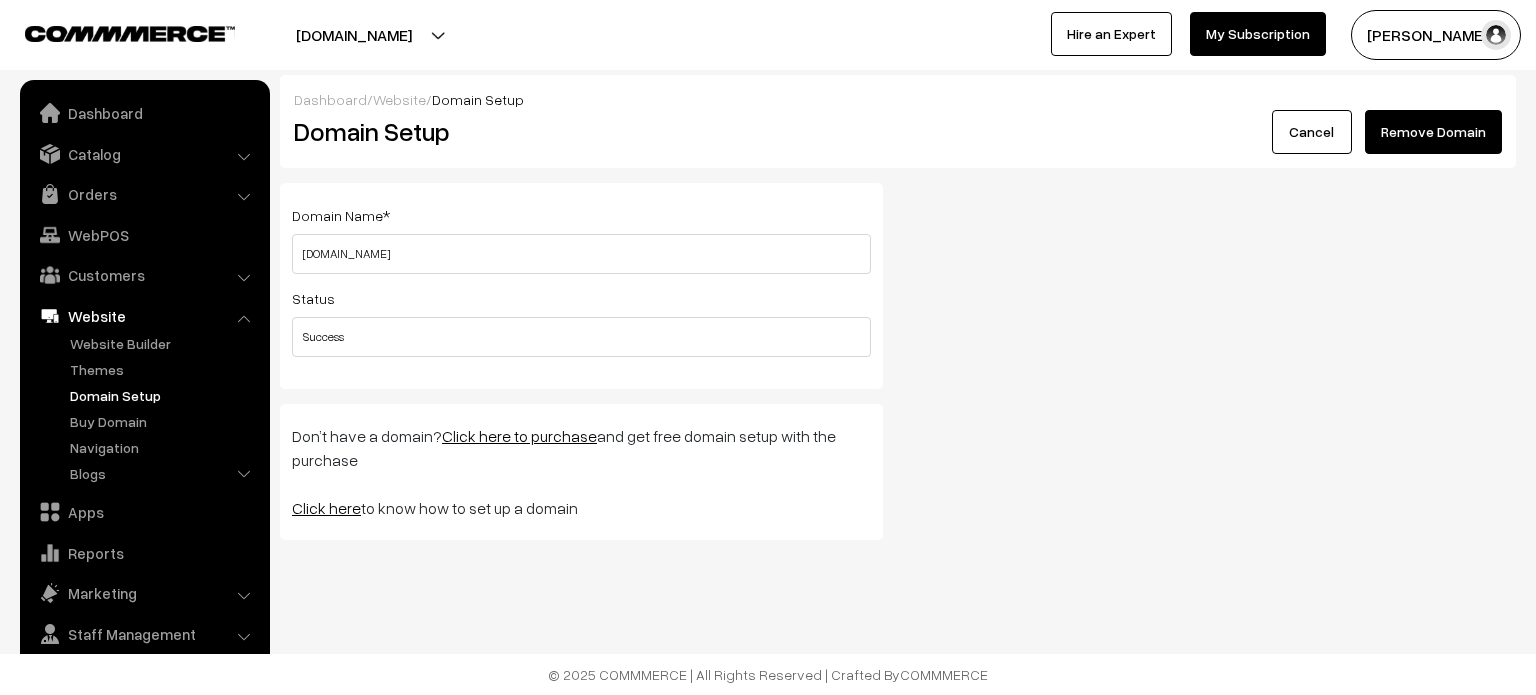 scroll, scrollTop: 0, scrollLeft: 0, axis: both 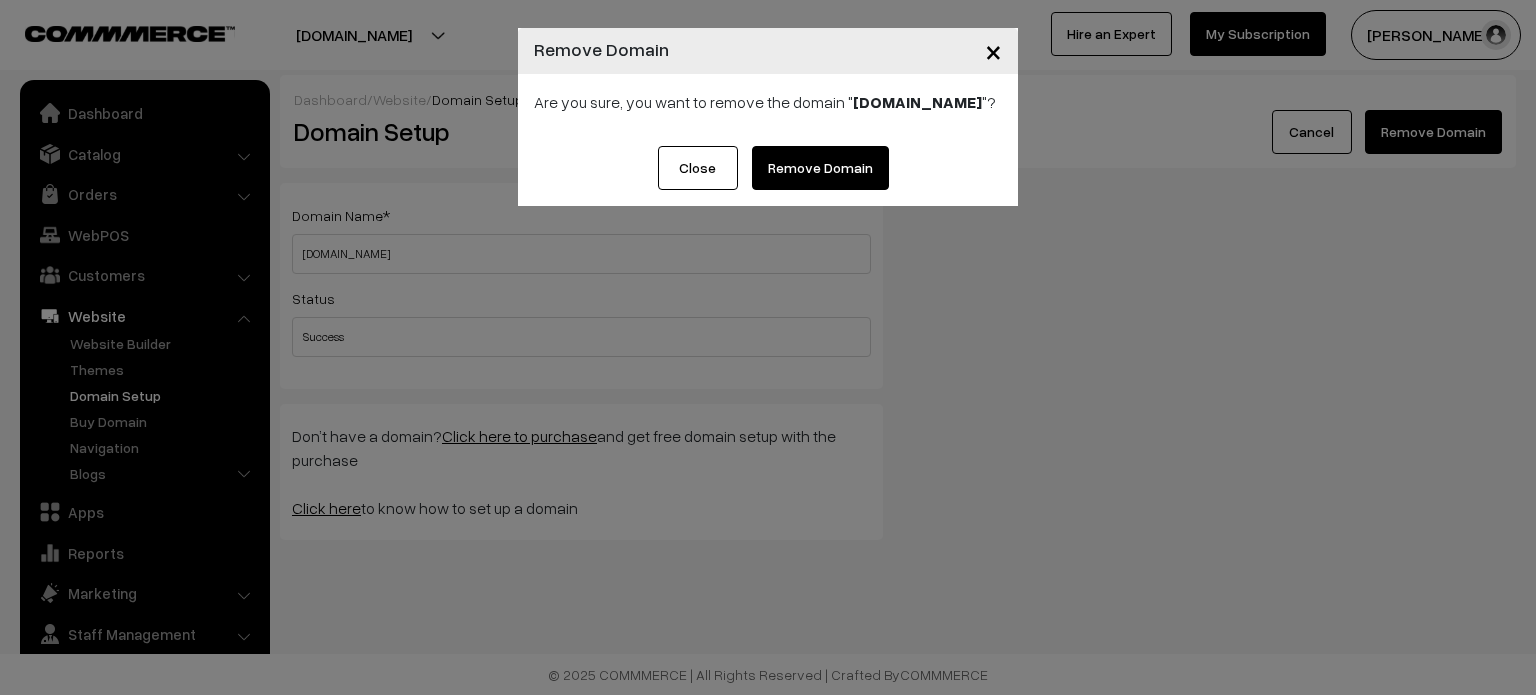 click on "Remove Domain" at bounding box center [820, 168] 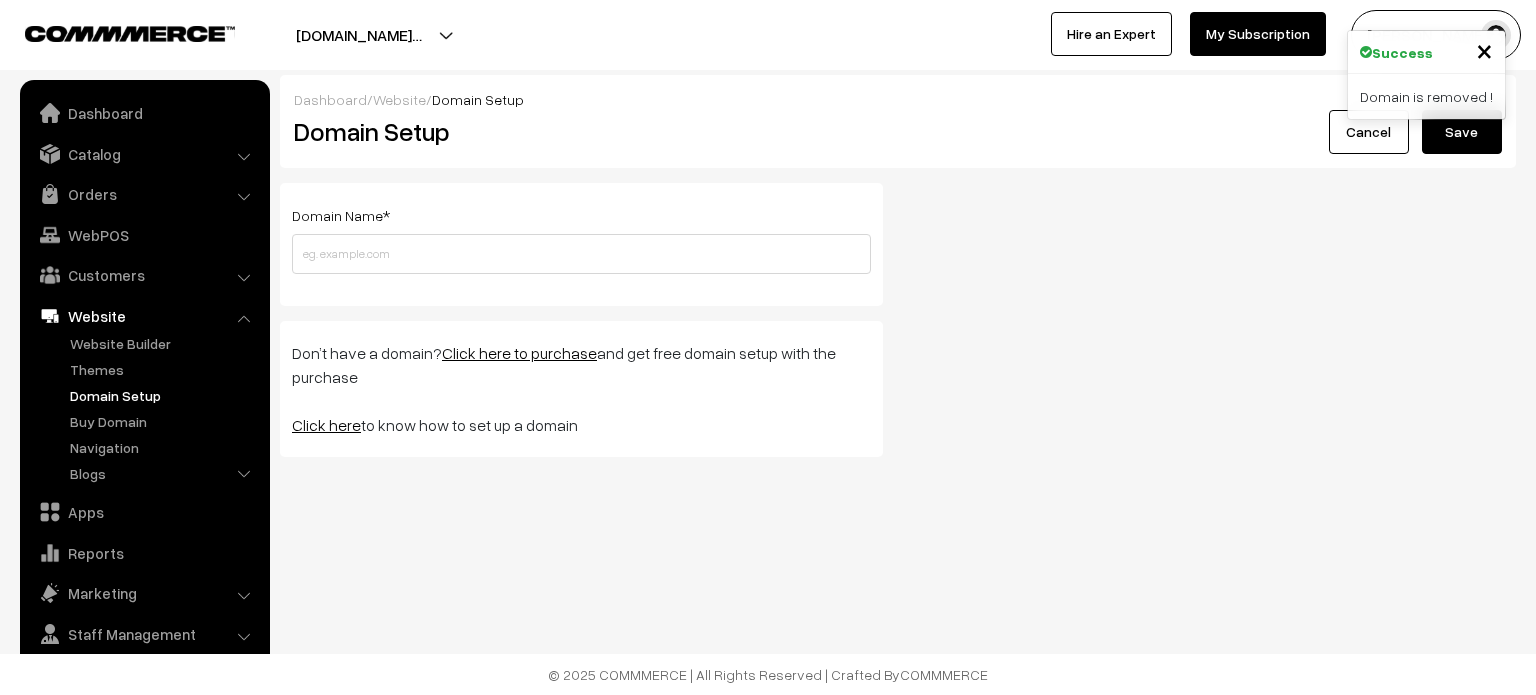 scroll, scrollTop: 0, scrollLeft: 0, axis: both 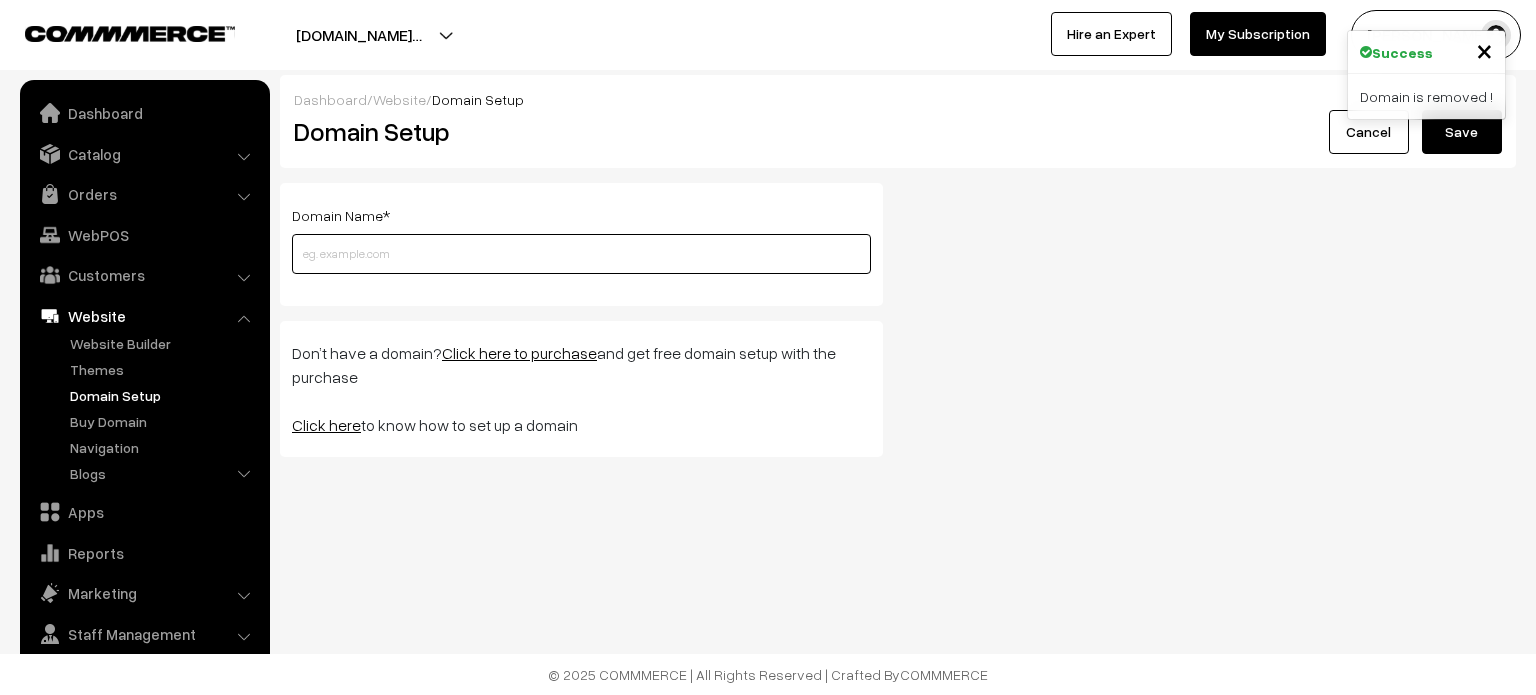 click at bounding box center [581, 254] 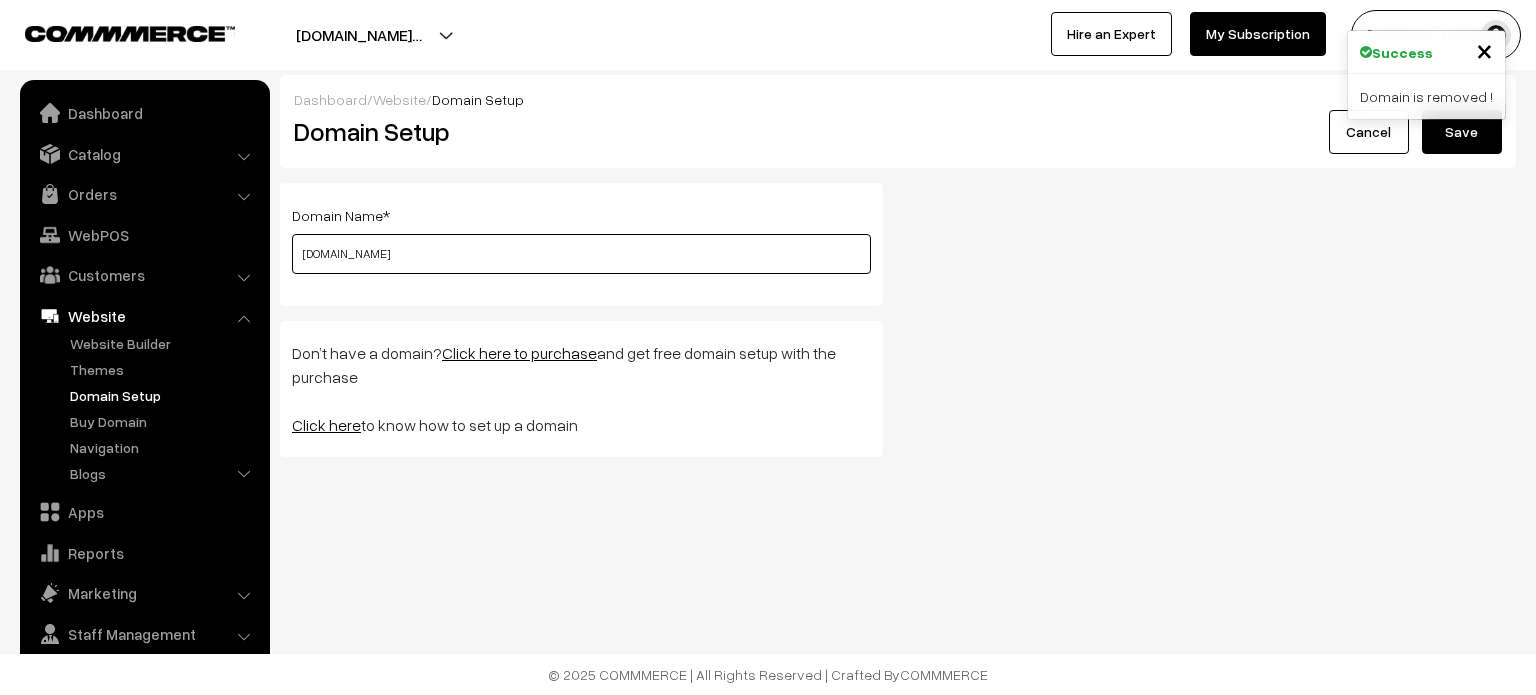 type on "vmbooks.co.in" 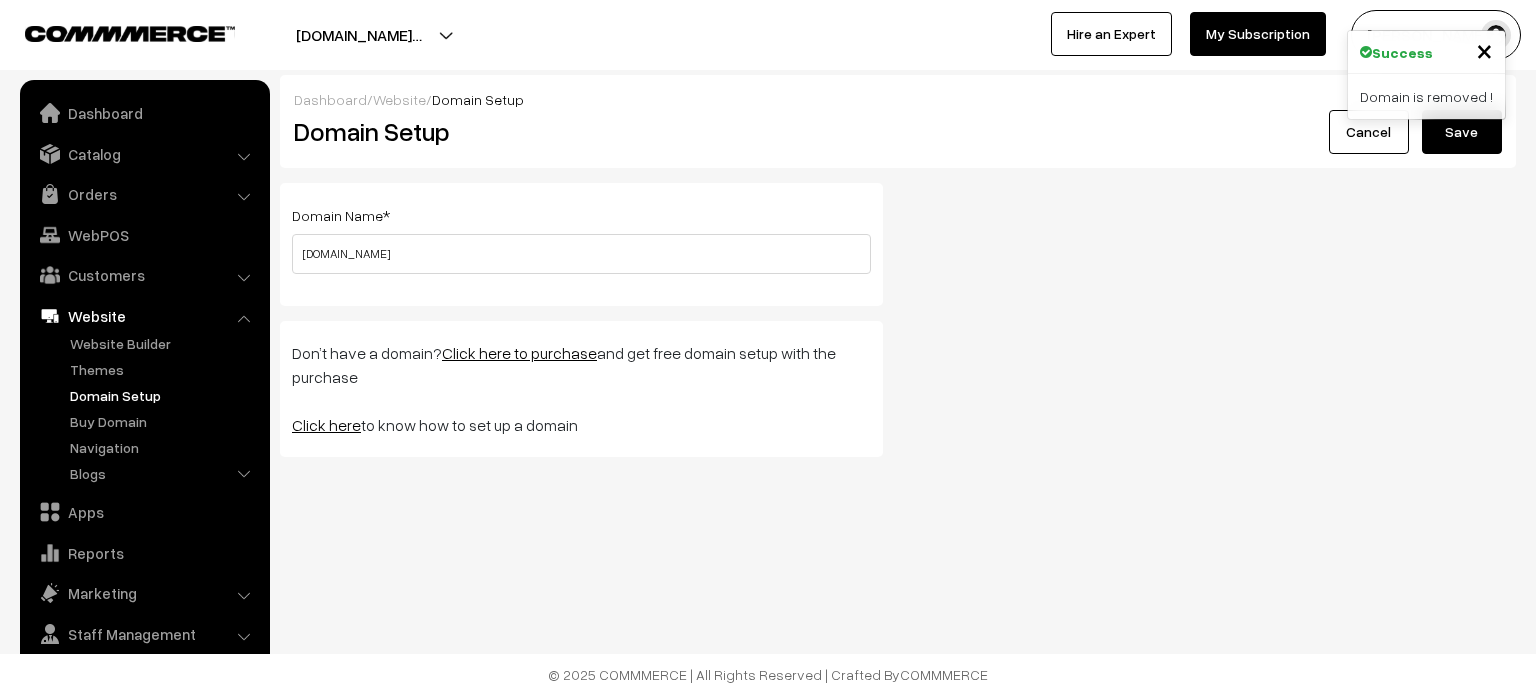 click on "Save" at bounding box center (1462, 132) 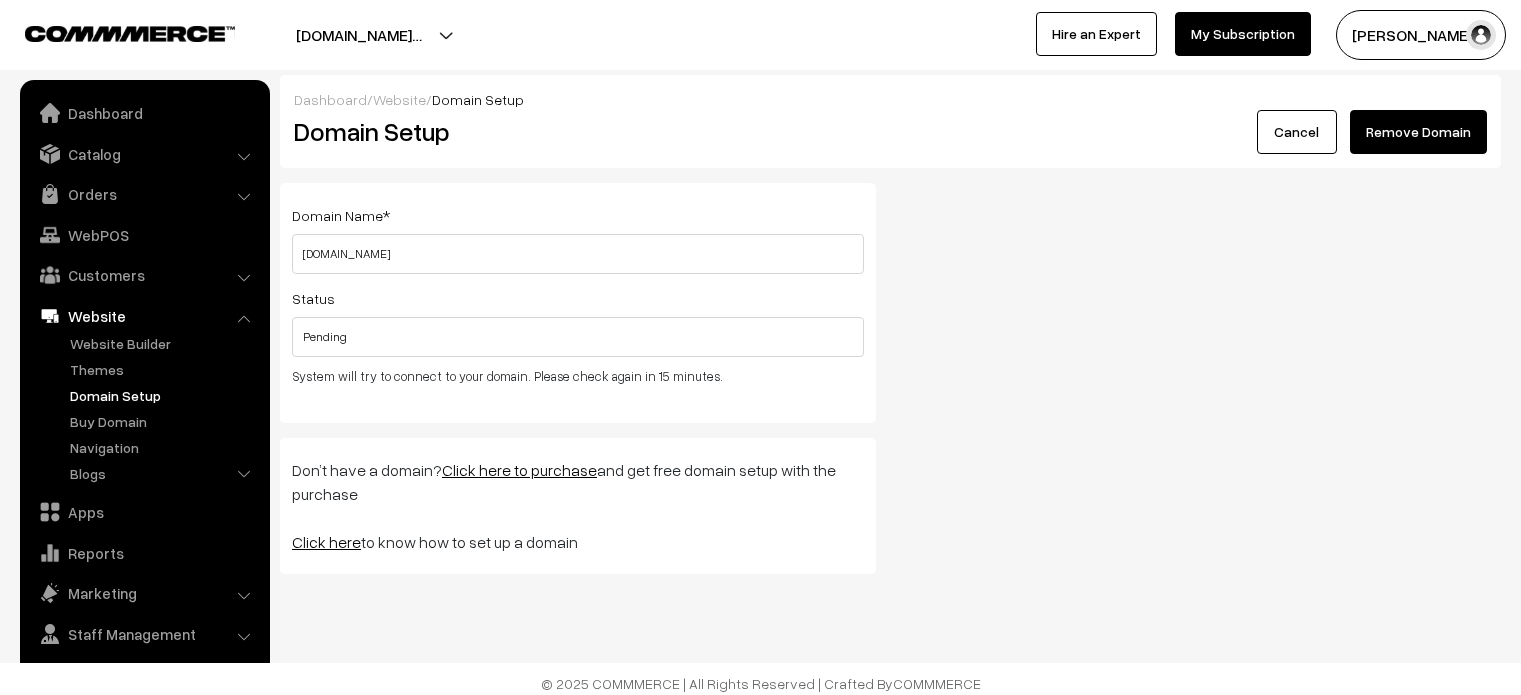 scroll, scrollTop: 0, scrollLeft: 0, axis: both 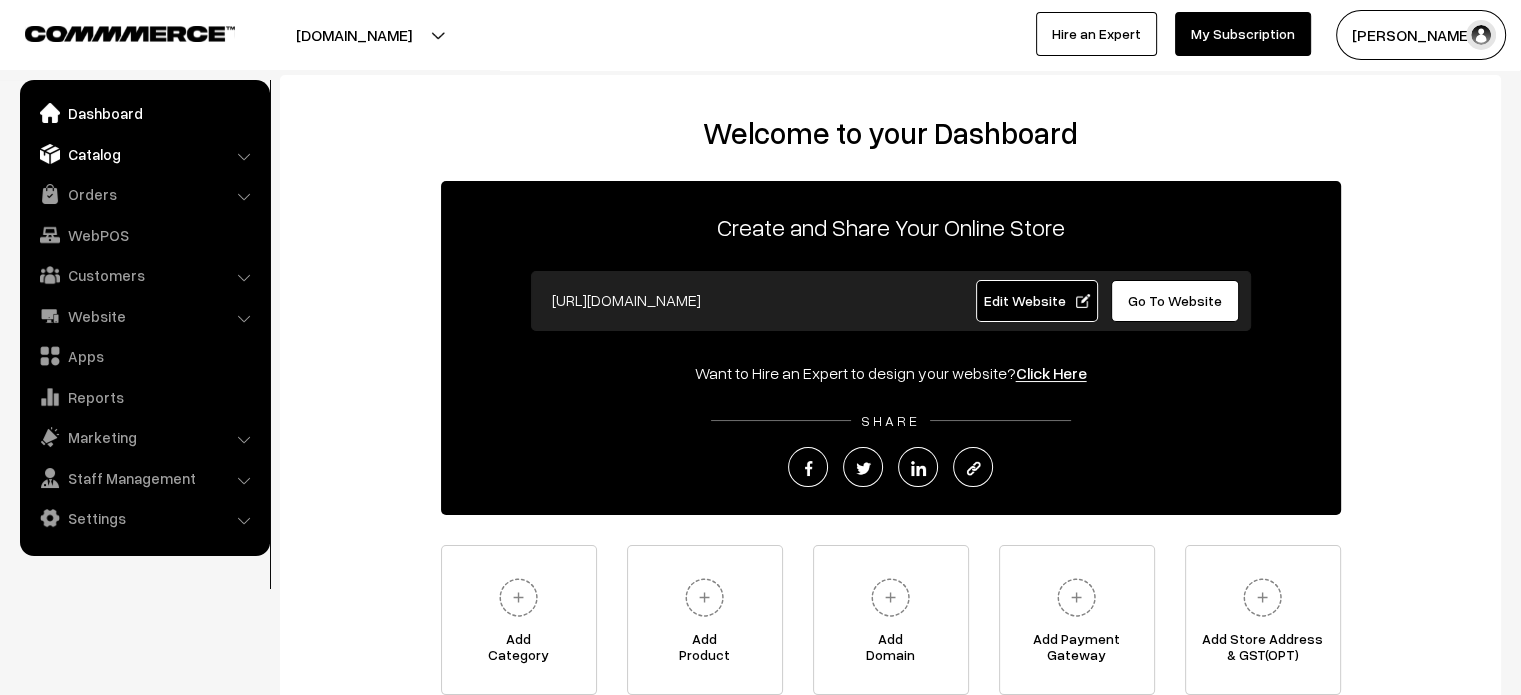 click on "Catalog" at bounding box center [144, 154] 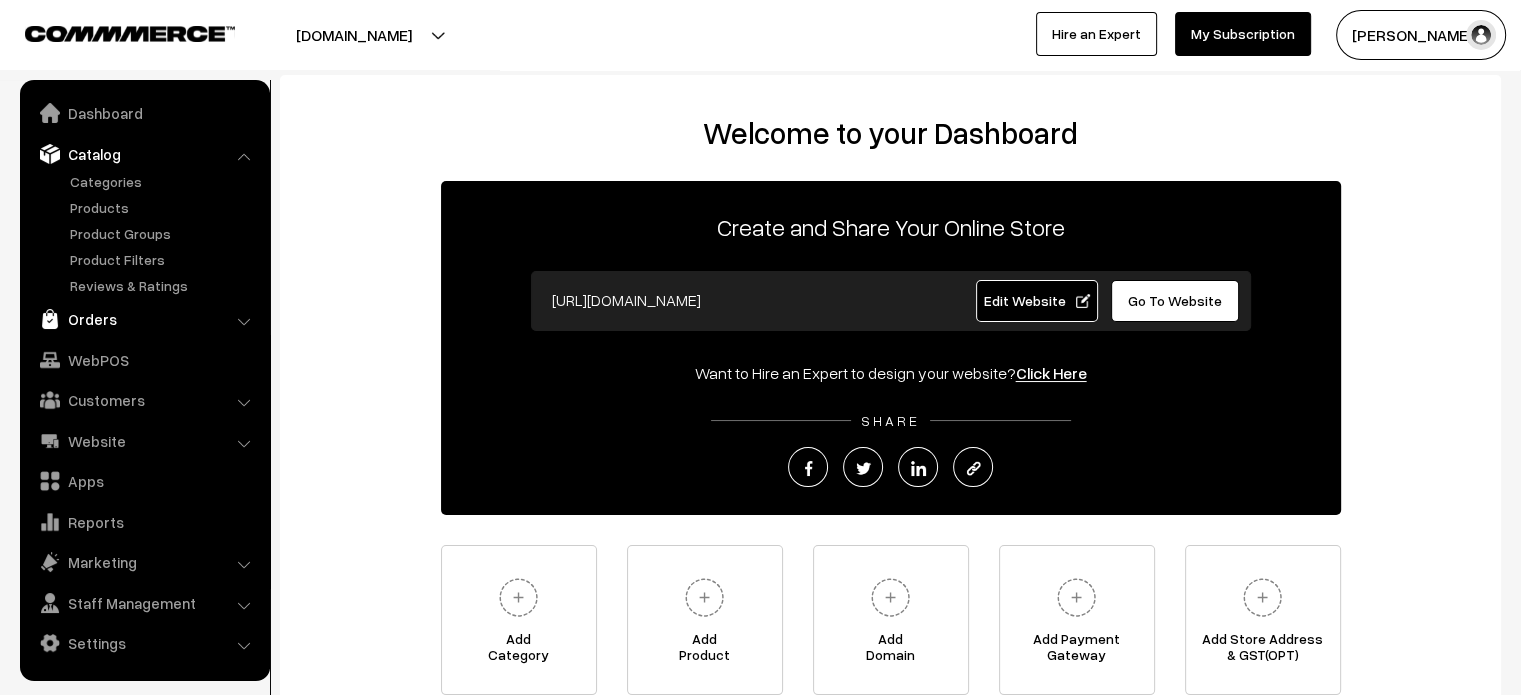 click on "Orders" at bounding box center (144, 319) 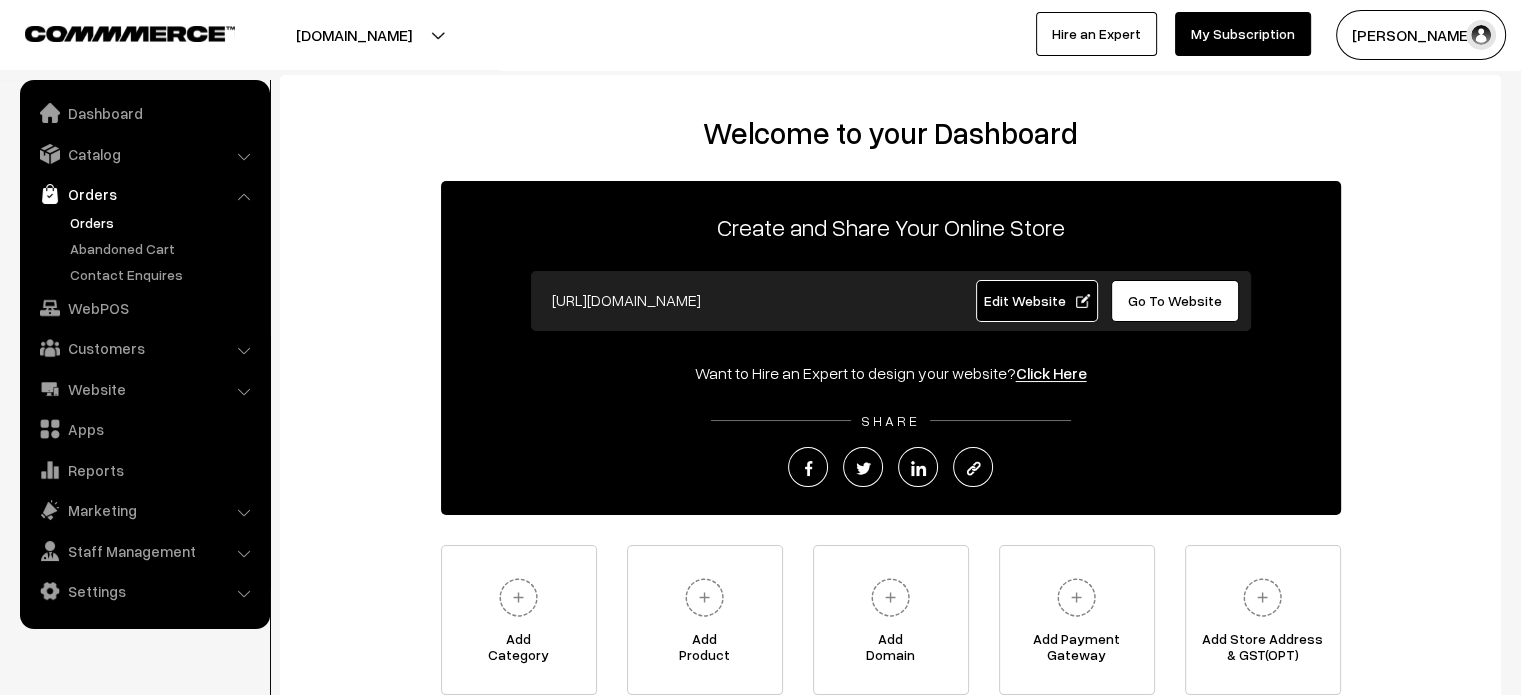 click on "Orders" at bounding box center [164, 222] 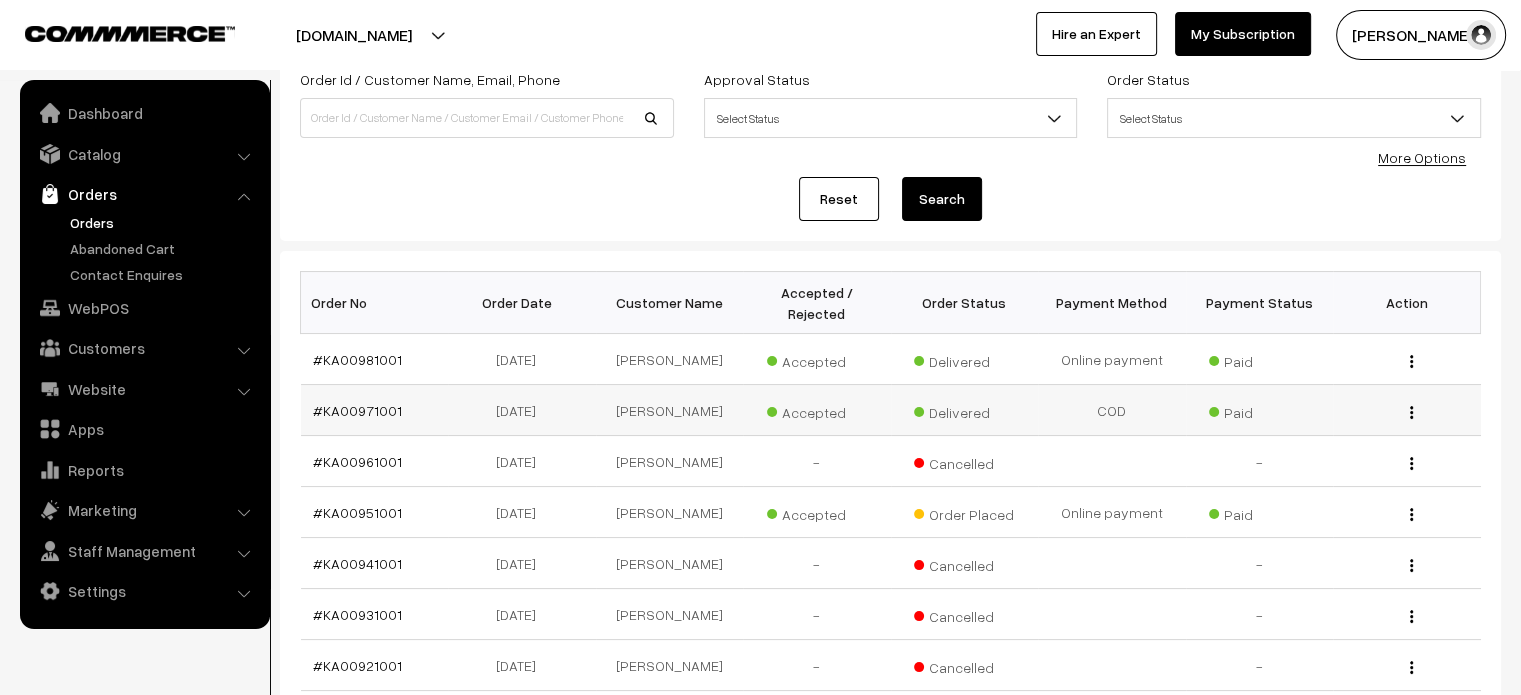 scroll, scrollTop: 0, scrollLeft: 0, axis: both 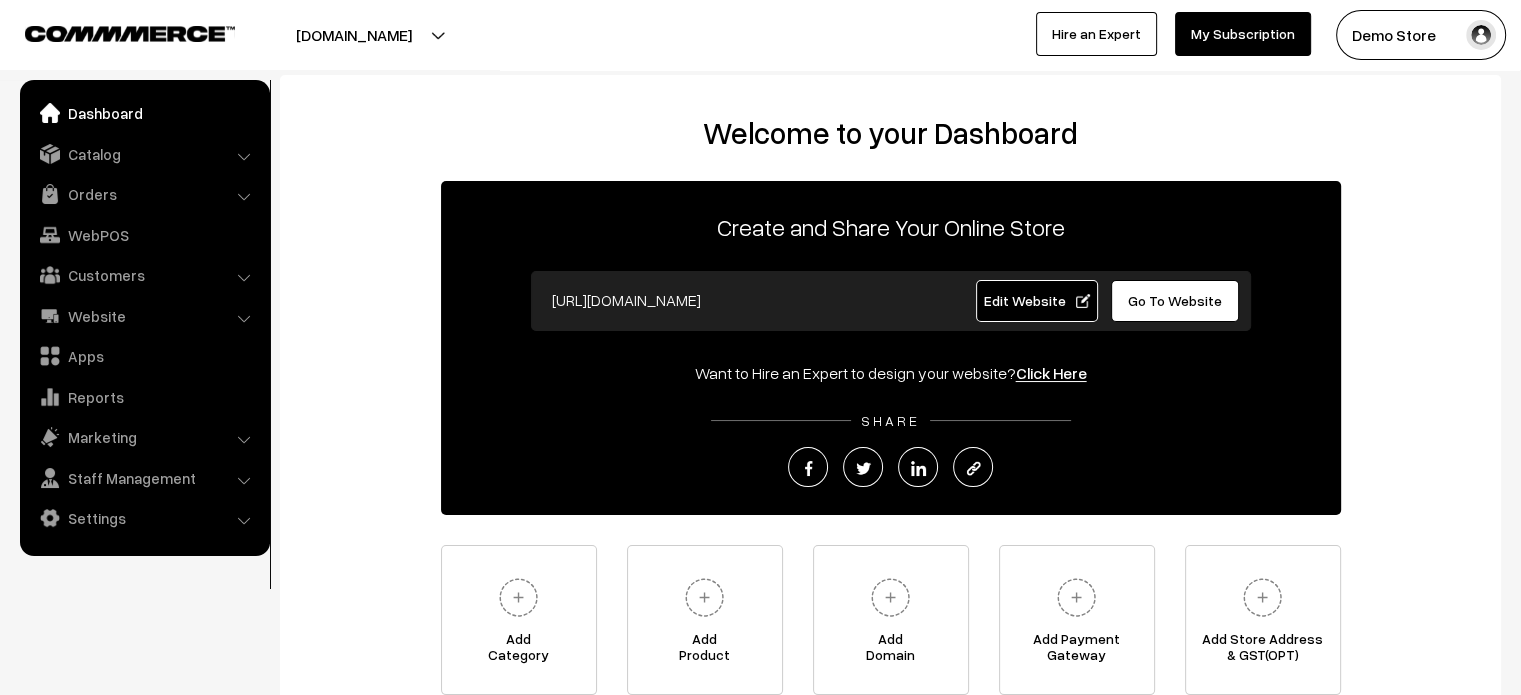 click on "Edit Website" at bounding box center (1037, 301) 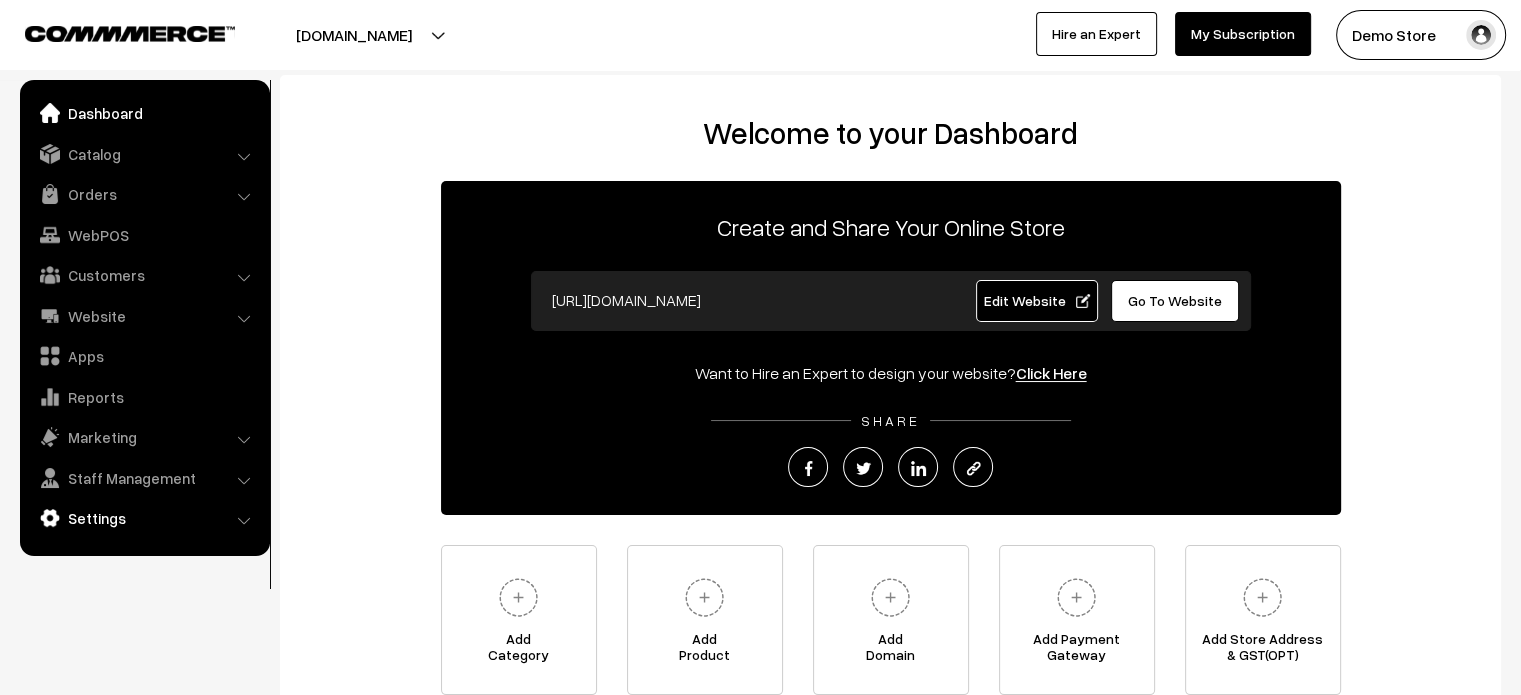 click on "Settings" at bounding box center [144, 518] 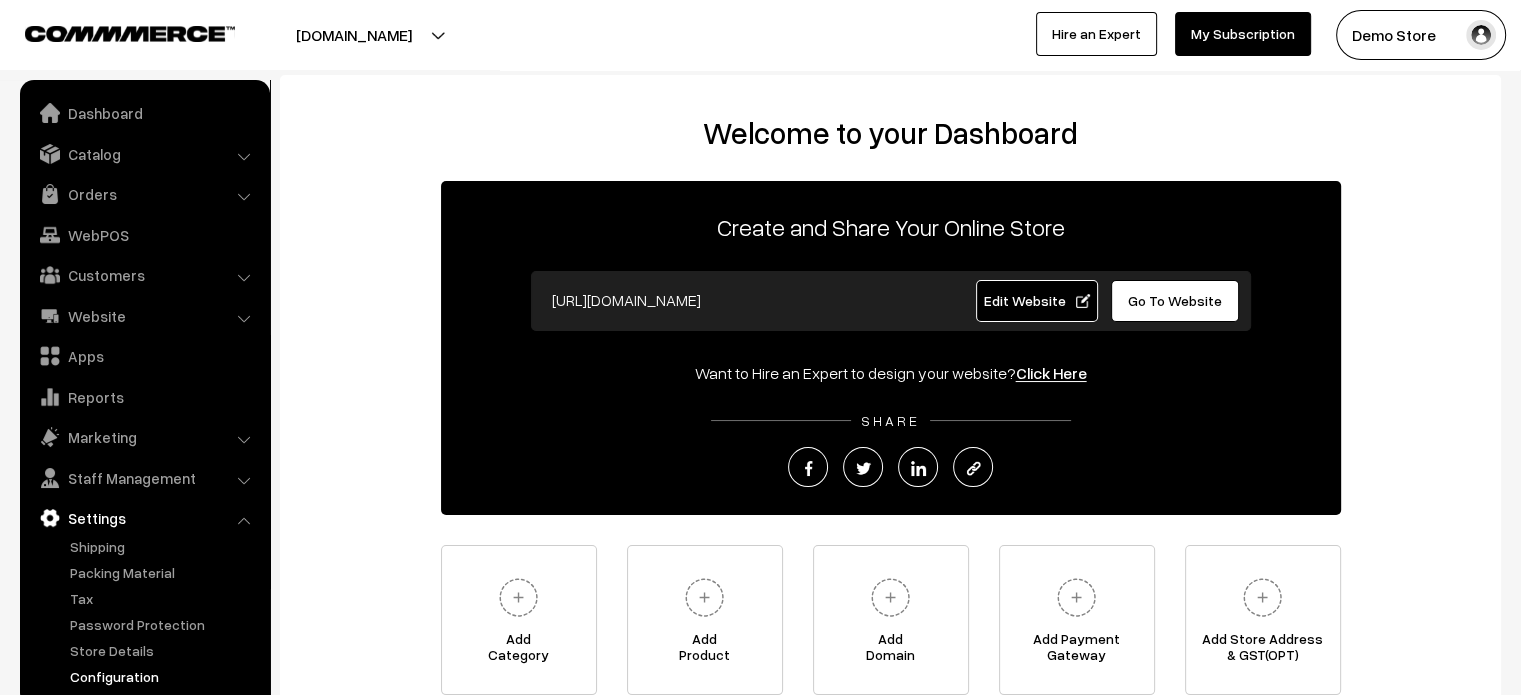 click on "Configuration" at bounding box center (164, 676) 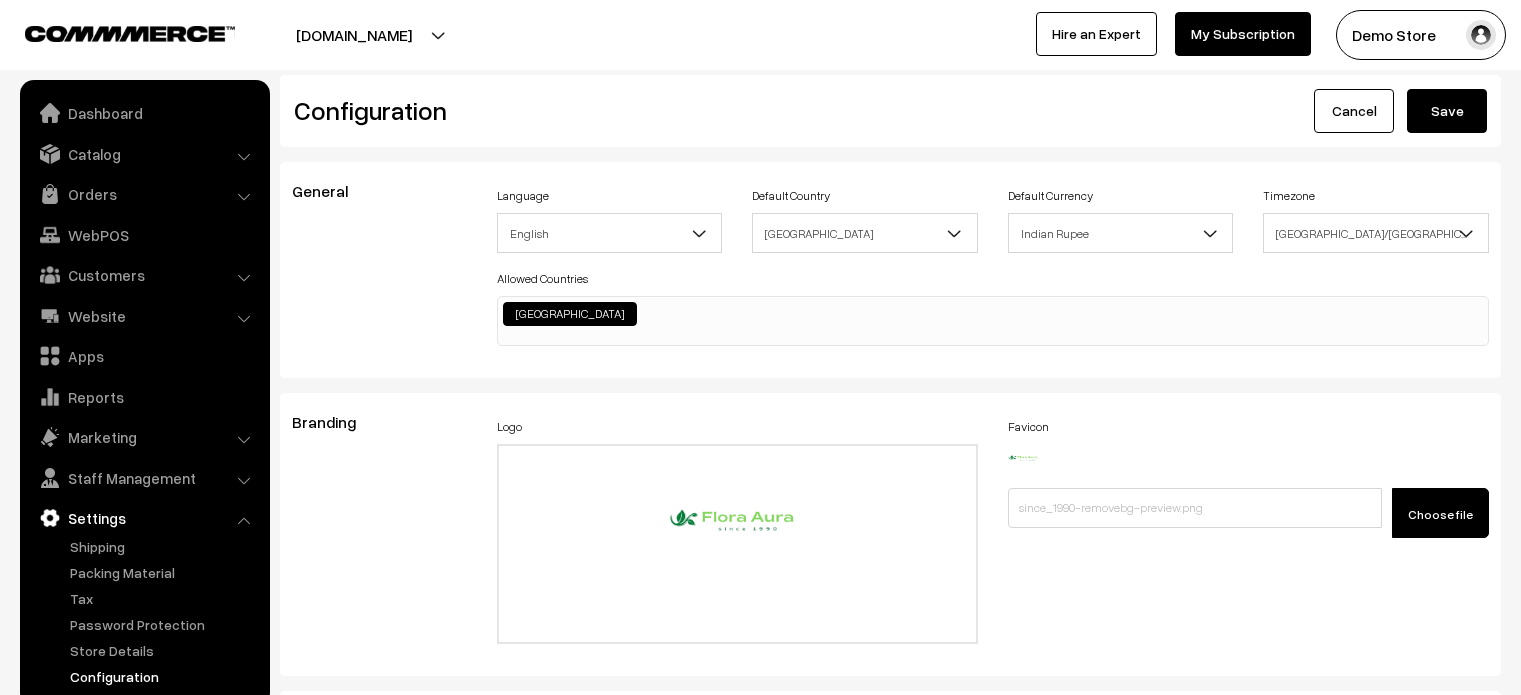 scroll, scrollTop: 0, scrollLeft: 0, axis: both 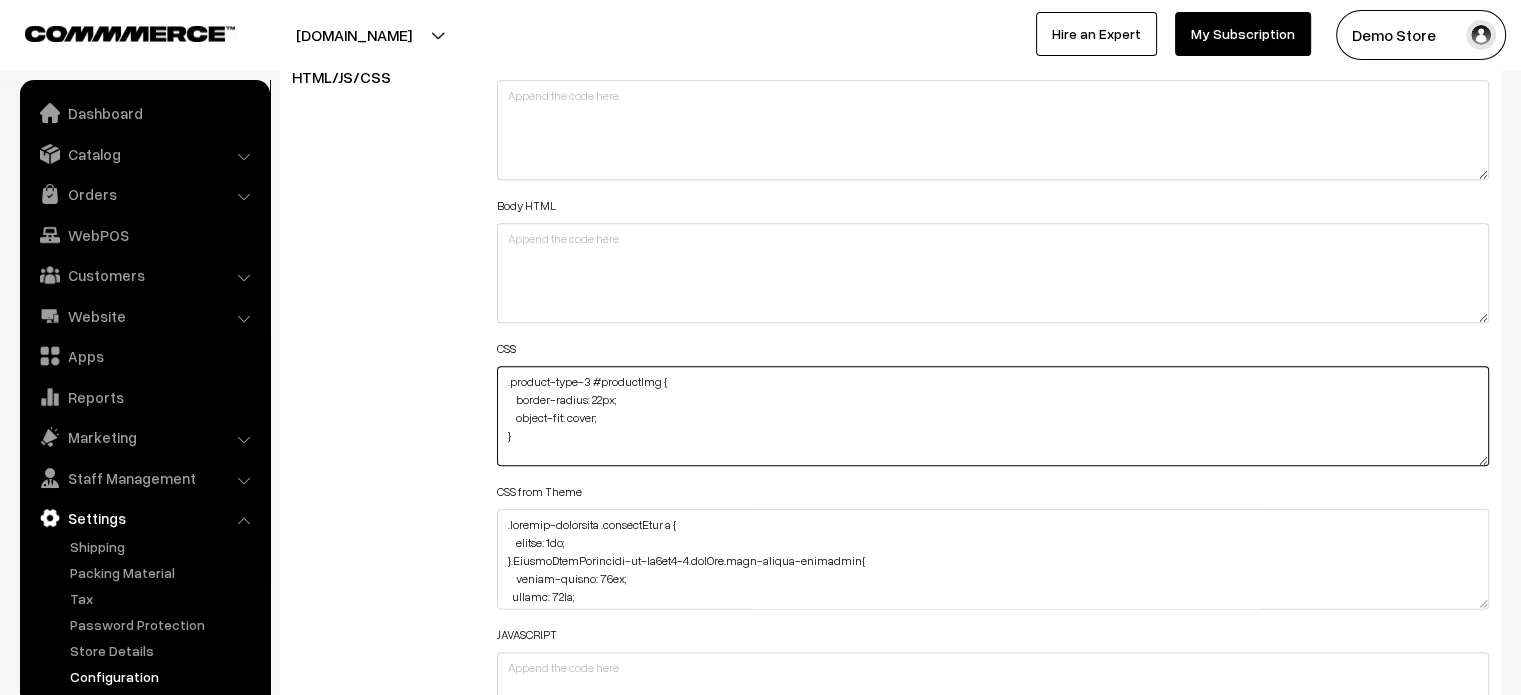 click on ".product-type-3 #productImg {
border-radius: 22px;
object-fit: cover;
}" at bounding box center (993, 416) 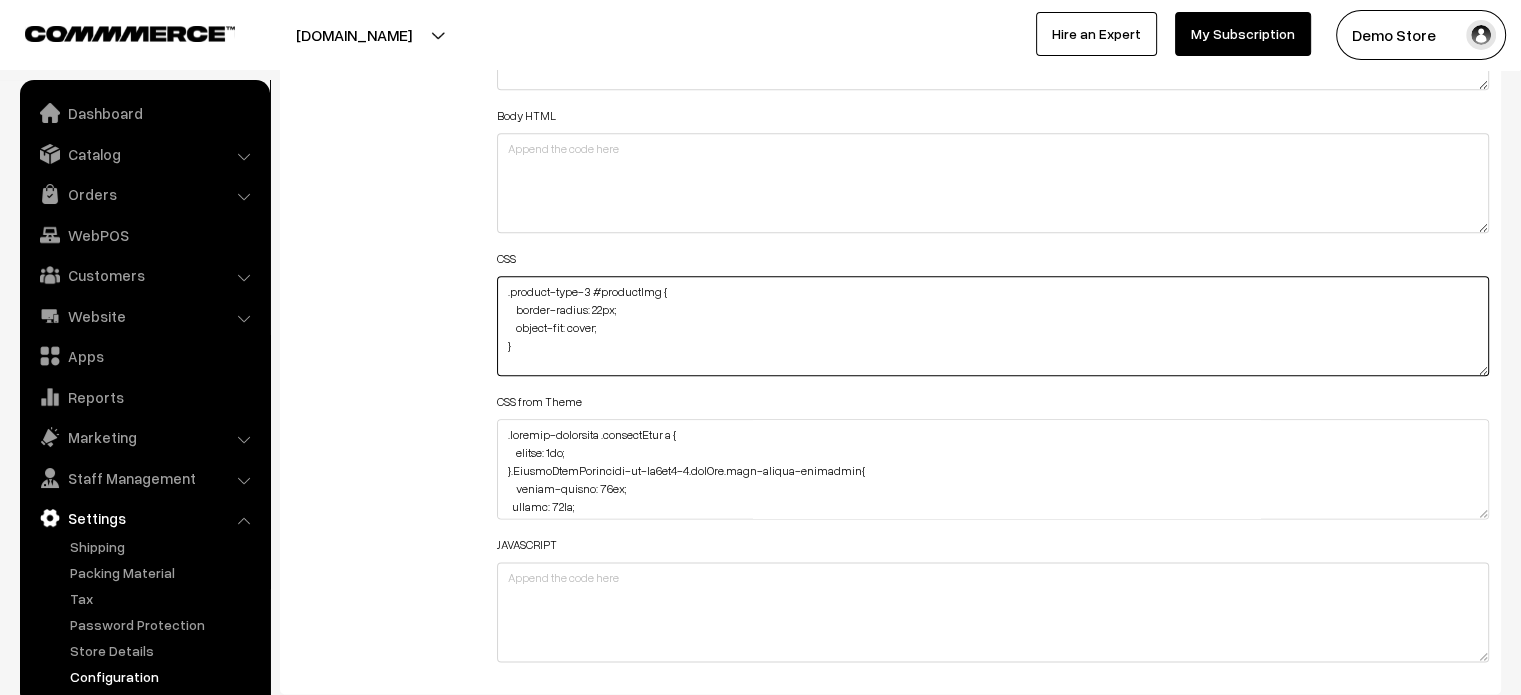 click on ".product-type-3 #productImg {
border-radius: 22px;
object-fit: cover;
}" at bounding box center (993, 326) 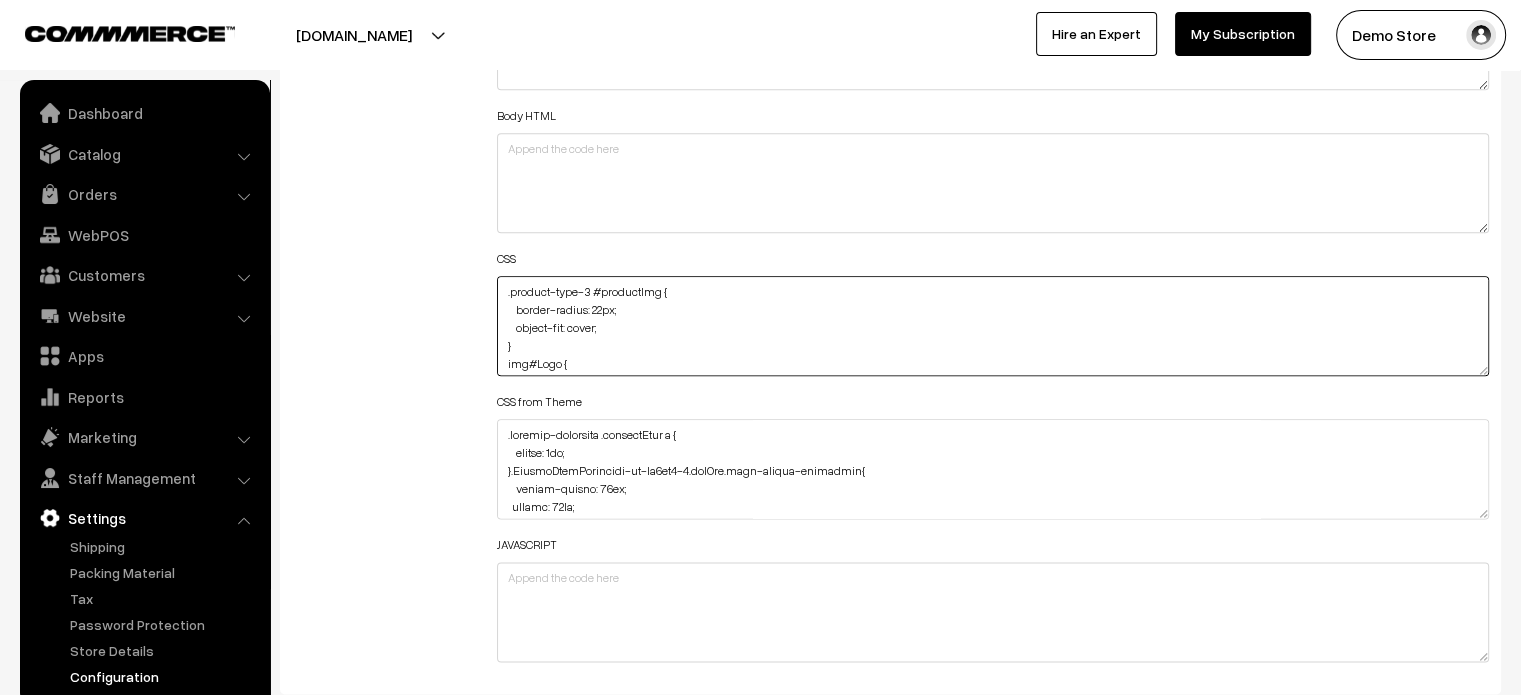 scroll, scrollTop: 68, scrollLeft: 0, axis: vertical 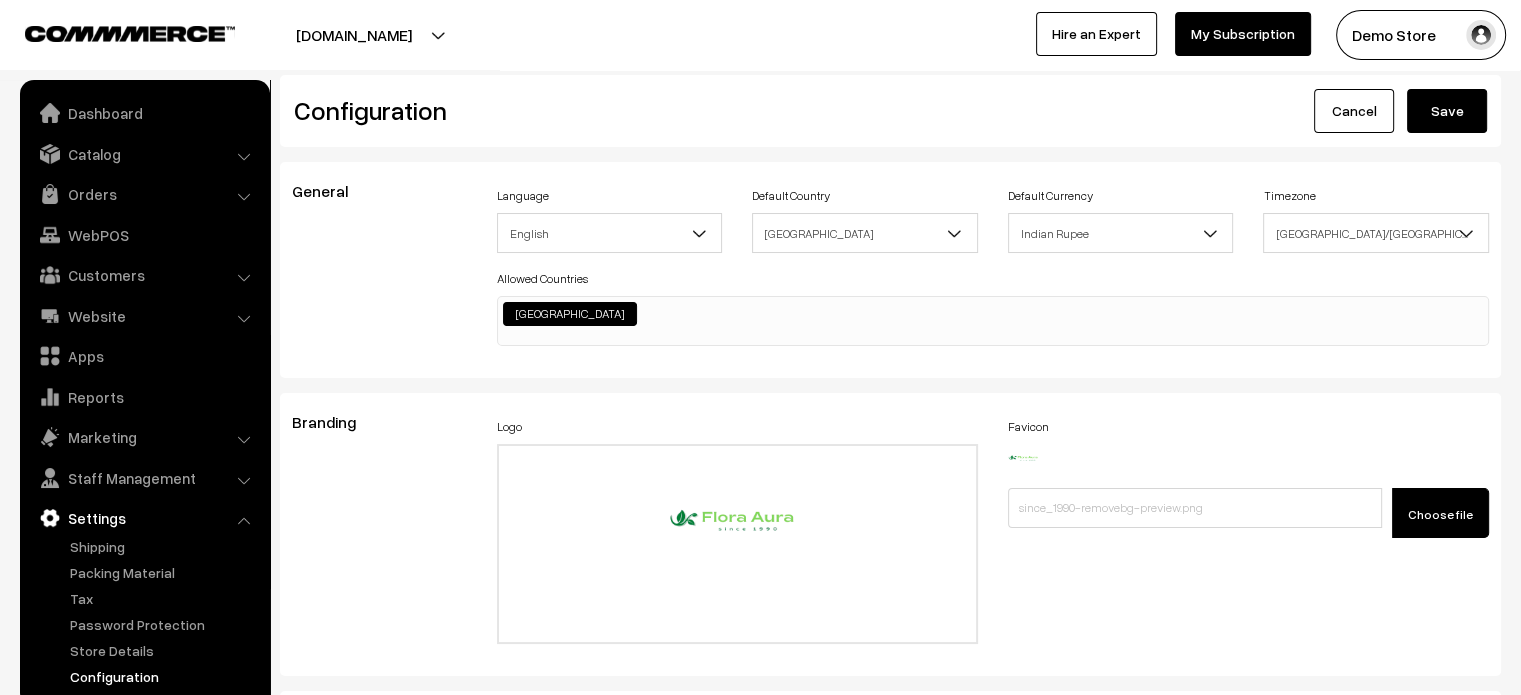 type on ".product-type-3 #productImg {
border-radius: 22px;
object-fit: cover;
}
img#Logo {
width: 100%;
height: 500%;
margin-top: -62px;
}" 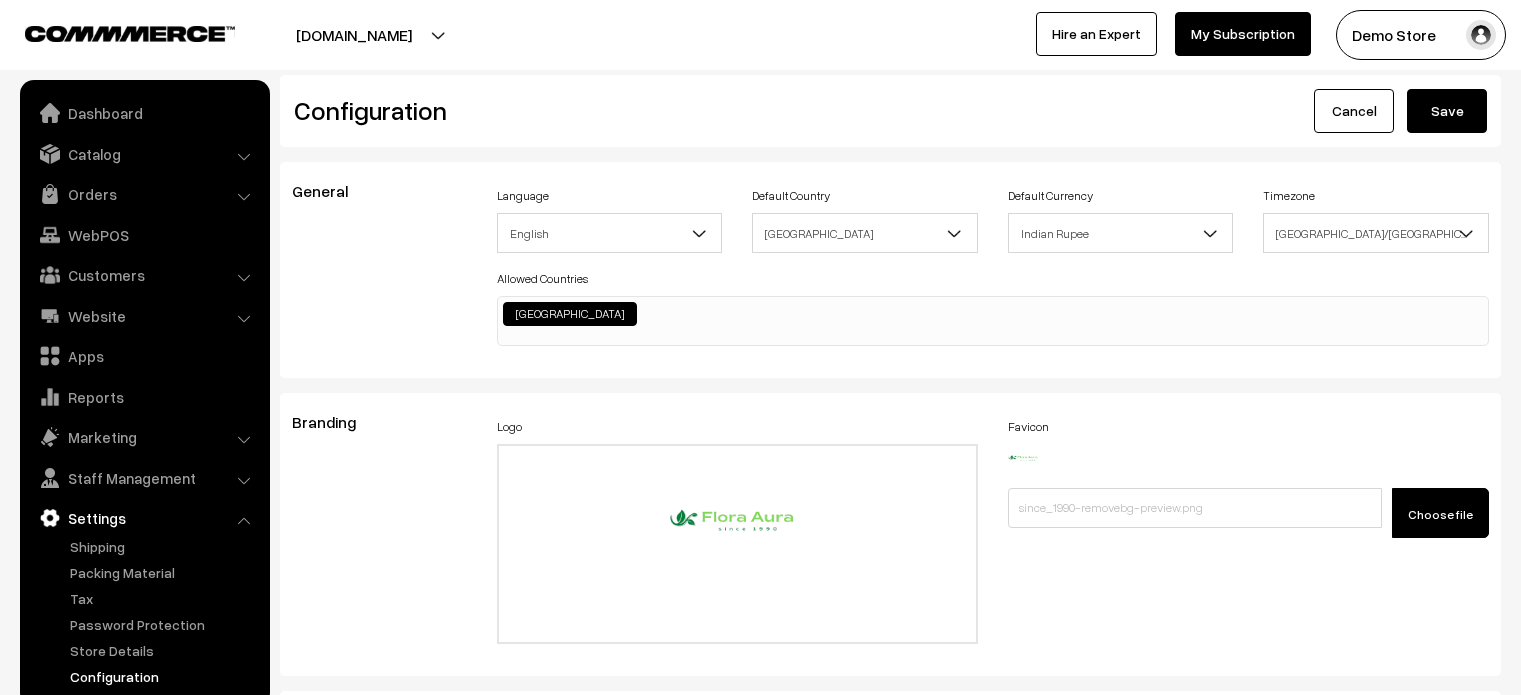 scroll, scrollTop: 0, scrollLeft: 0, axis: both 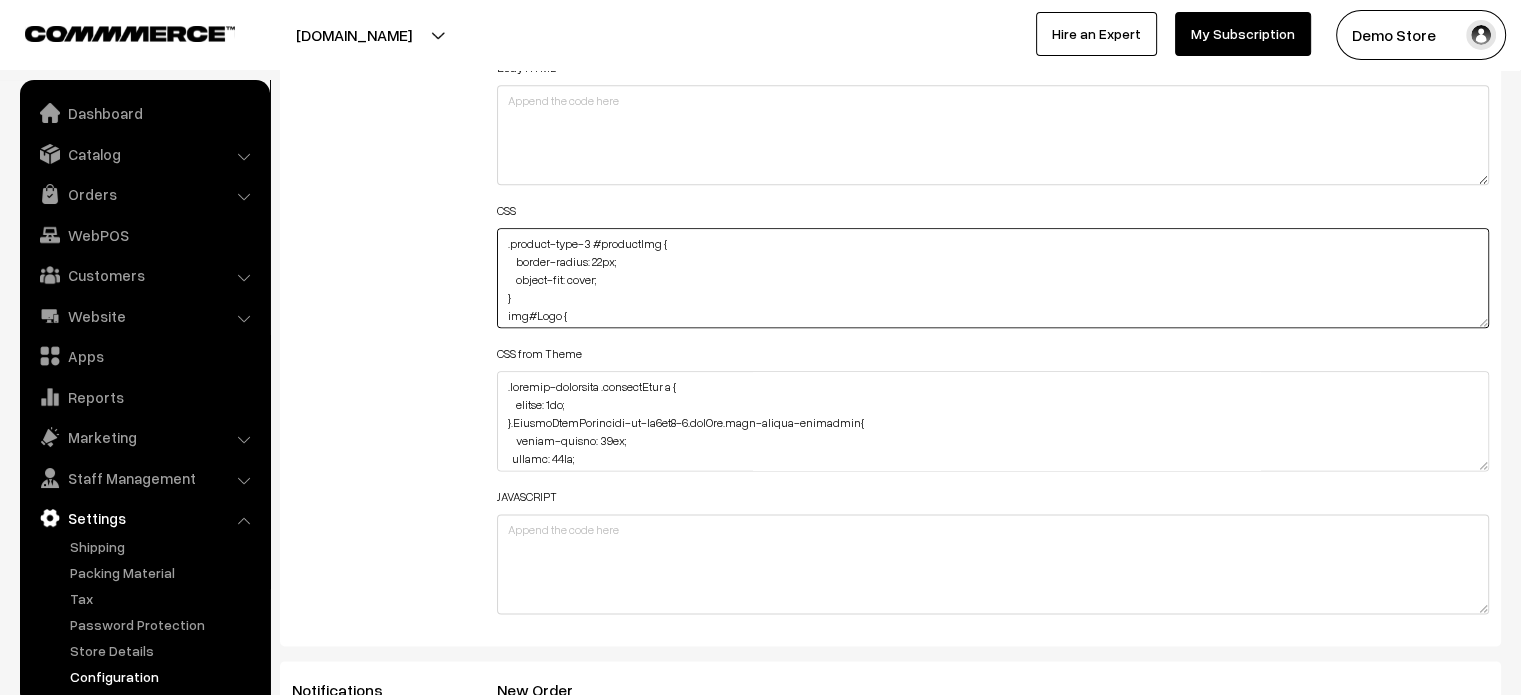drag, startPoint x: 521, startPoint y: 295, endPoint x: 498, endPoint y: 221, distance: 77.491936 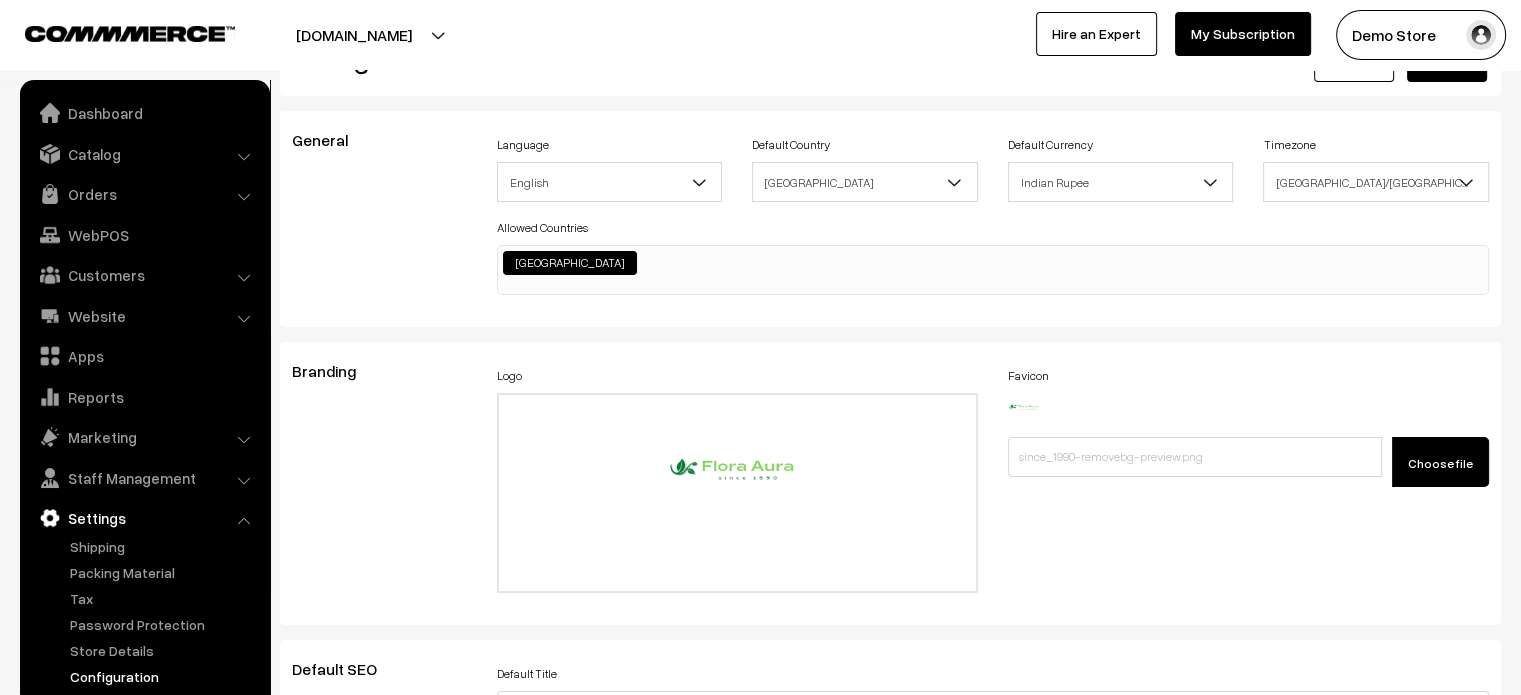 scroll, scrollTop: 0, scrollLeft: 0, axis: both 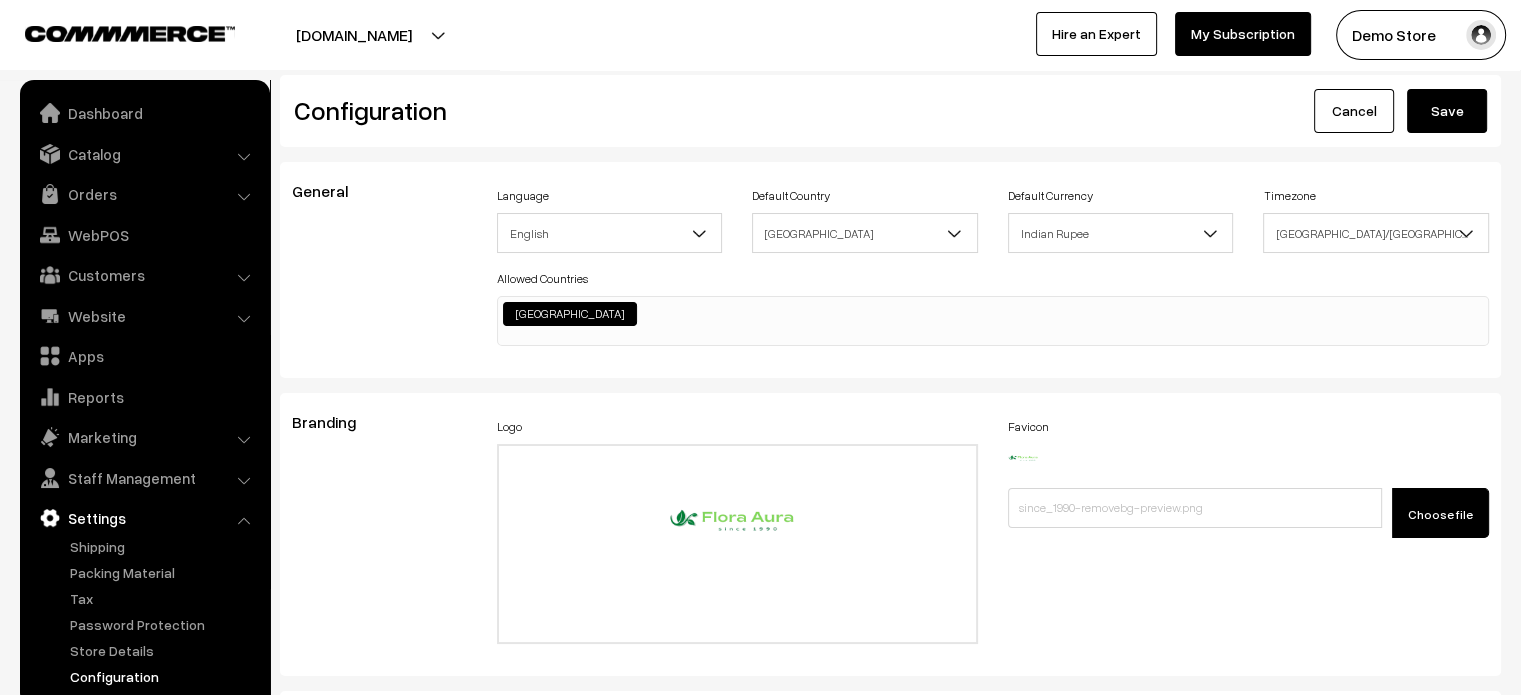 type on "img#Logo {
width: 100%;
height: 500%;
margin-top: -62px;
}" 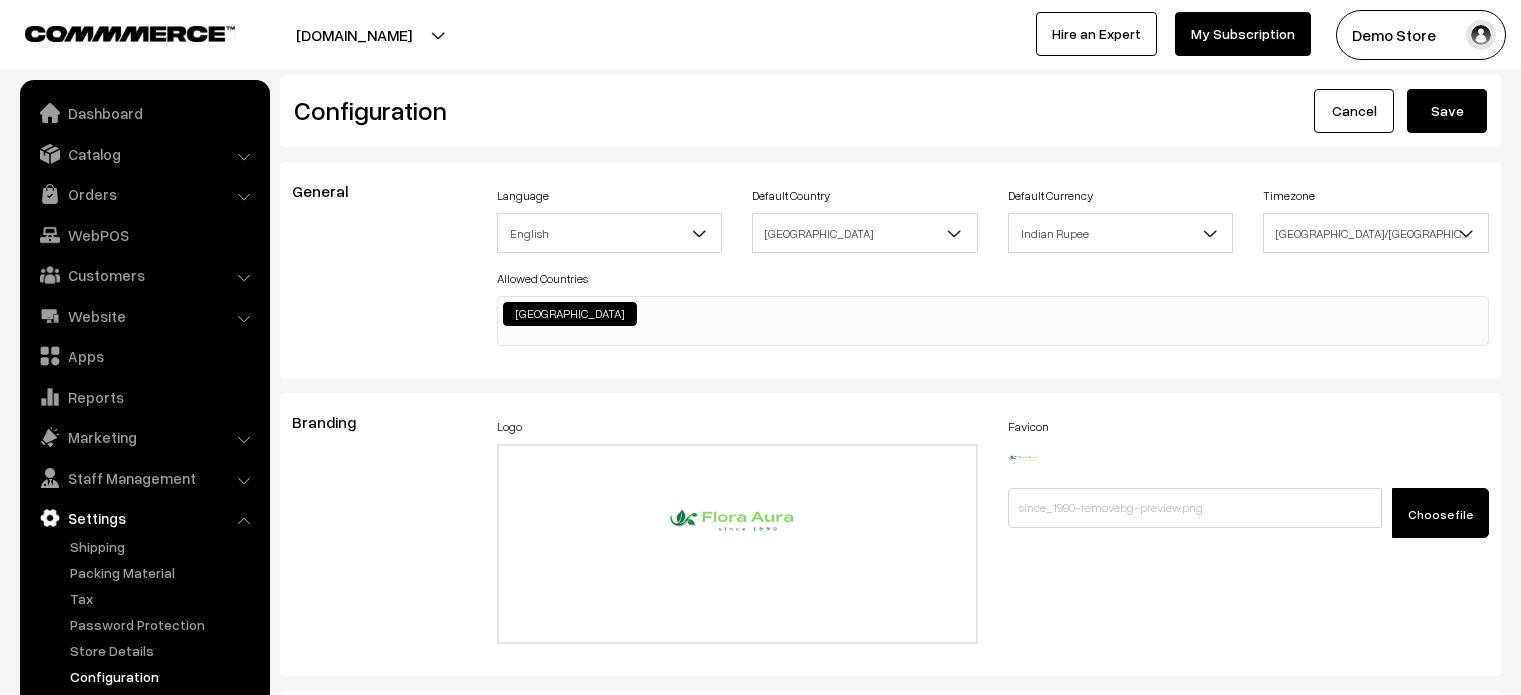 scroll, scrollTop: 0, scrollLeft: 0, axis: both 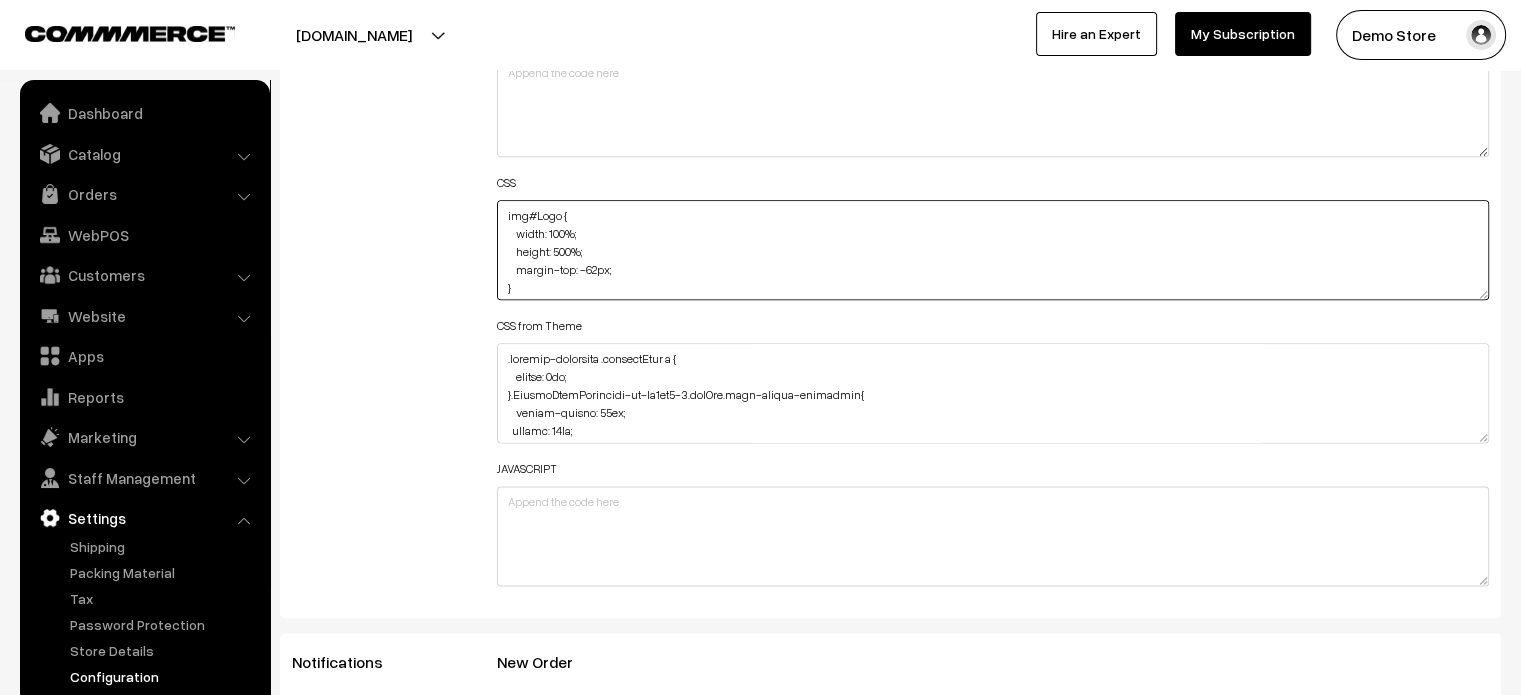 click on "img#Logo {
width: 100%;
height: 500%;
margin-top: -62px;
}" at bounding box center (993, 250) 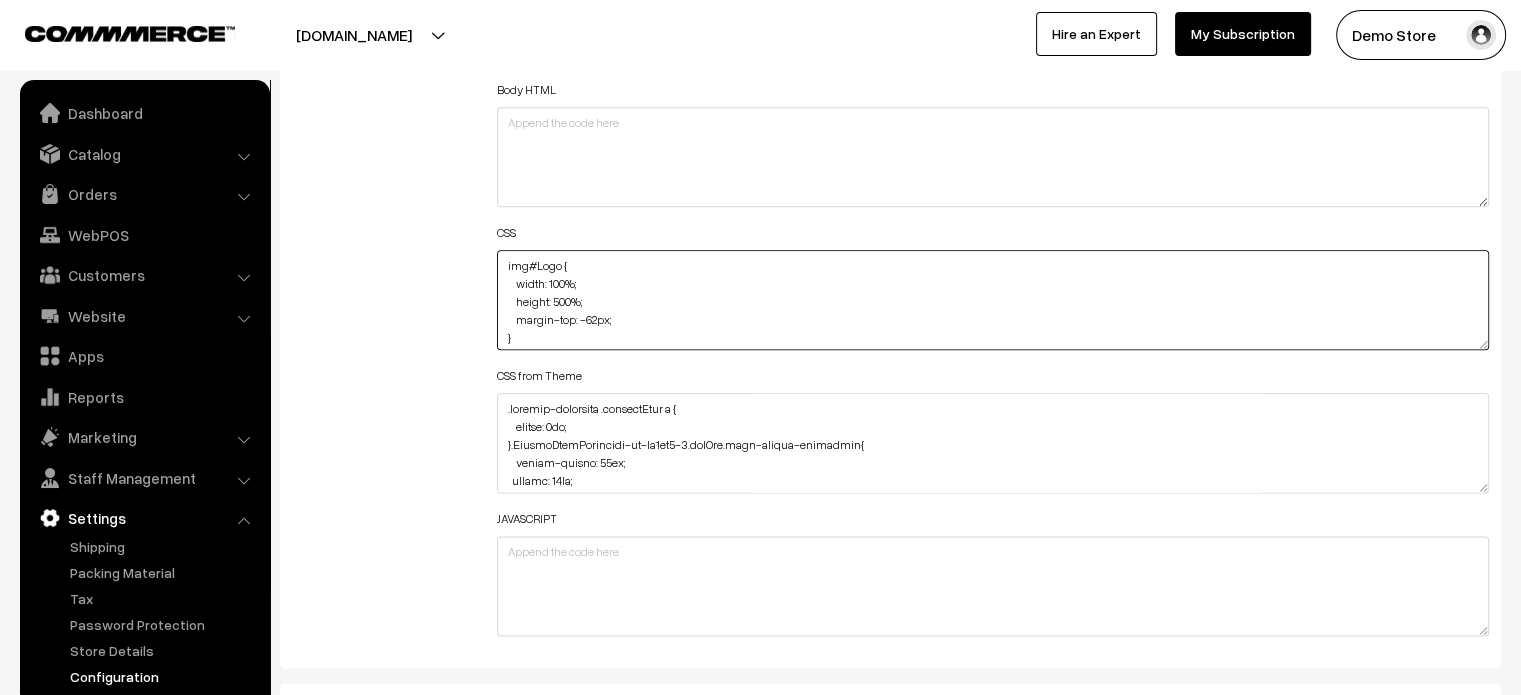 scroll, scrollTop: 2399, scrollLeft: 0, axis: vertical 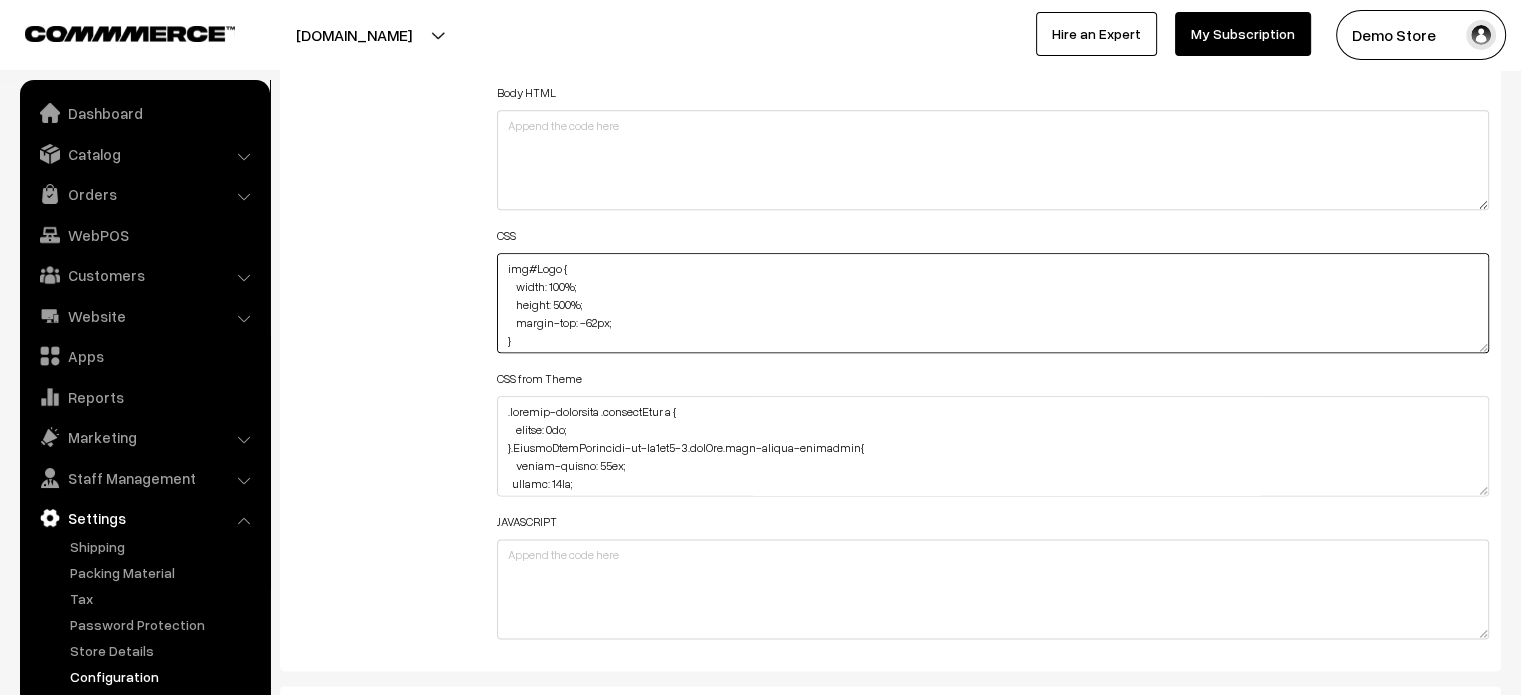 click on "img#Logo {
width: 100%;
height: 500%;
margin-top: -62px;
}" at bounding box center [993, 303] 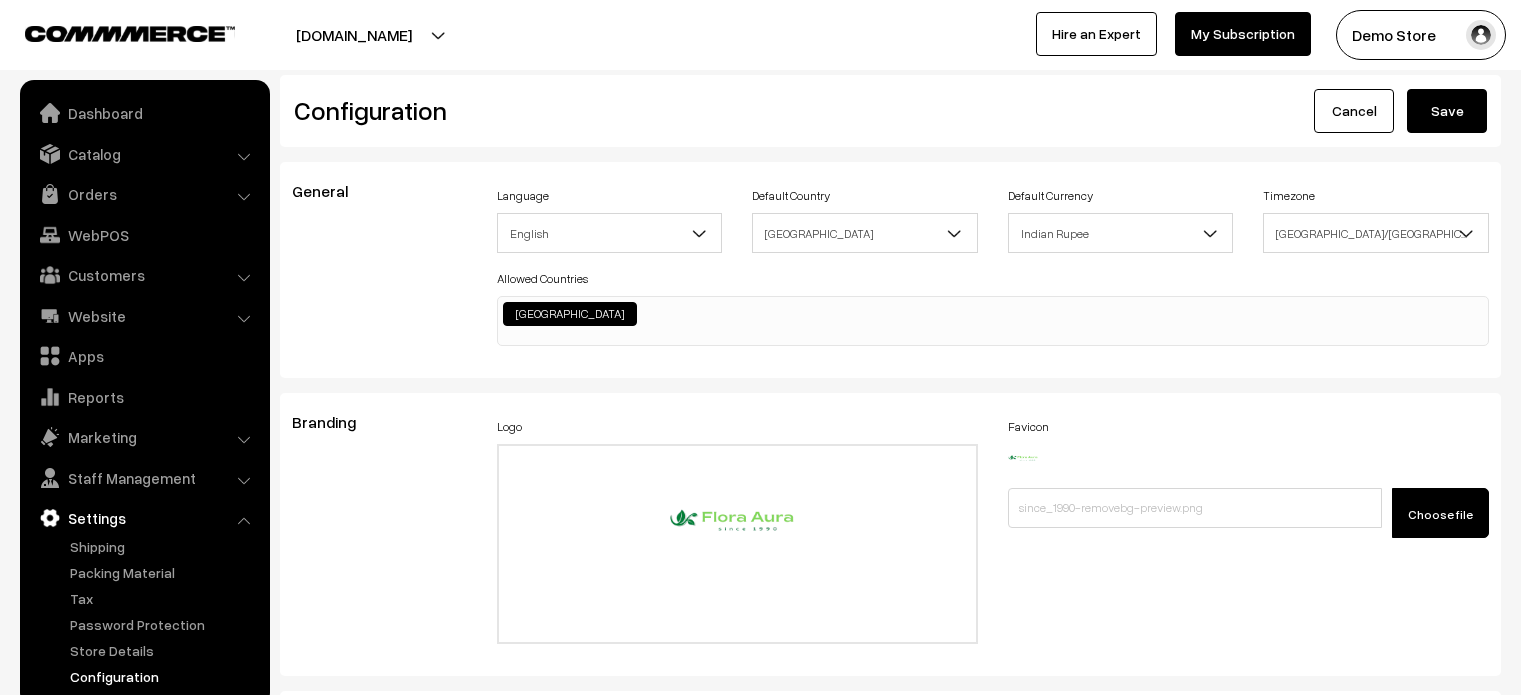 scroll, scrollTop: 2399, scrollLeft: 0, axis: vertical 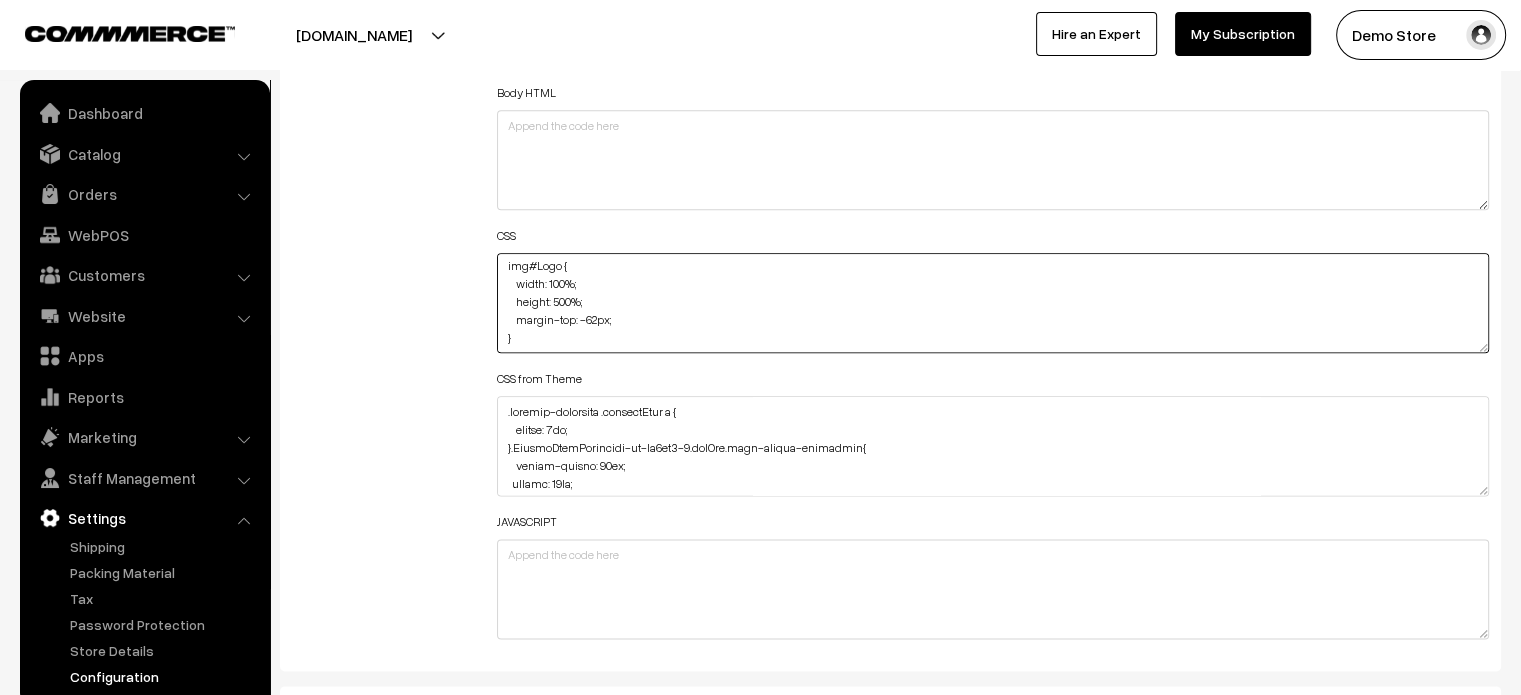 click on "img#Logo {
width: 100%;
height: 500%;
margin-top: -62px;
}" at bounding box center (993, 303) 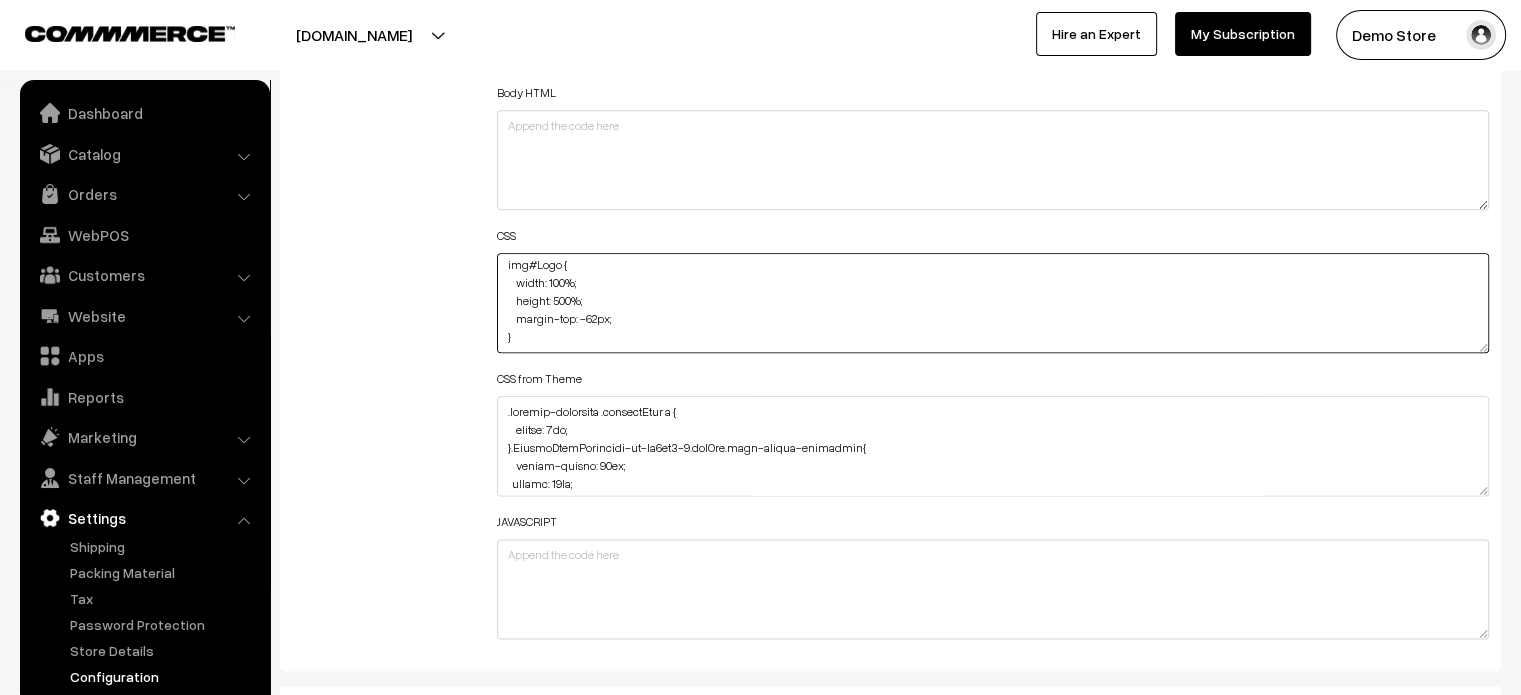 paste on ".product-type-3 #productImg {
border-radius: 22px;
object-fit: cover;
}" 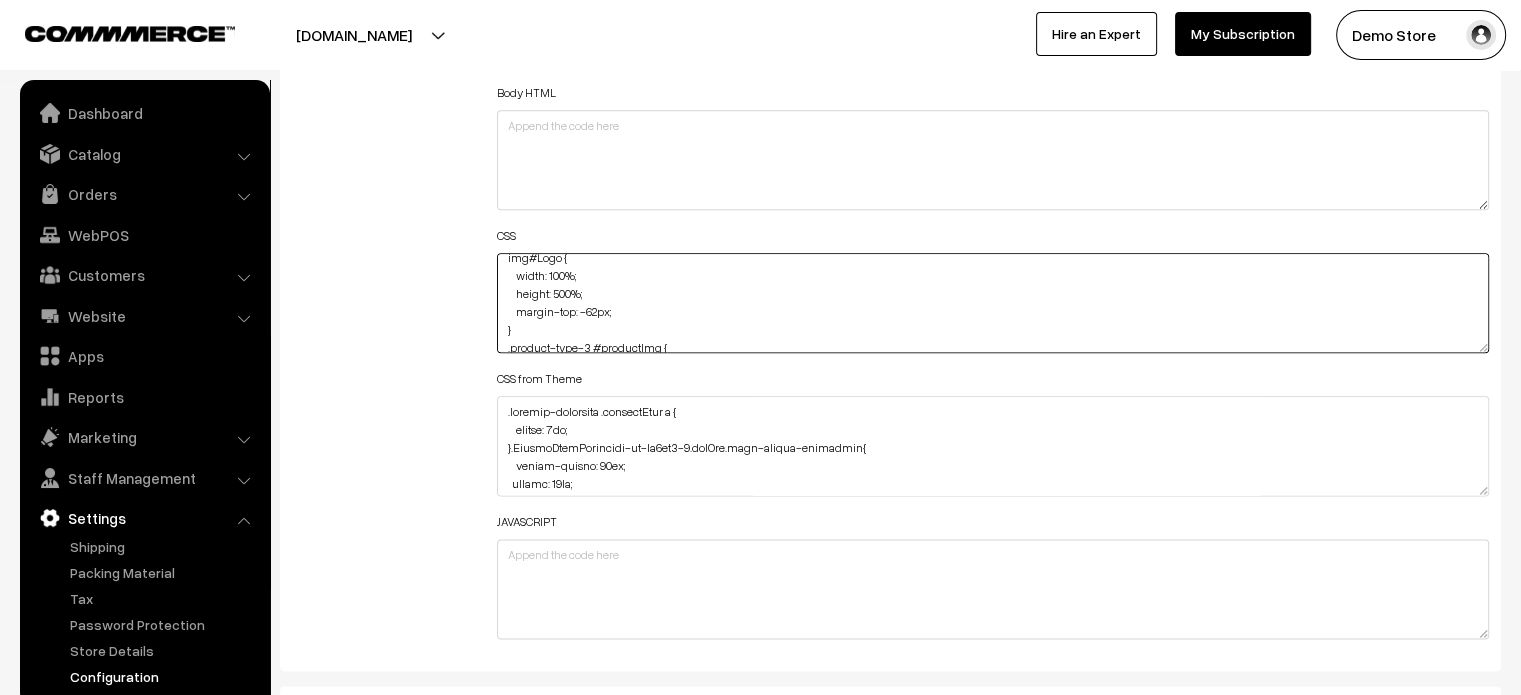 scroll, scrollTop: 0, scrollLeft: 0, axis: both 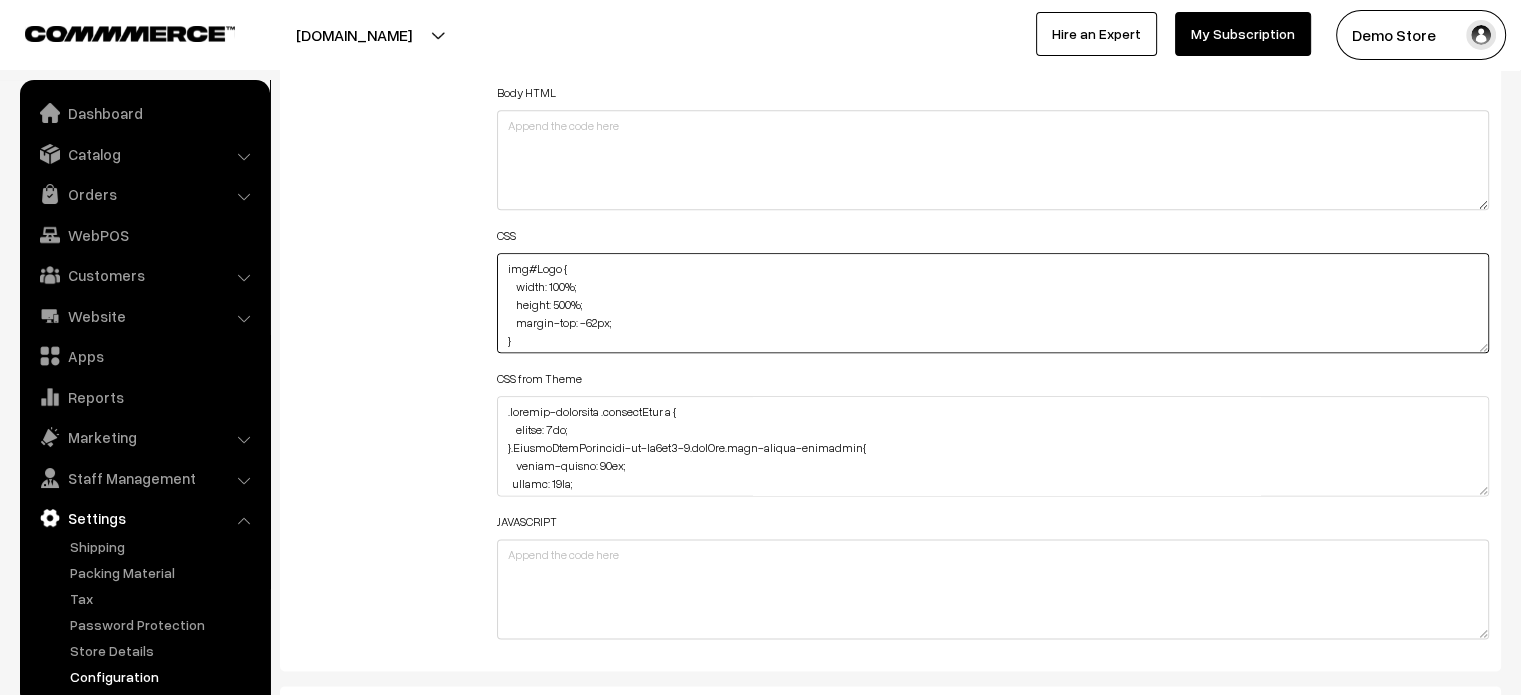 drag, startPoint x: 519, startPoint y: 342, endPoint x: 483, endPoint y: 267, distance: 83.19255 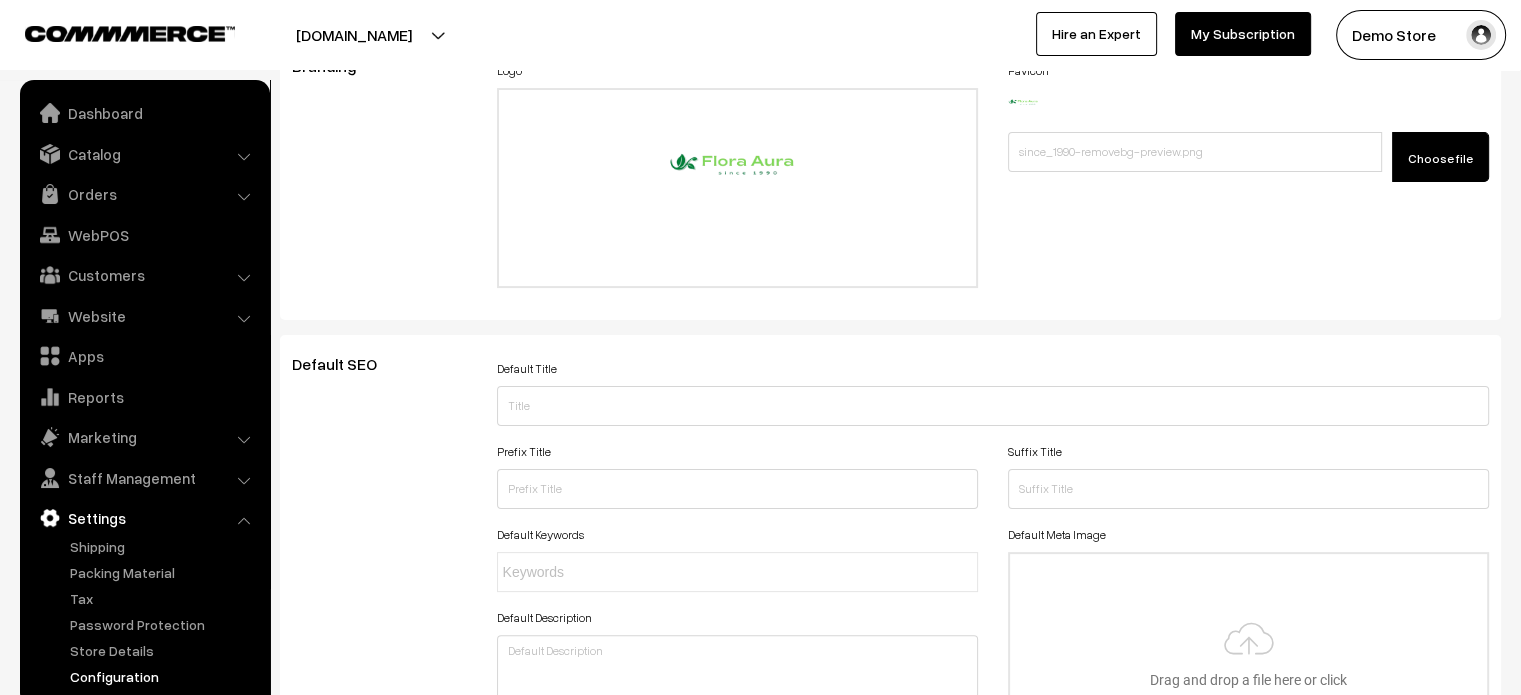 scroll, scrollTop: 0, scrollLeft: 0, axis: both 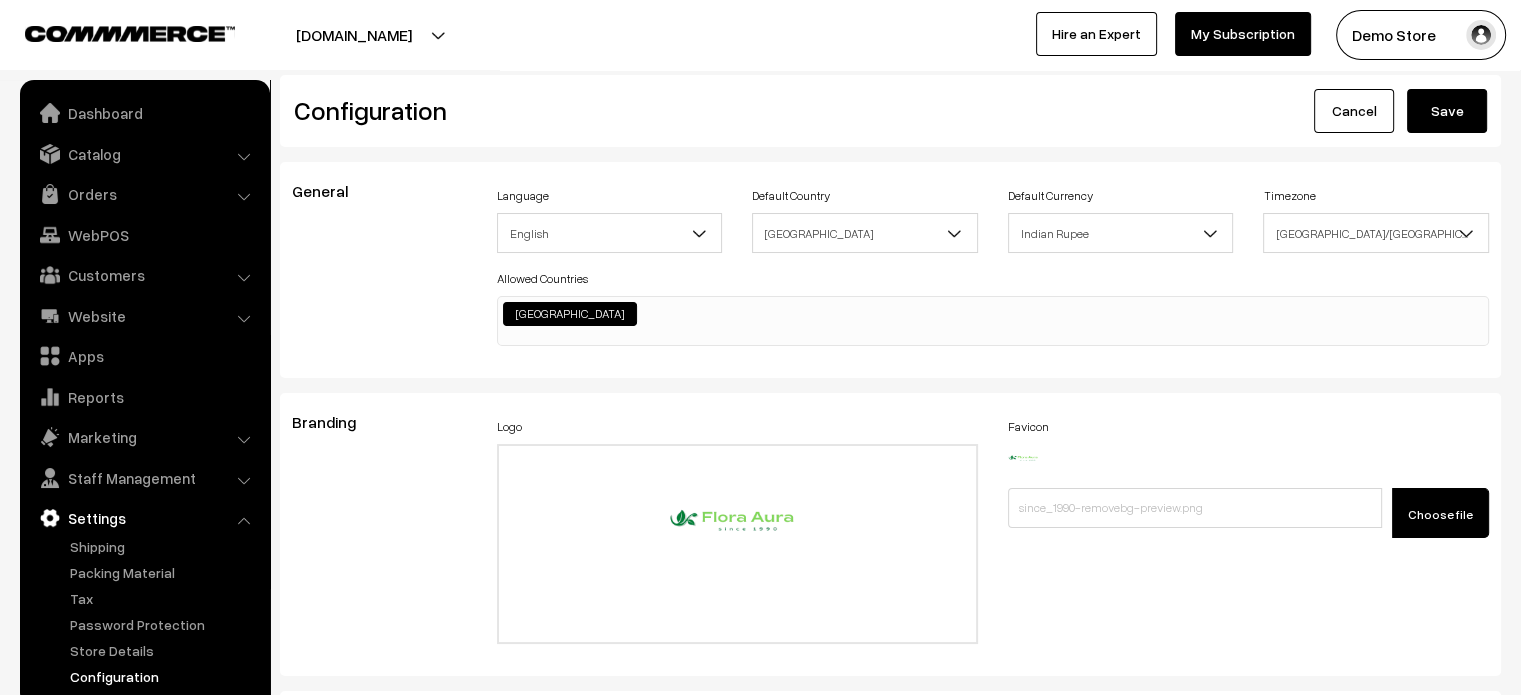 type on ".product-type-3 #productImg {
border-radius: 22px;
object-fit: cover;
}" 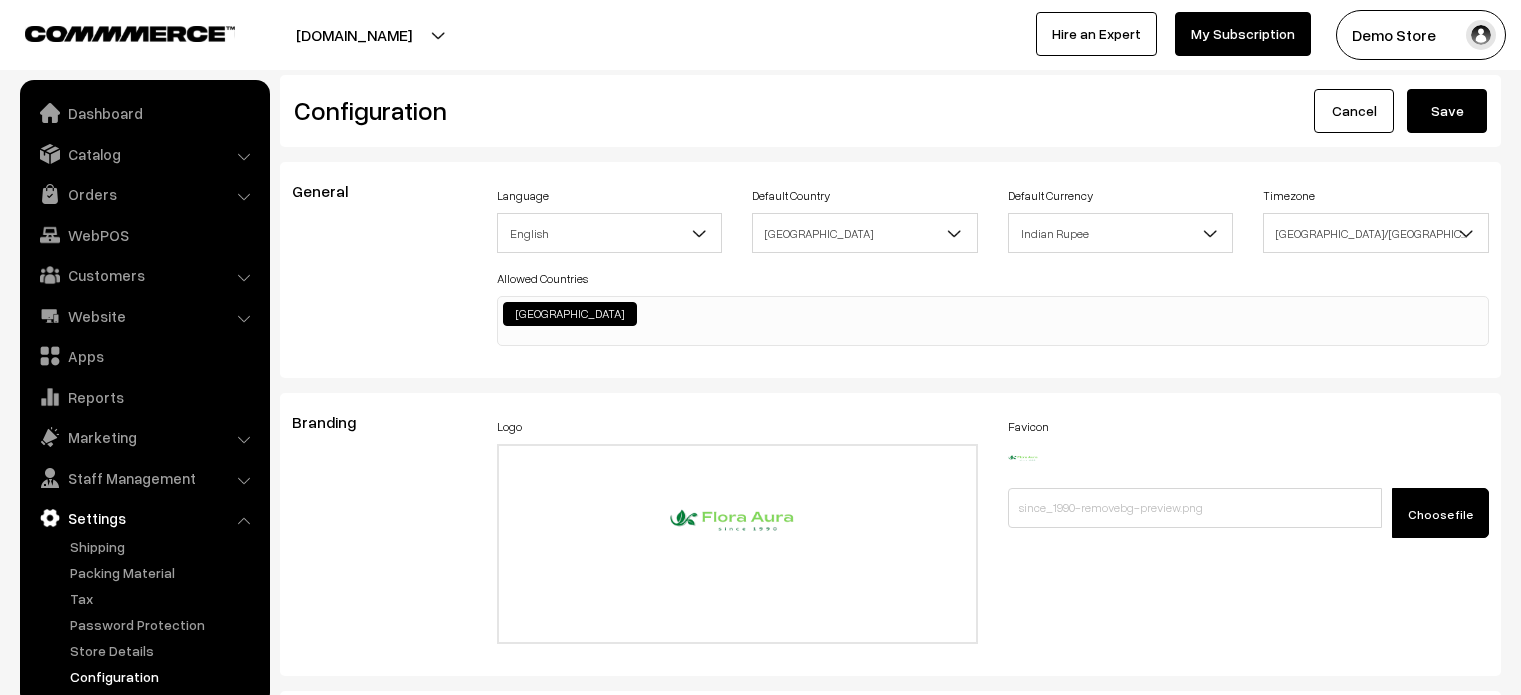 scroll, scrollTop: 0, scrollLeft: 0, axis: both 